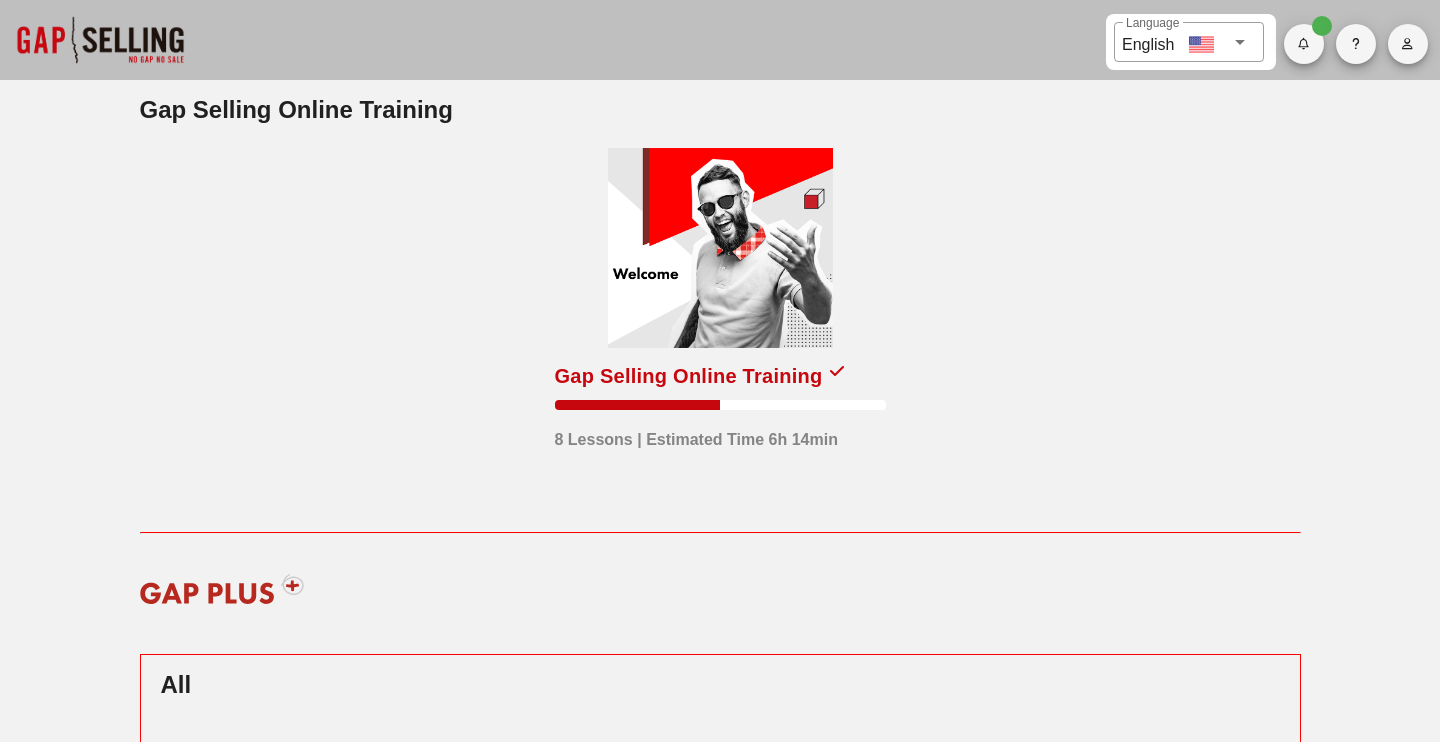 scroll, scrollTop: 0, scrollLeft: 0, axis: both 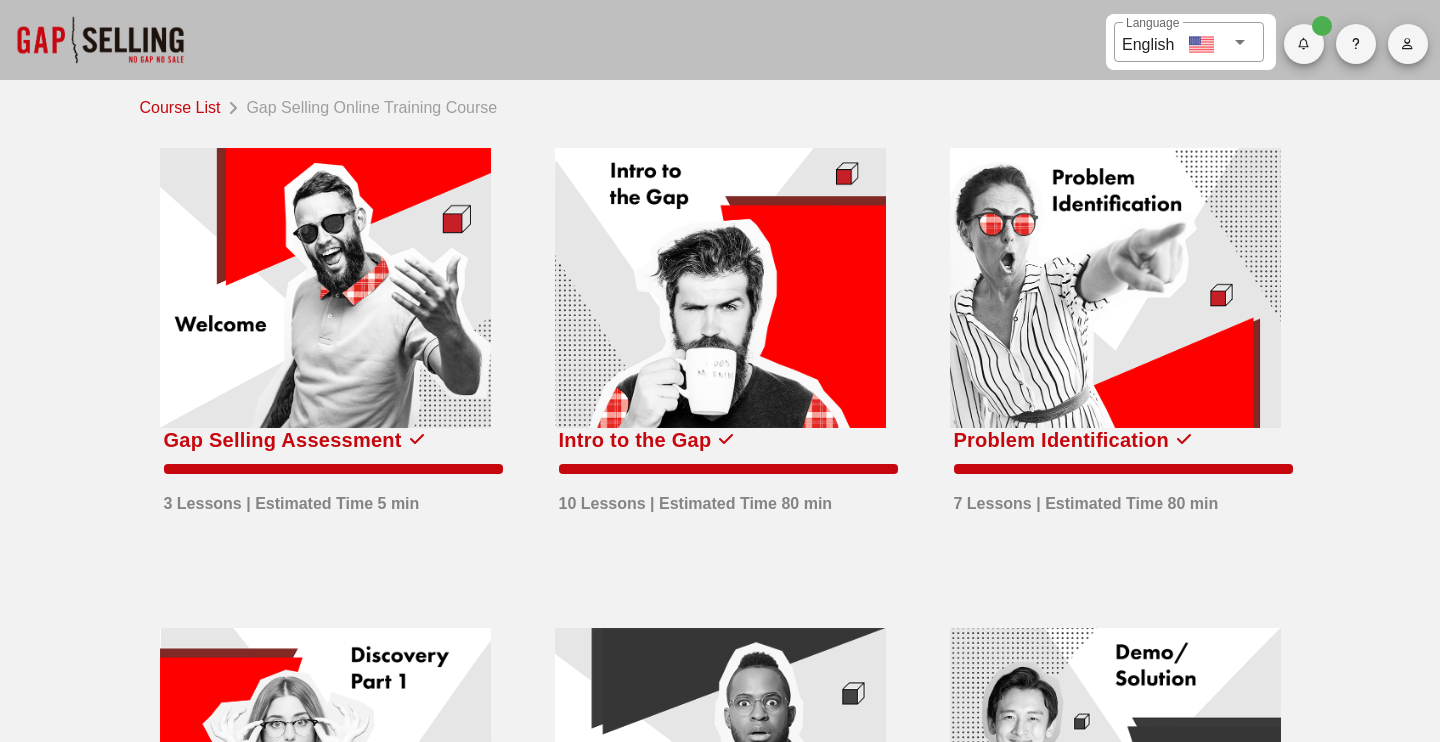 click at bounding box center [720, 288] 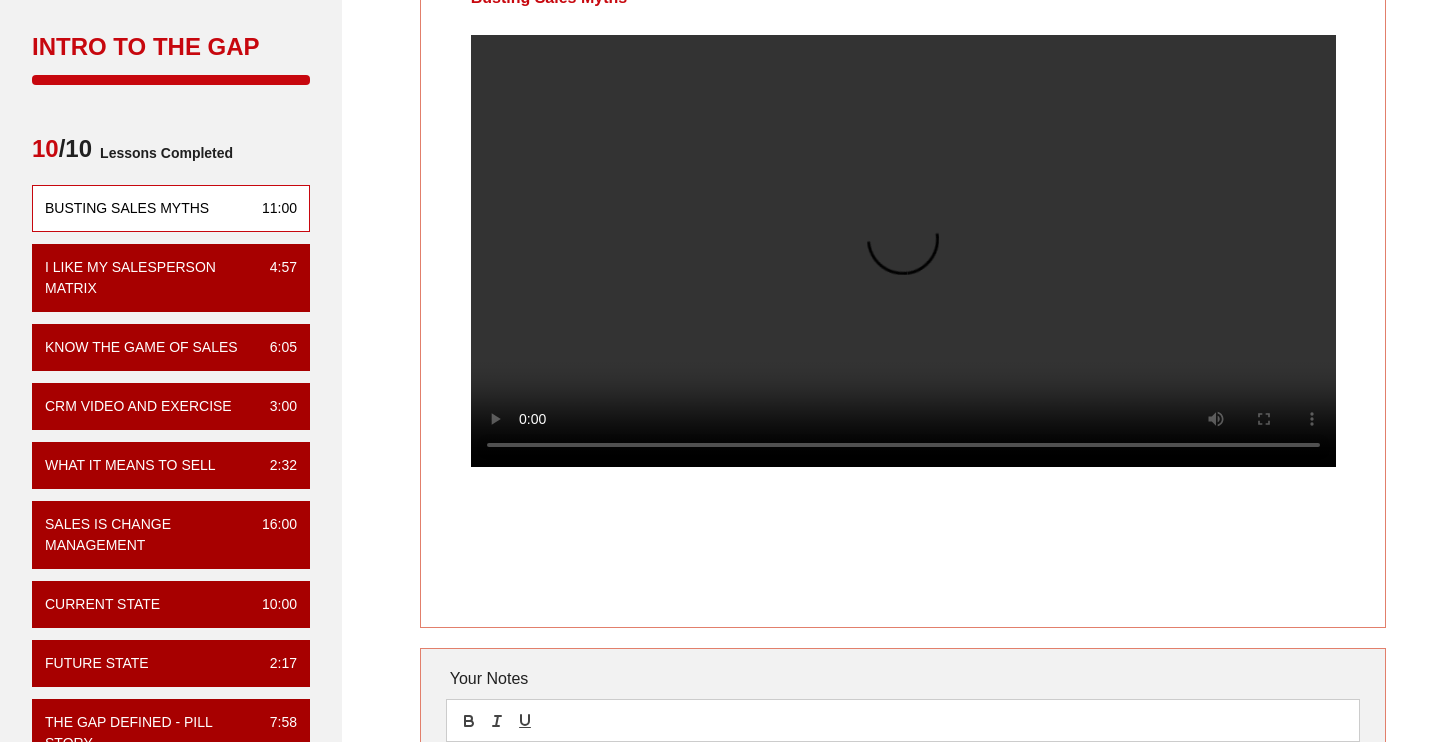 scroll, scrollTop: 218, scrollLeft: 0, axis: vertical 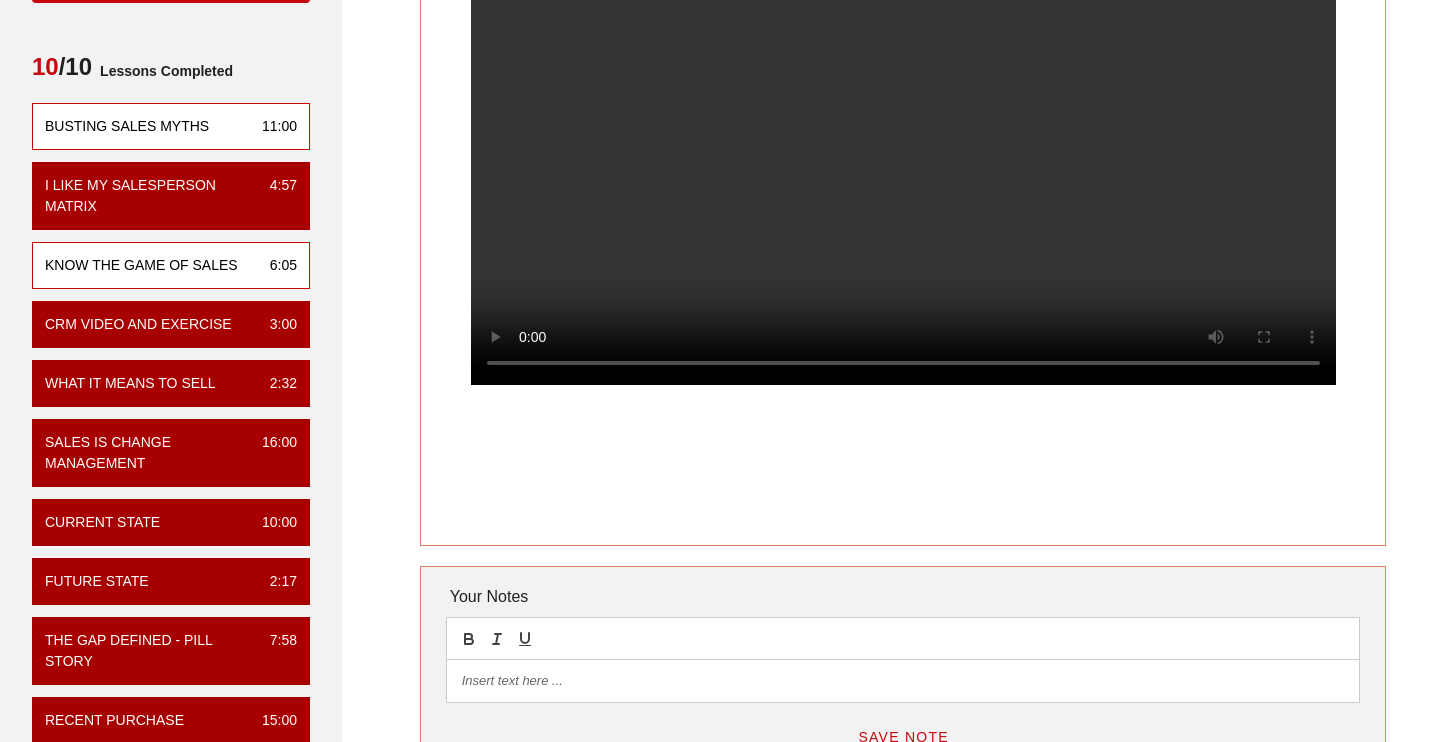 click on "Know the Game of Sales" at bounding box center [141, 265] 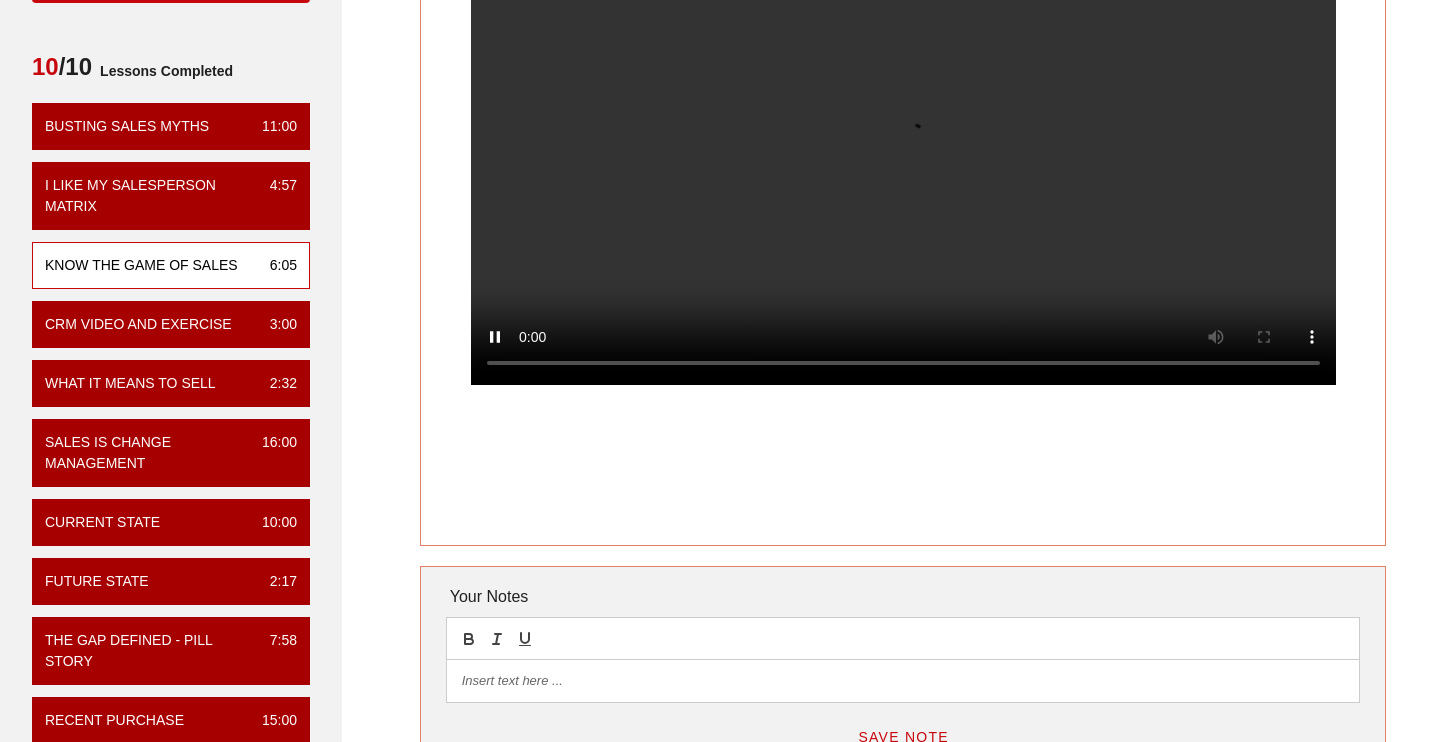 scroll, scrollTop: 0, scrollLeft: 0, axis: both 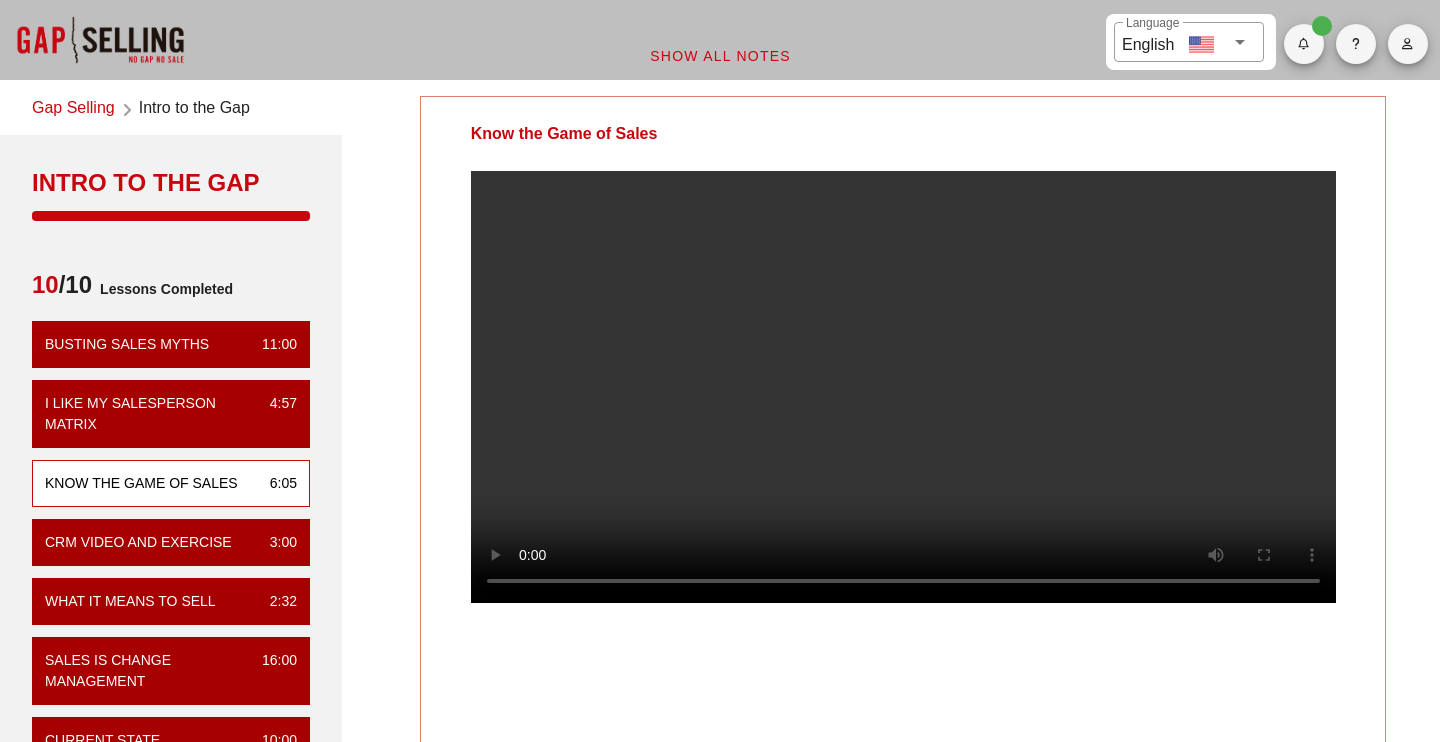 click on "Know the Game of Sales  Your Notes                       Save Note Show All Notes" at bounding box center [903, 577] 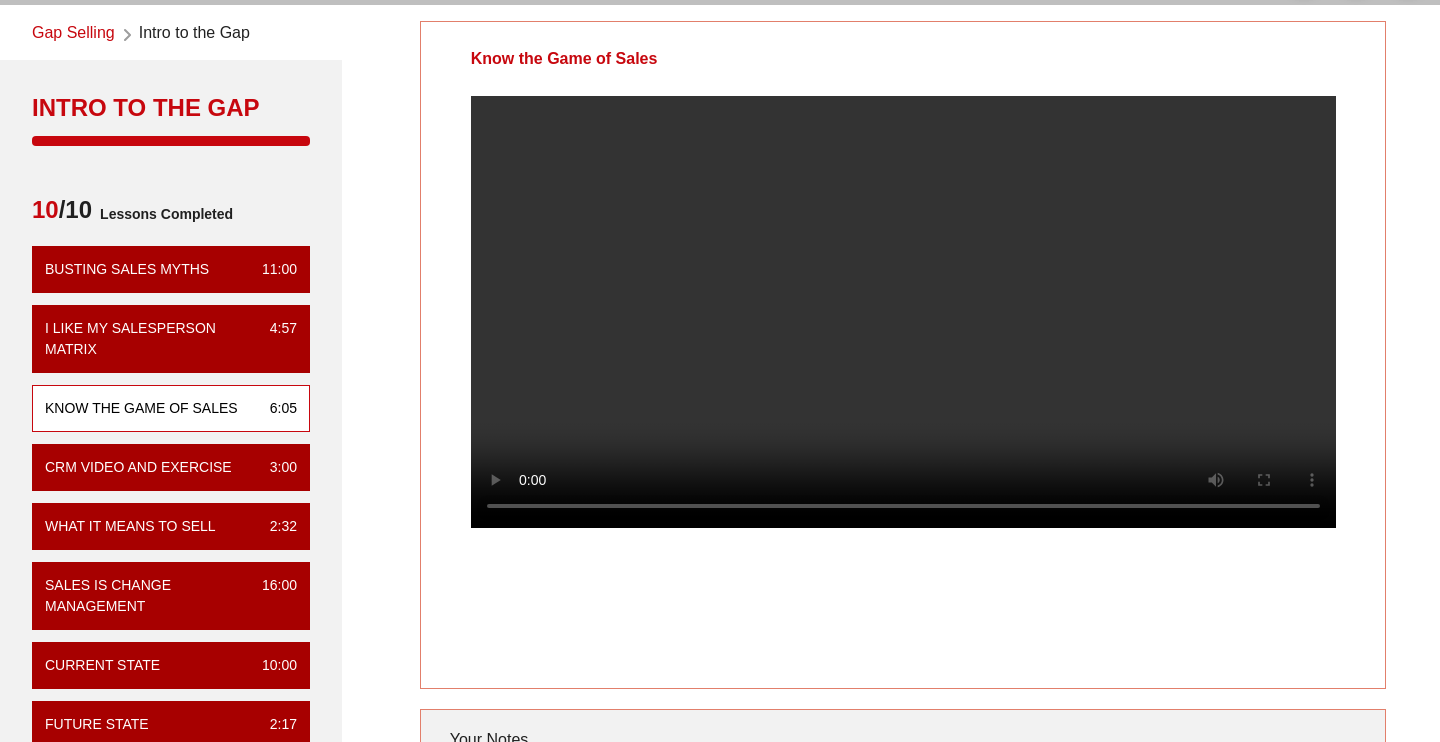 scroll, scrollTop: 73, scrollLeft: 0, axis: vertical 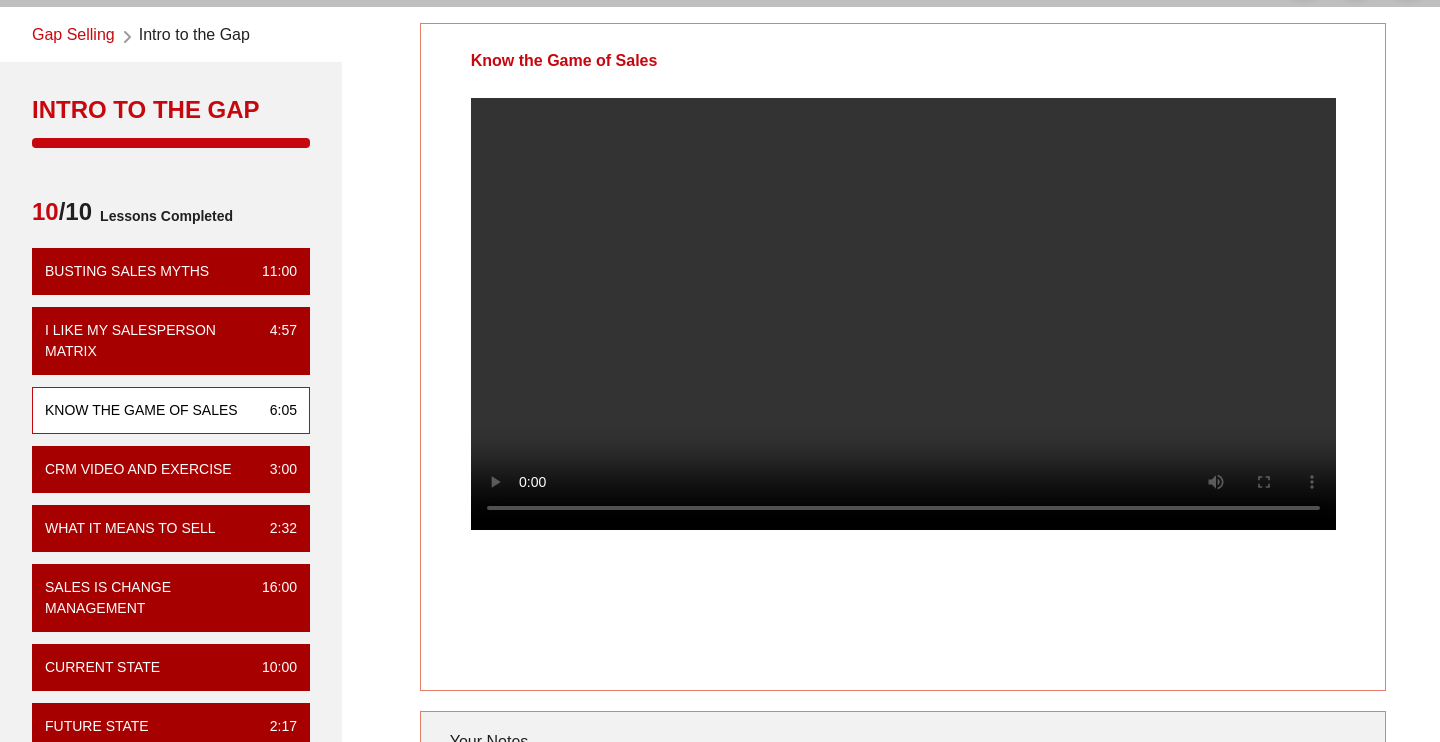 click at bounding box center [903, 330] 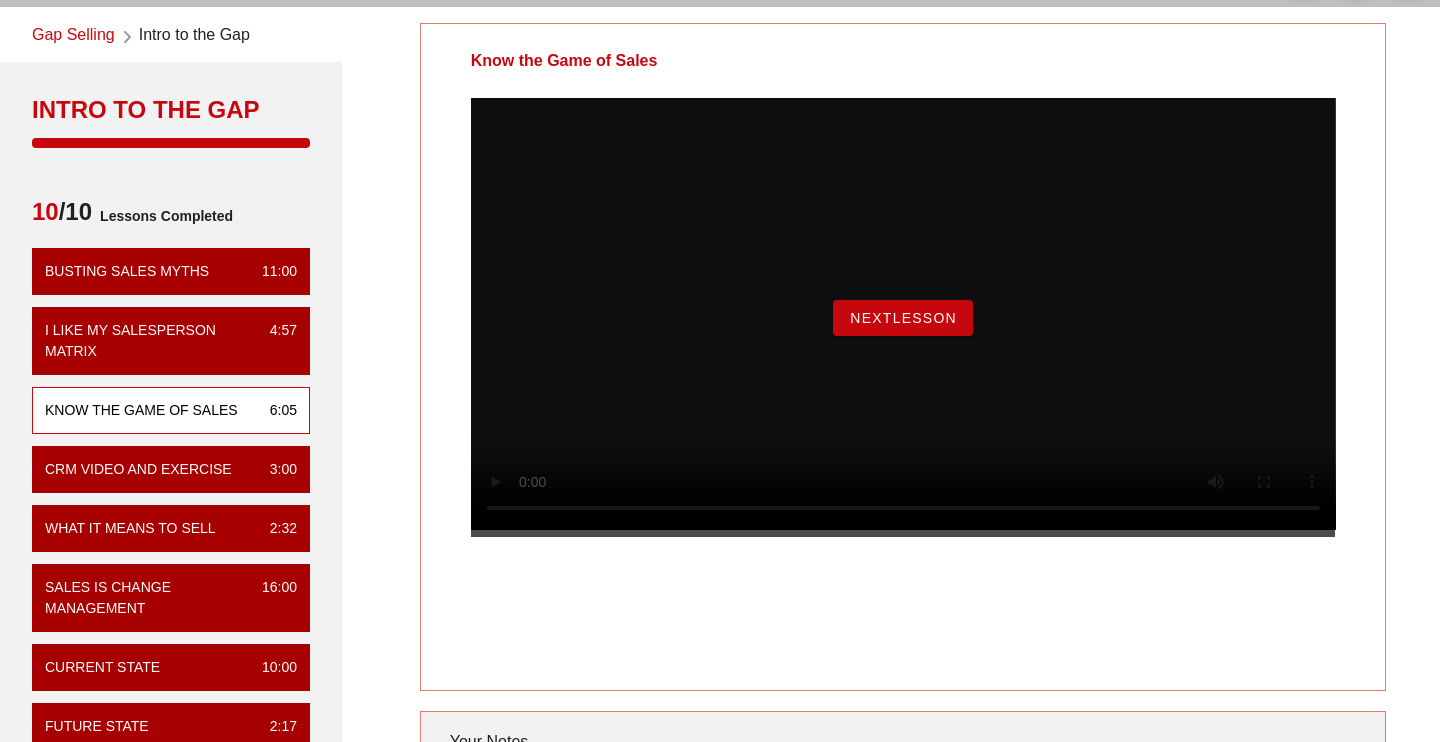 click on "NextLesson" at bounding box center (903, 318) 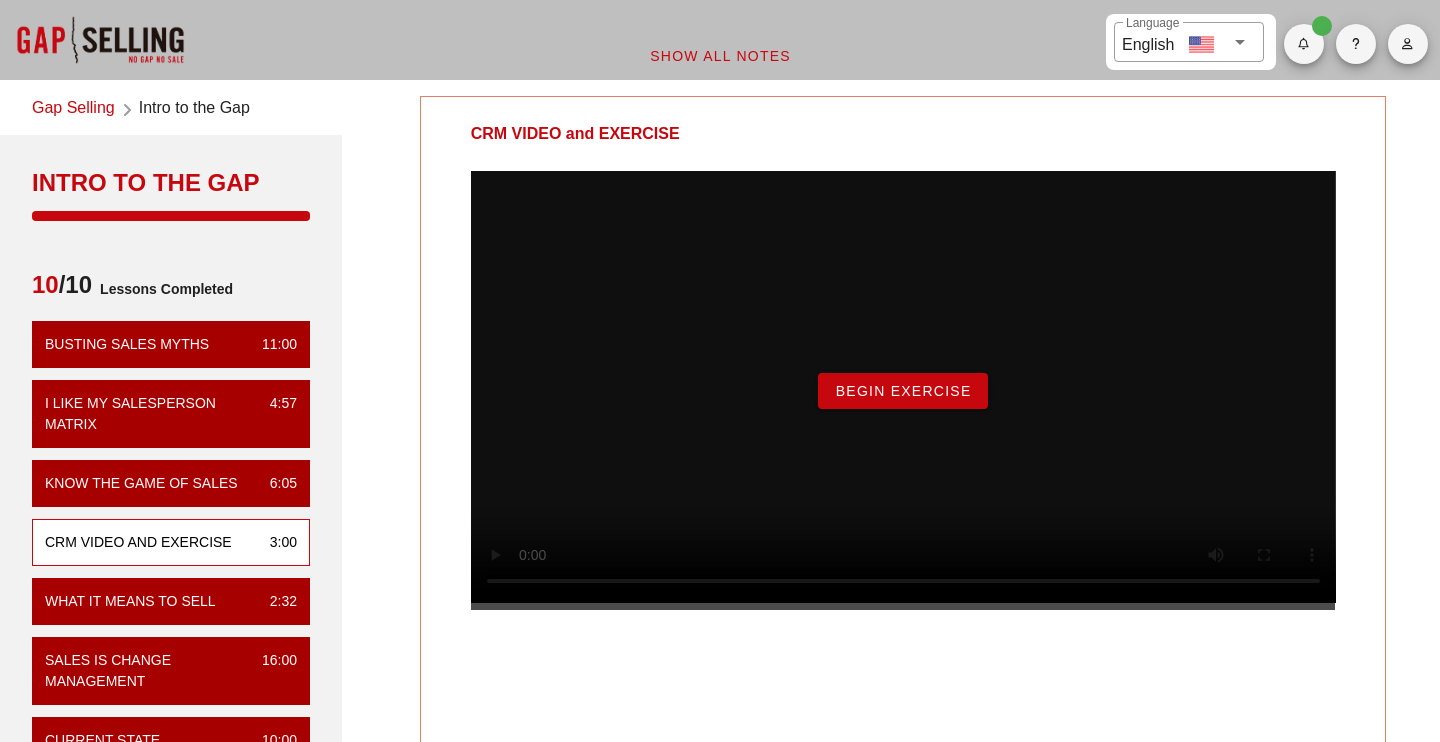click on "Begin Exercise" at bounding box center [902, 391] 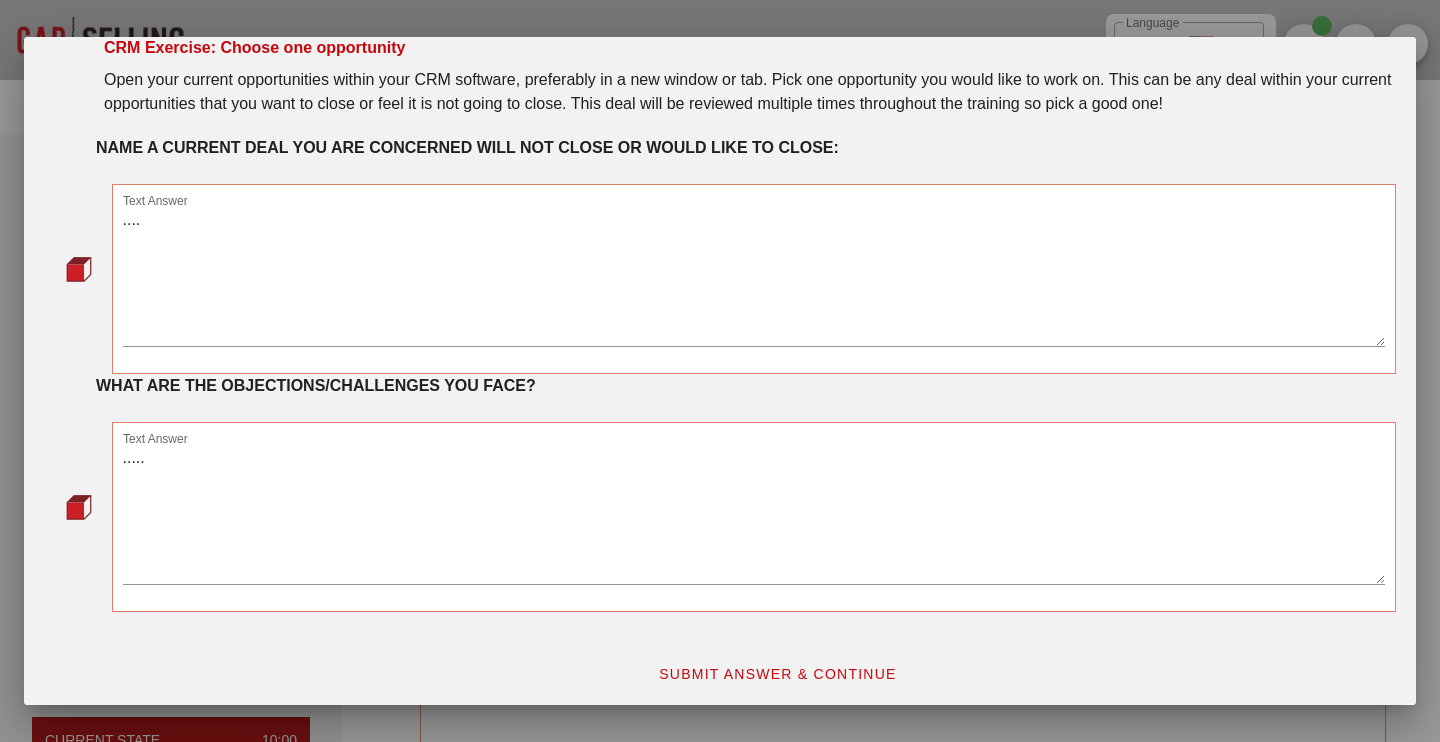 scroll, scrollTop: 0, scrollLeft: 0, axis: both 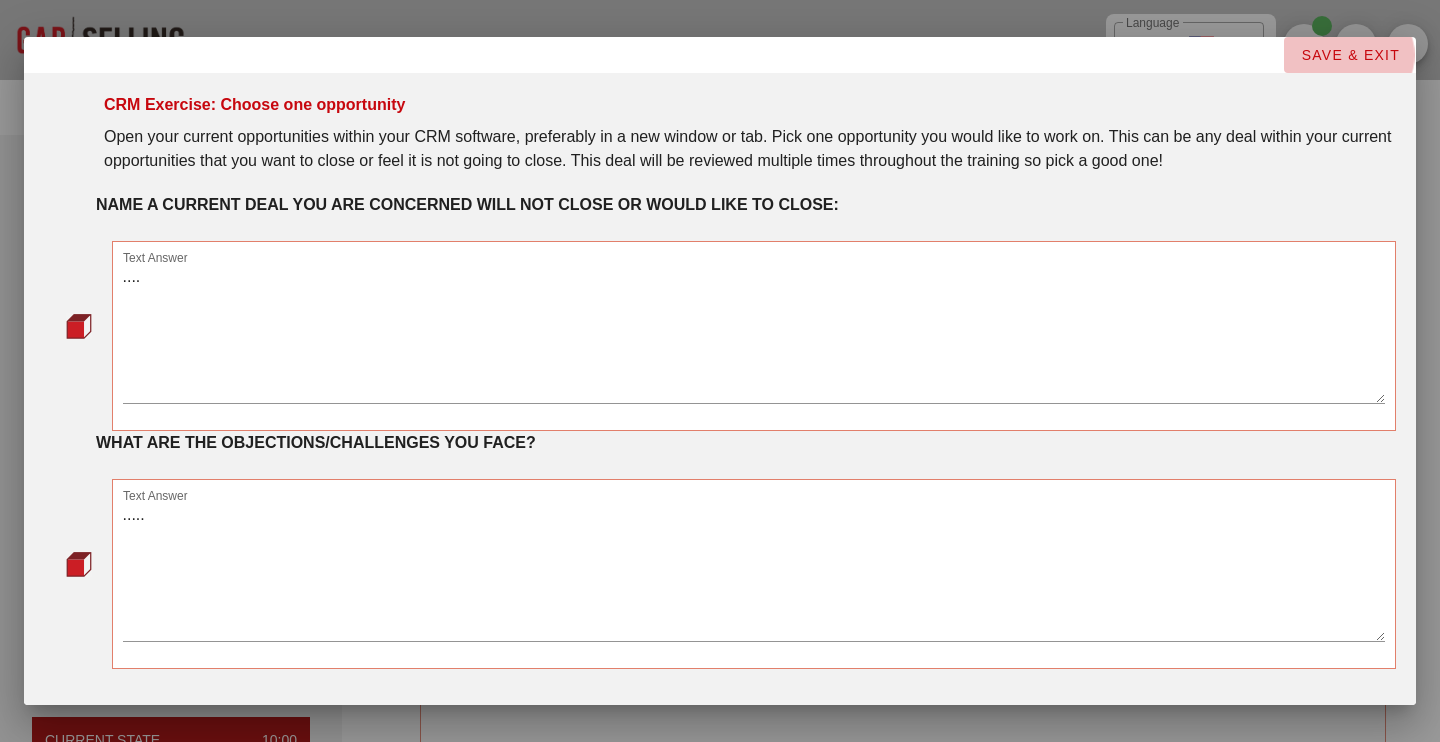 click on "SAVE & EXIT" at bounding box center [1350, 55] 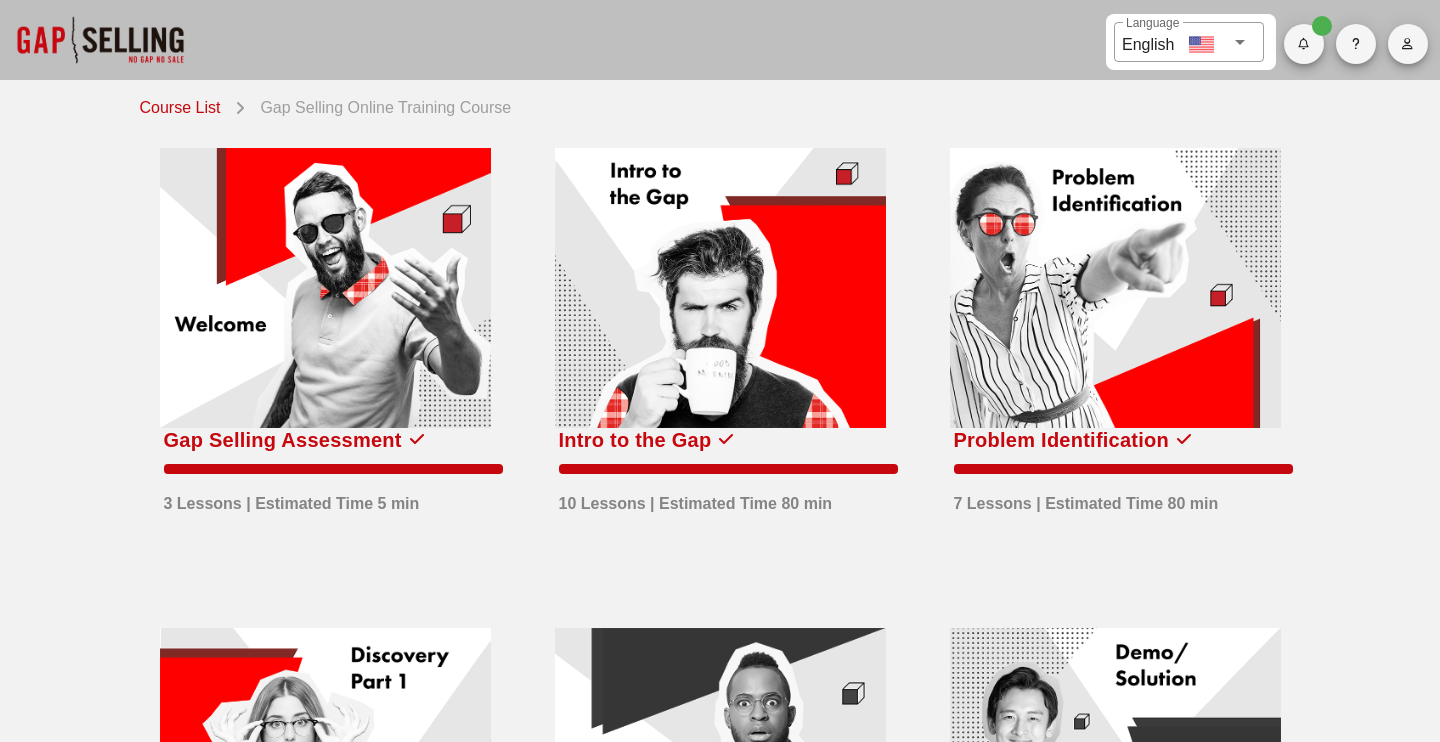 click at bounding box center [720, 288] 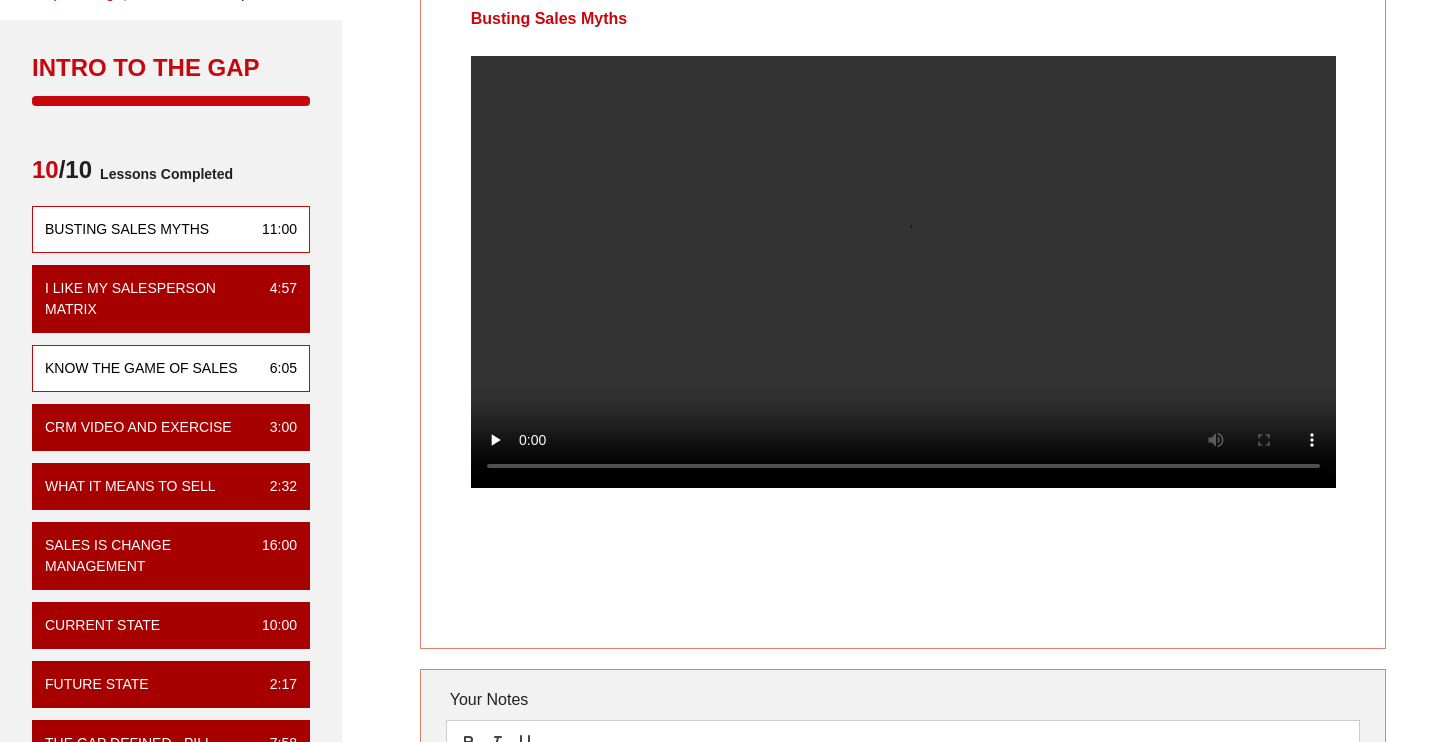scroll, scrollTop: 179, scrollLeft: 0, axis: vertical 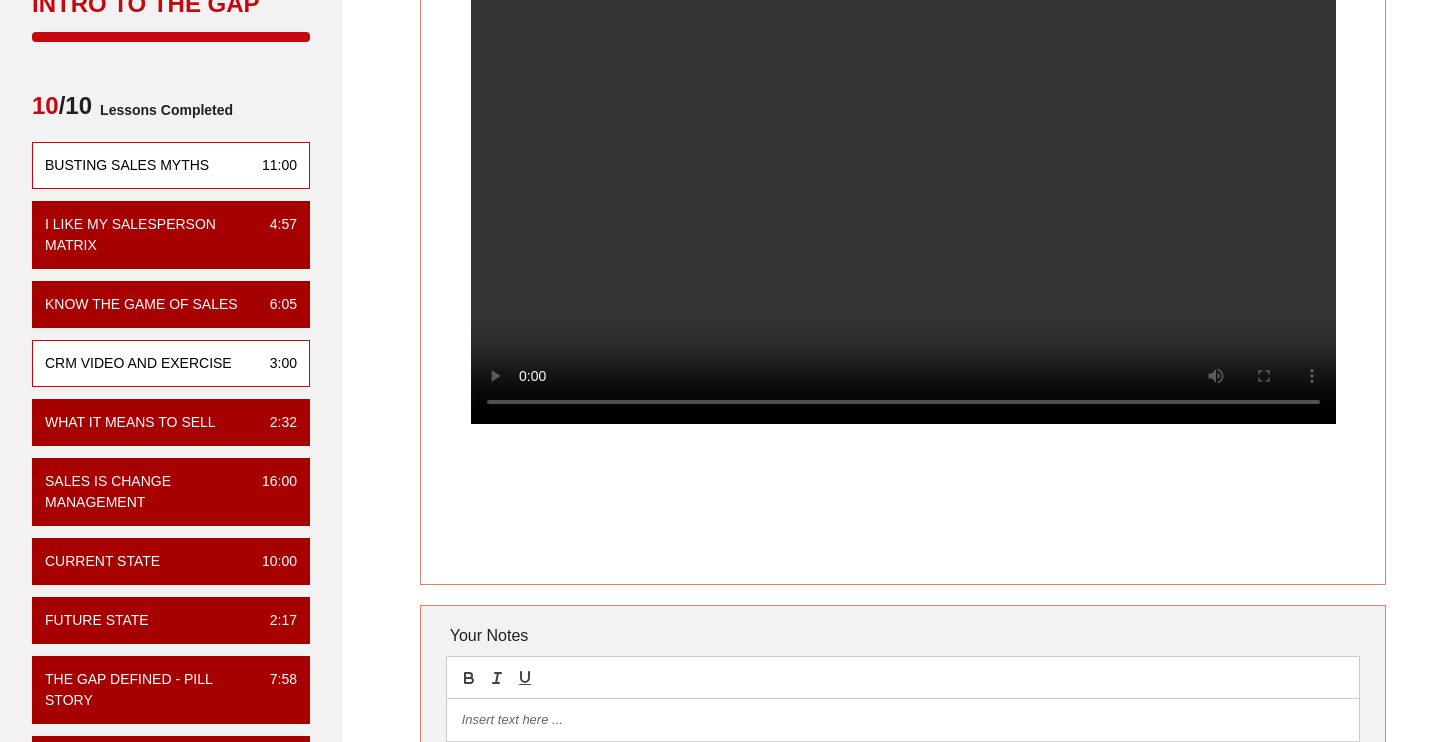 click on "CRM VIDEO and EXERCISE" at bounding box center [138, 363] 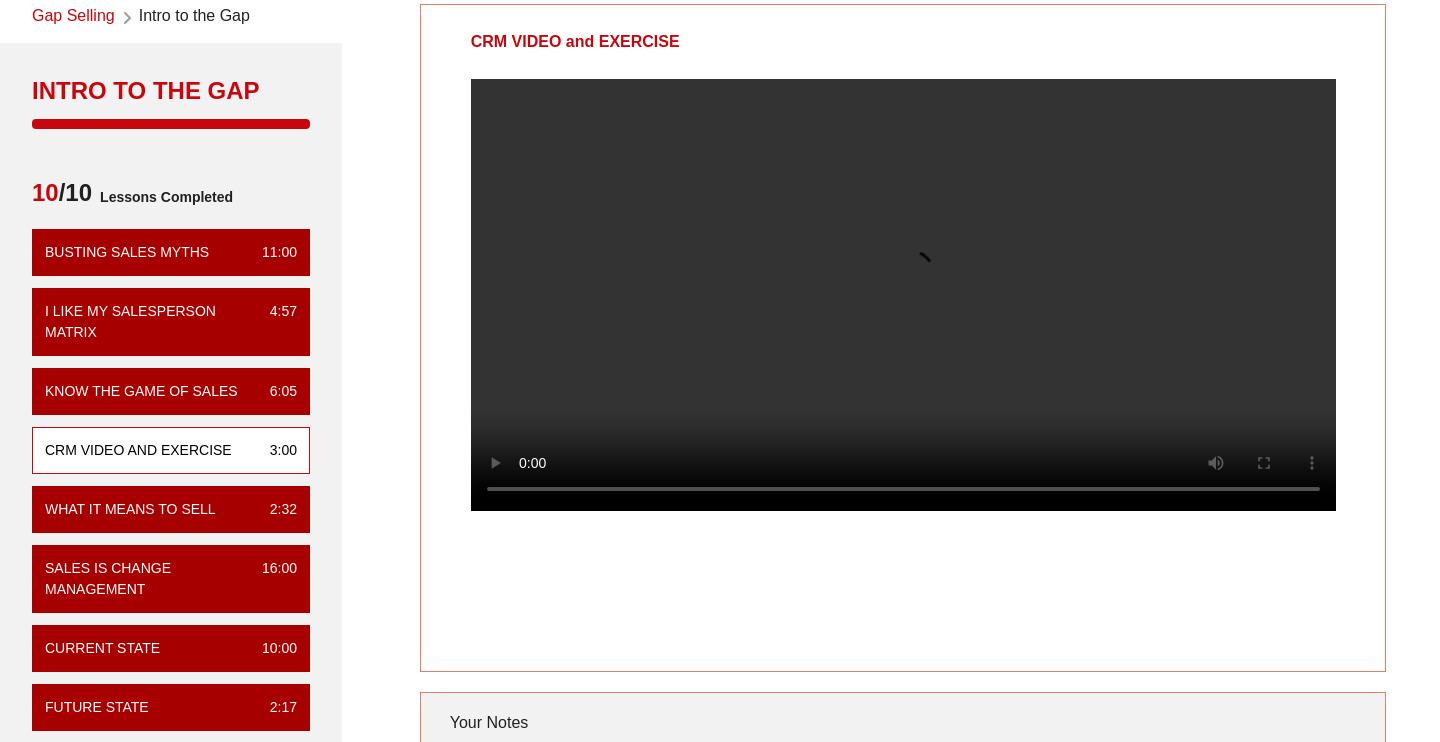 scroll, scrollTop: 93, scrollLeft: 0, axis: vertical 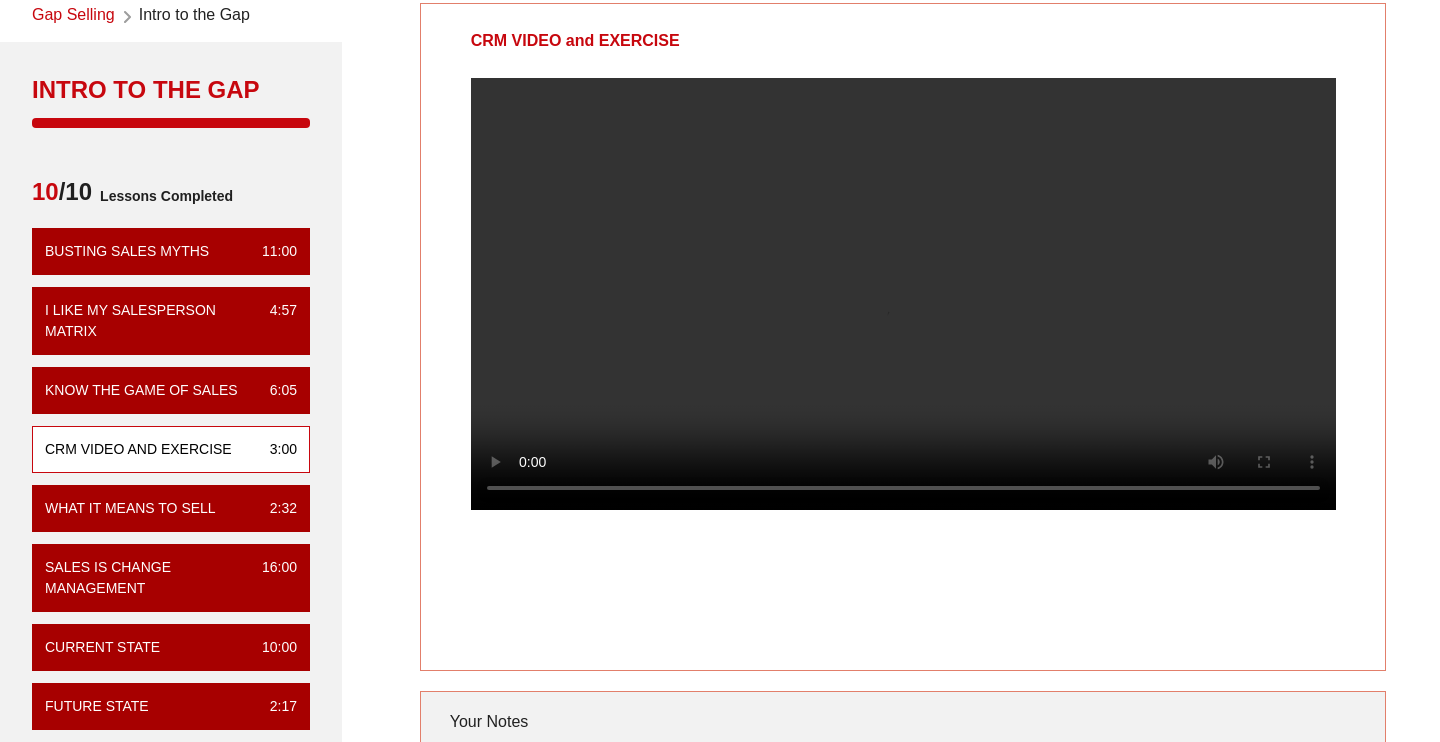 type 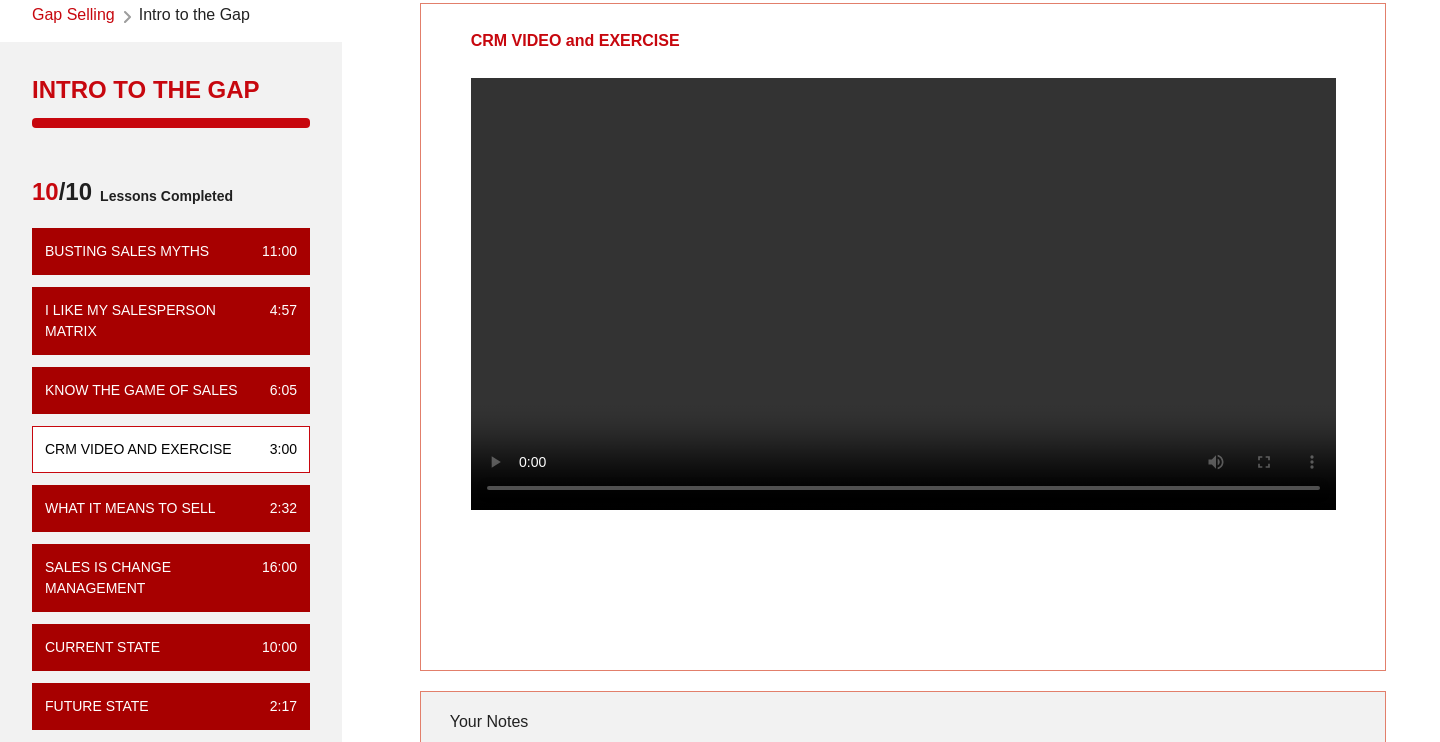 click at bounding box center (903, 310) 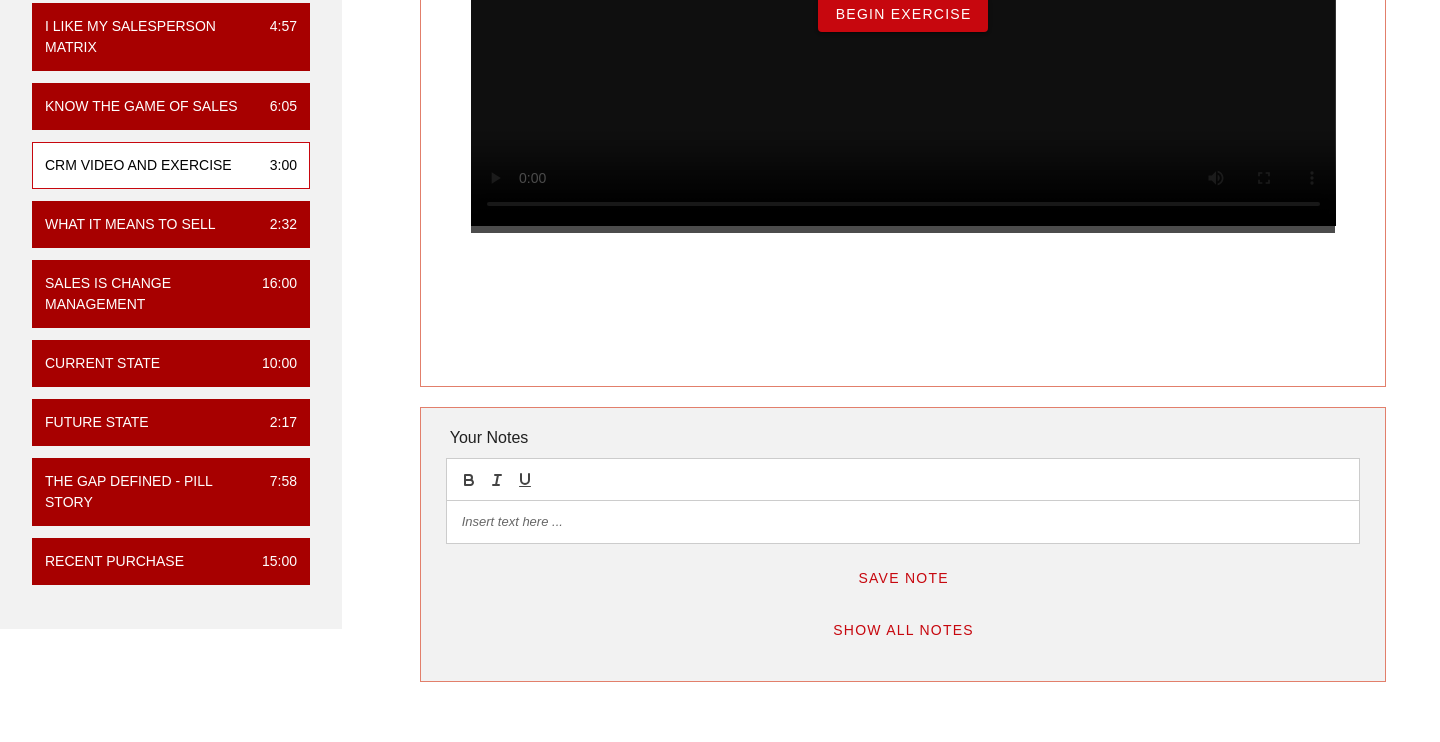 scroll, scrollTop: 0, scrollLeft: 0, axis: both 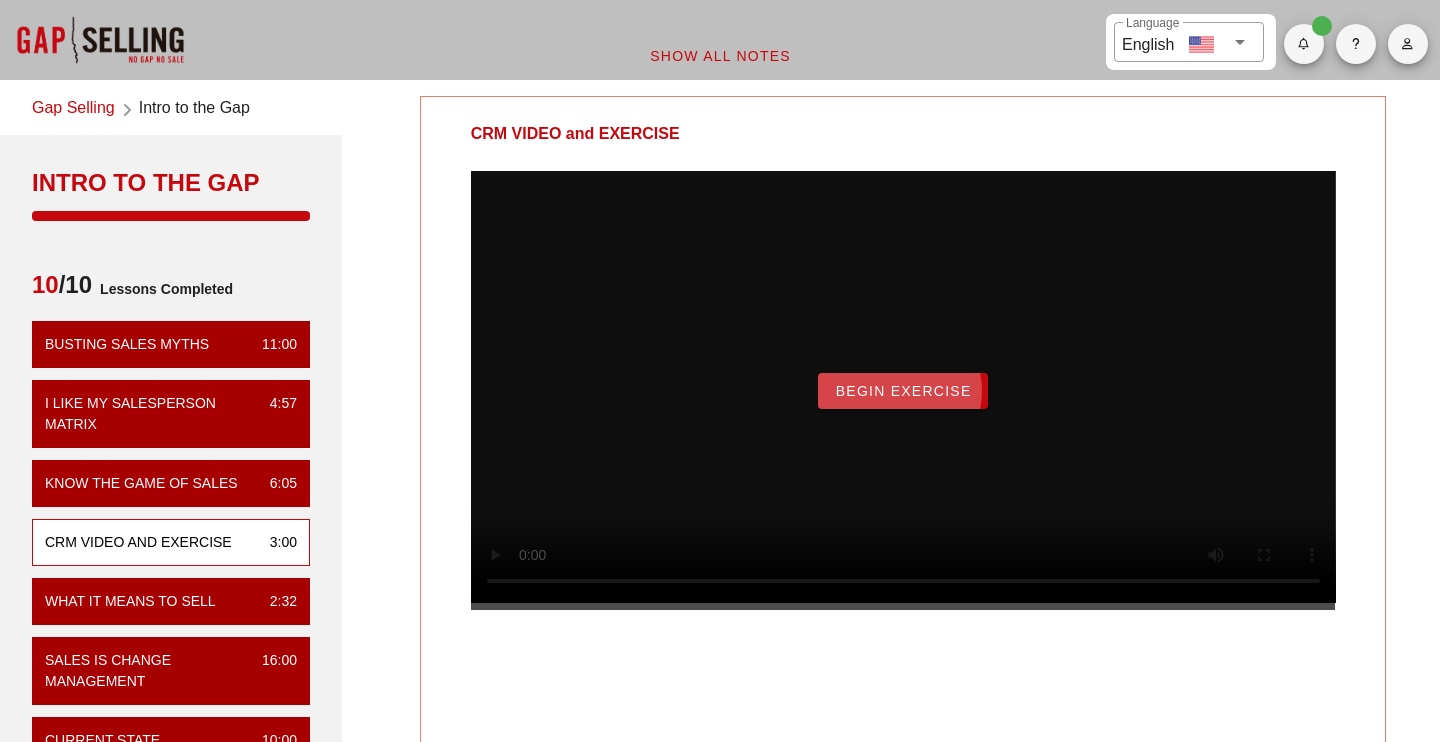 click on "Begin Exercise" at bounding box center (902, 391) 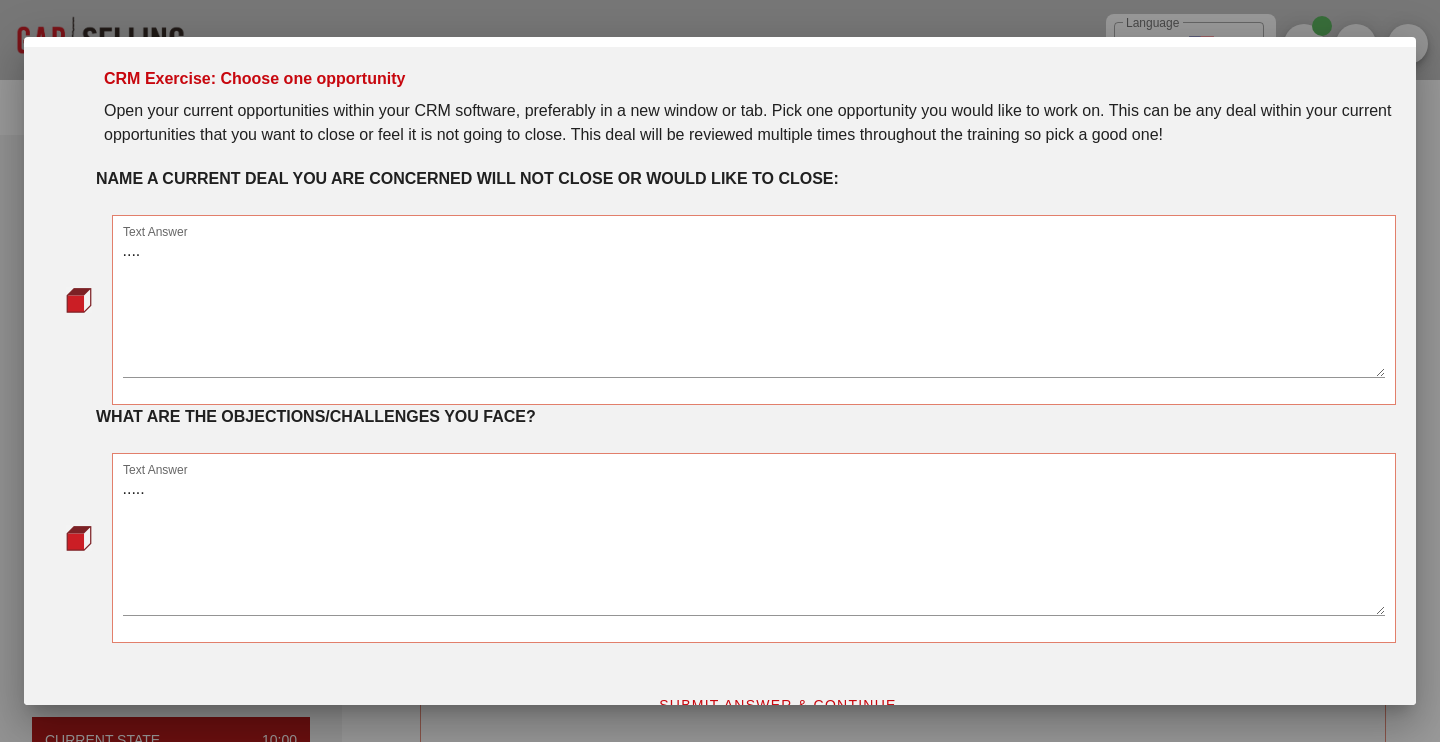 scroll, scrollTop: 21, scrollLeft: 0, axis: vertical 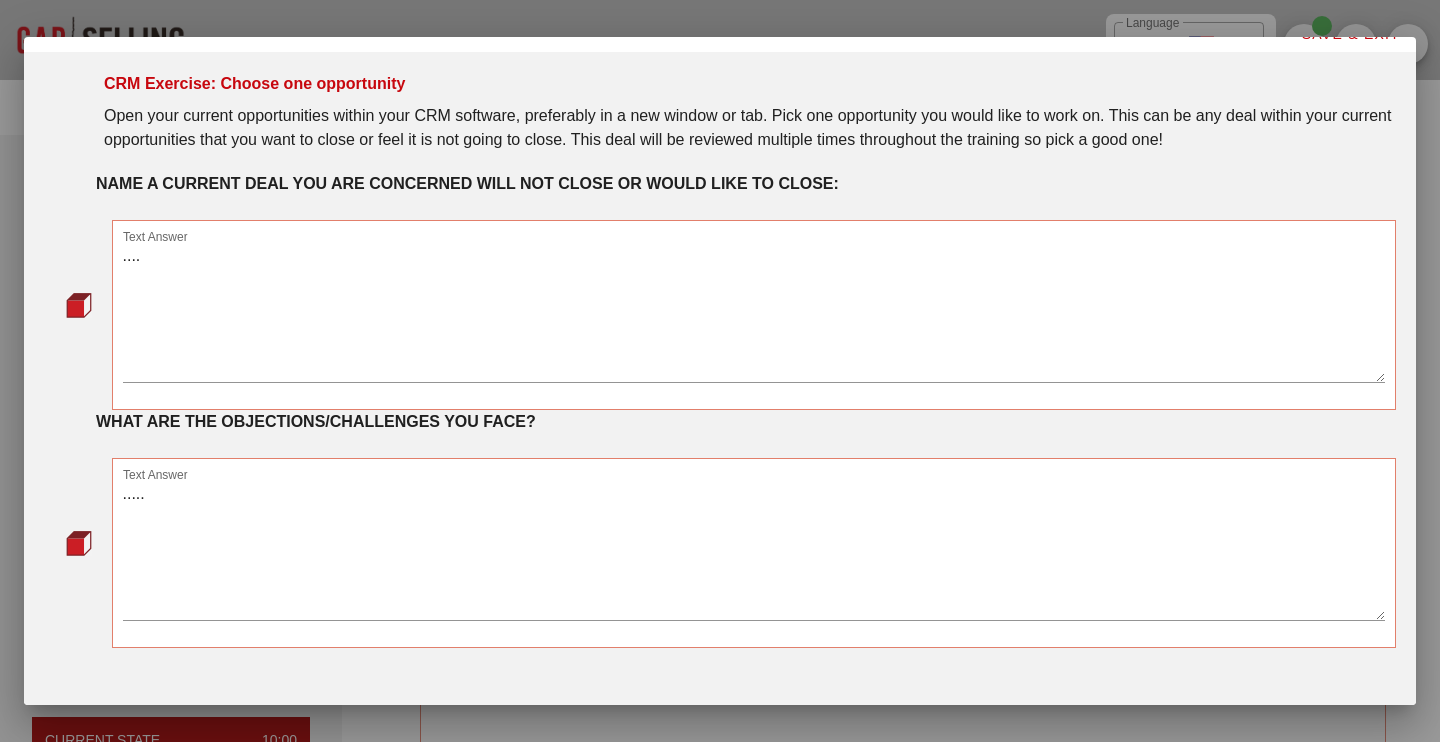 click at bounding box center (720, 371) 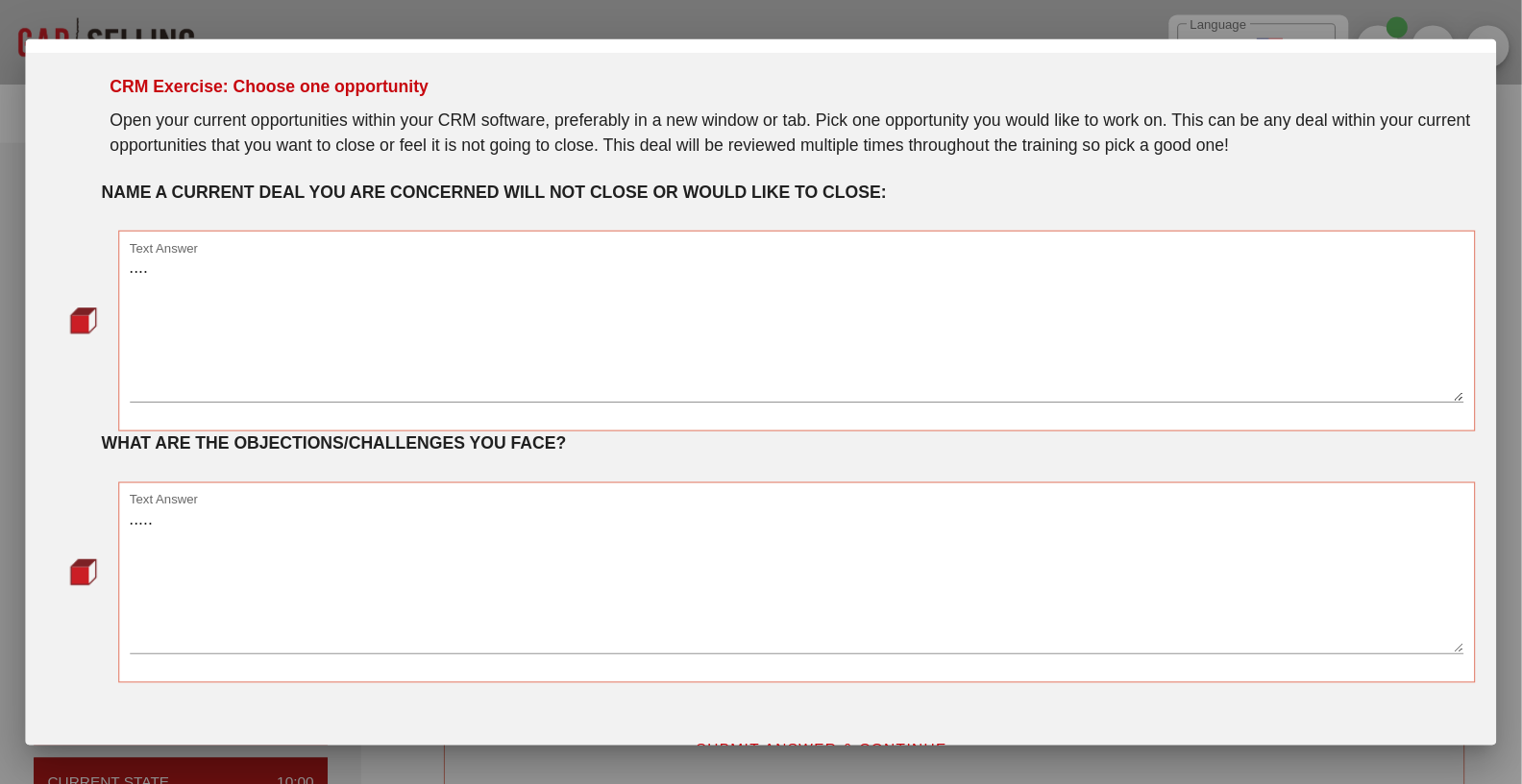 scroll, scrollTop: 0, scrollLeft: 0, axis: both 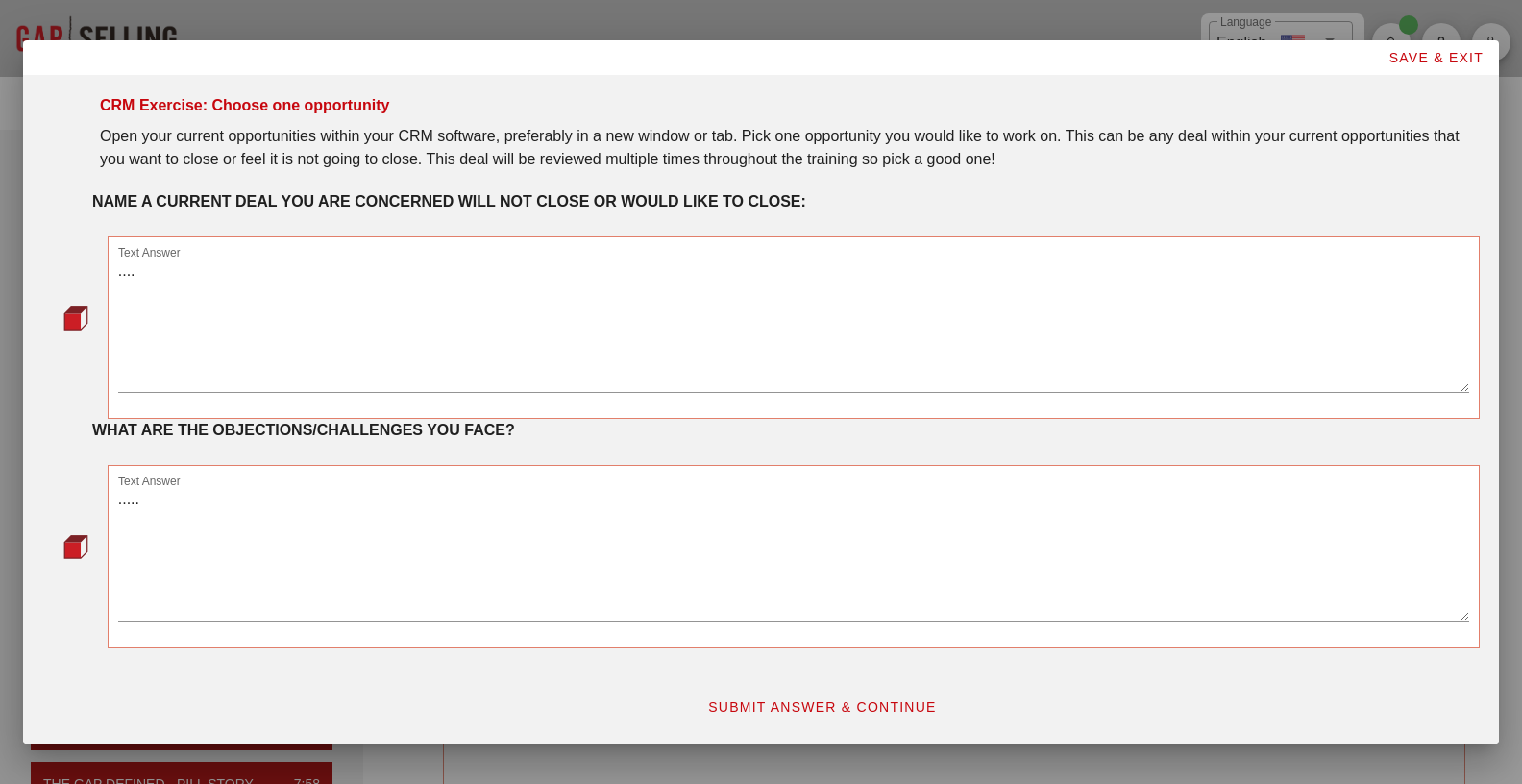 click on "SUBMIT ANSWER & CONTINUE" at bounding box center [822, 707] 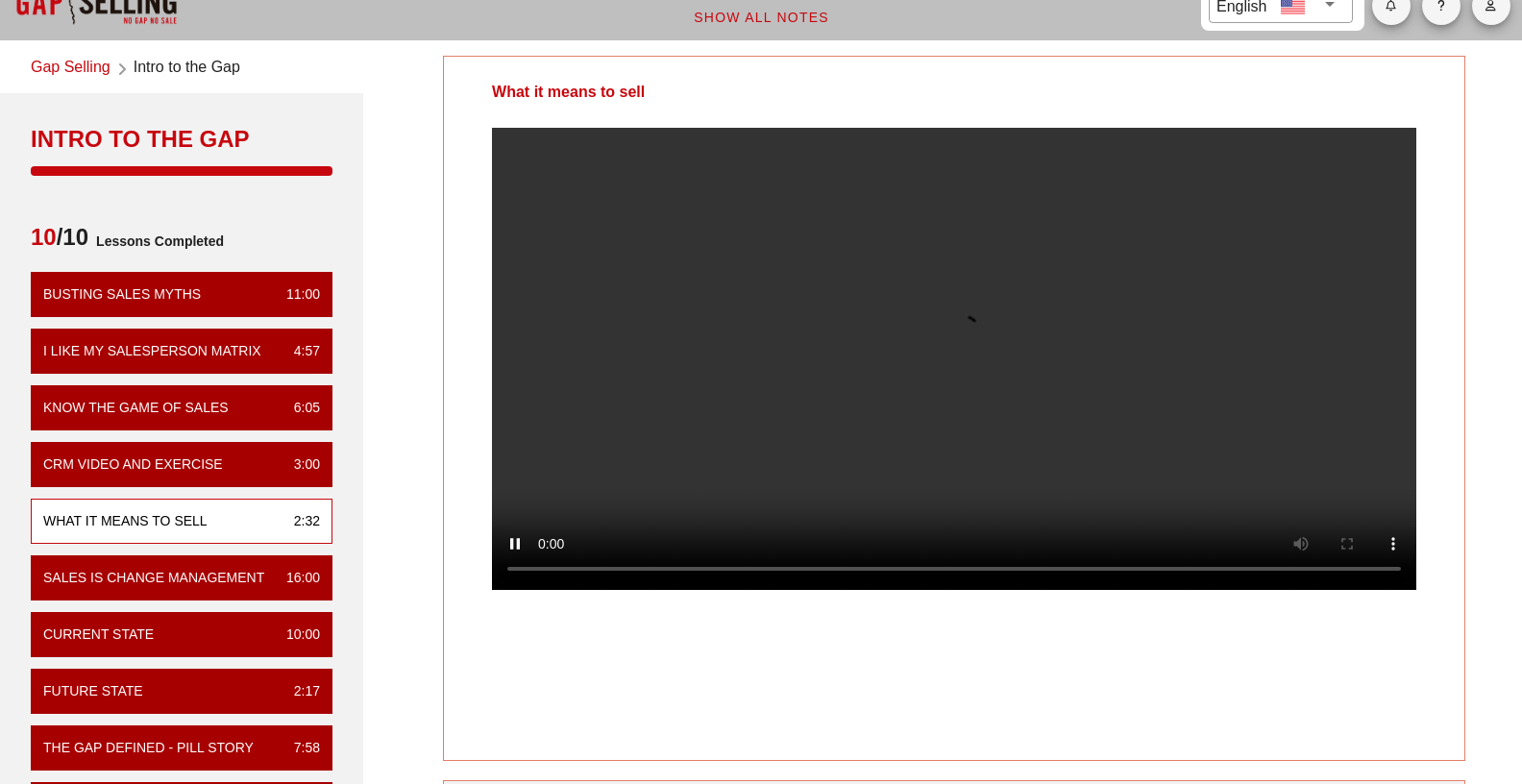 scroll, scrollTop: 38, scrollLeft: 0, axis: vertical 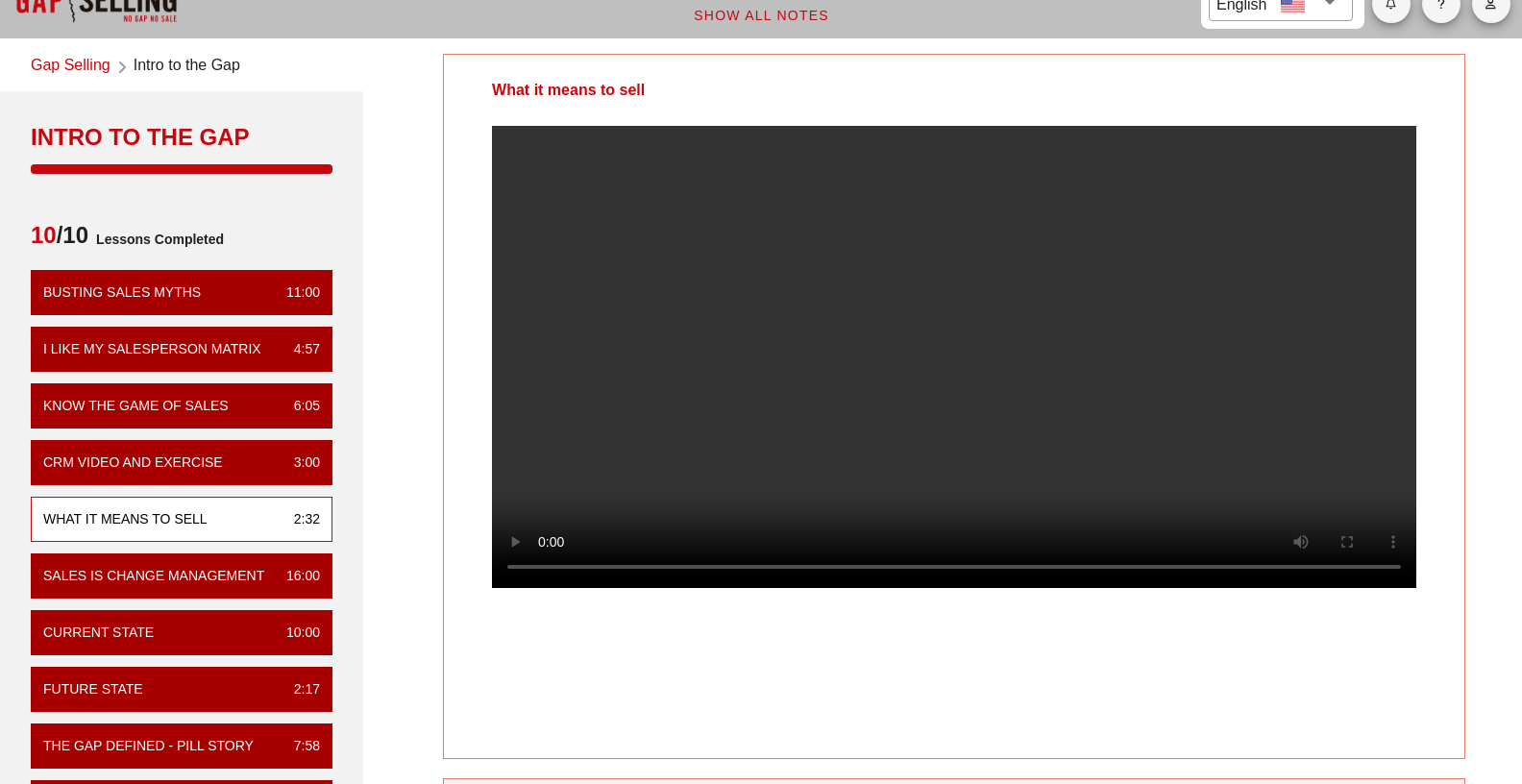 click on "What it means to sell  Your Notes                       Save Note Show All Notes" at bounding box center [954, 549] 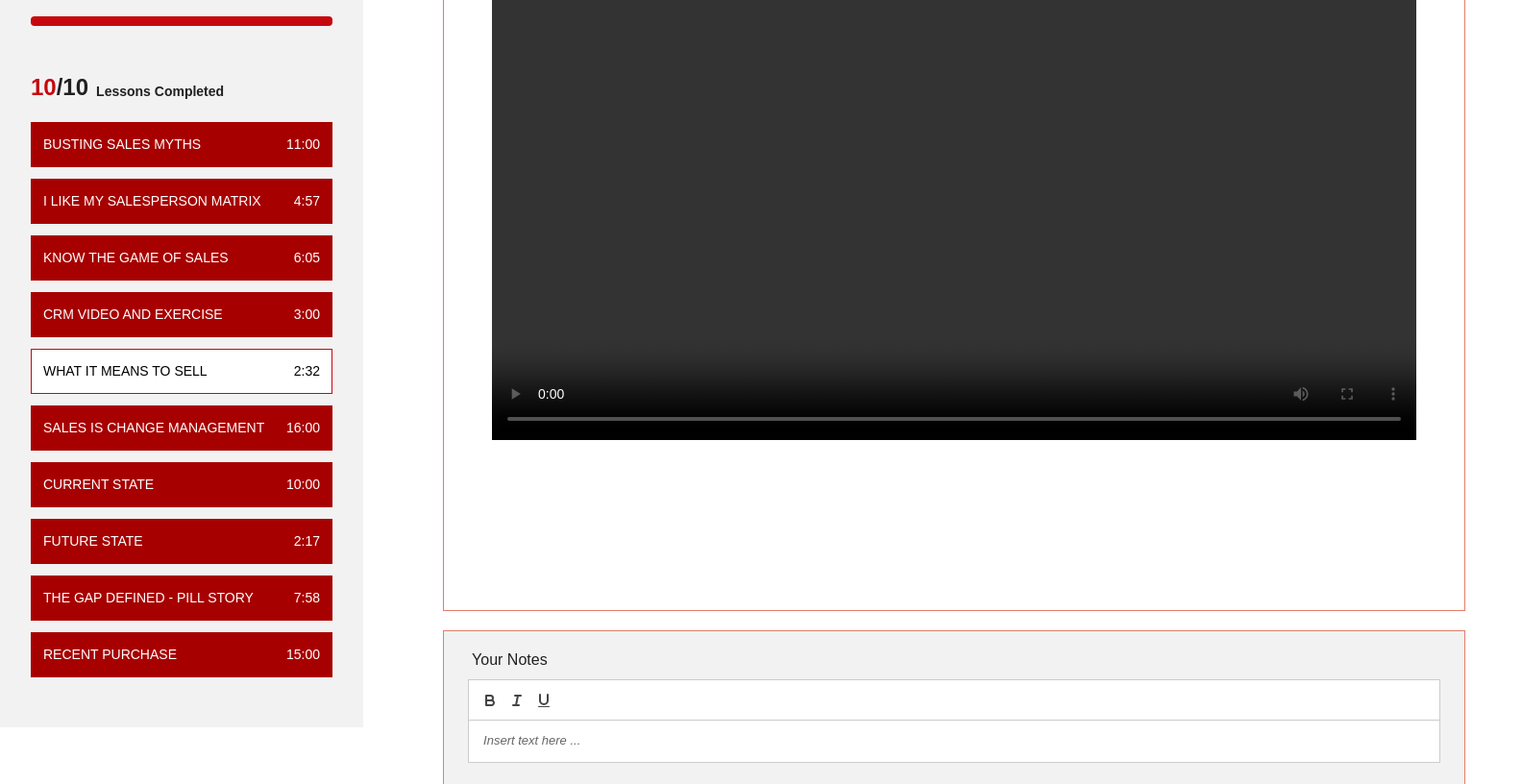 scroll, scrollTop: 241, scrollLeft: 0, axis: vertical 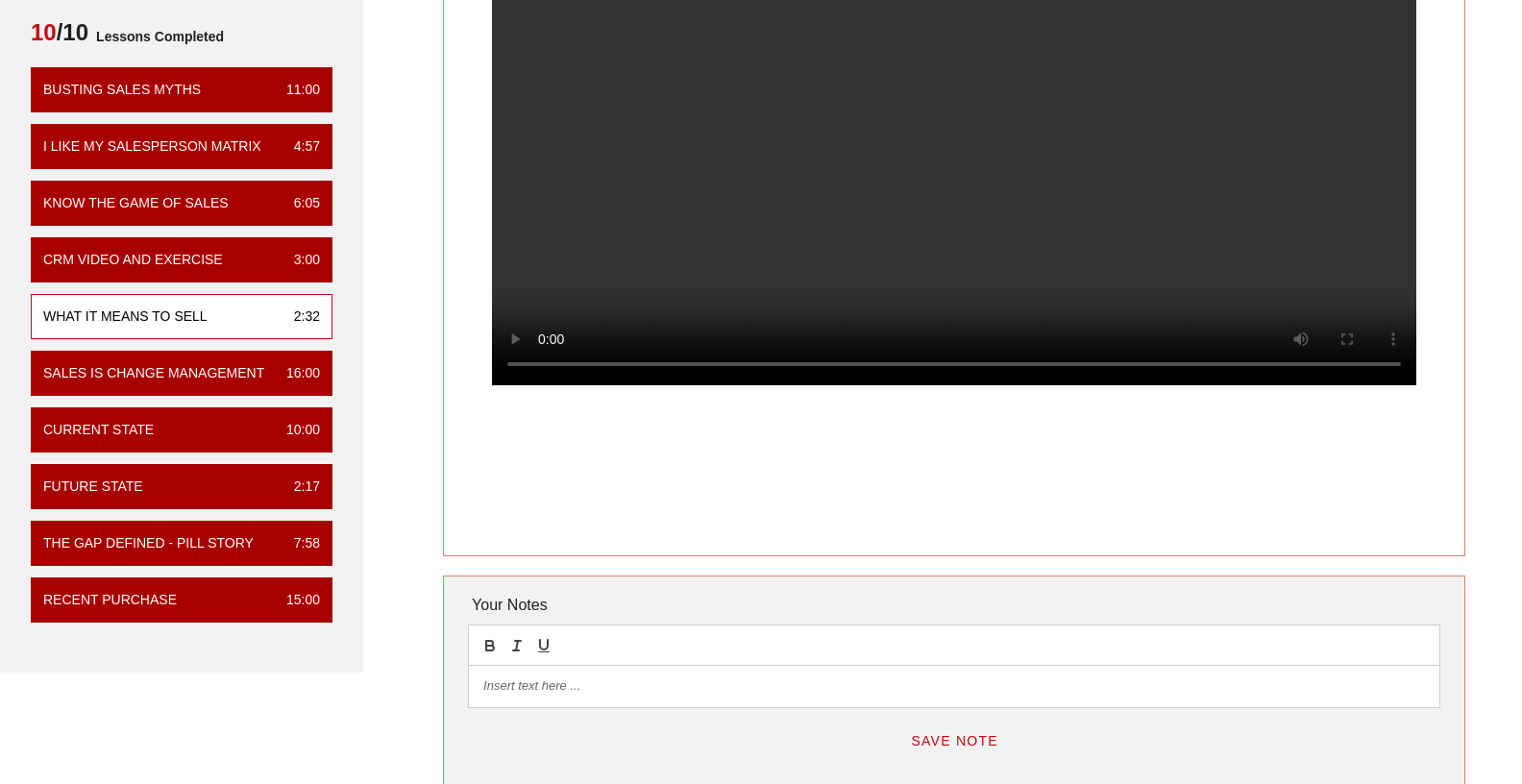 click on "What it means to sell  Your Notes                       Save Note Show All Notes" at bounding box center (954, 346) 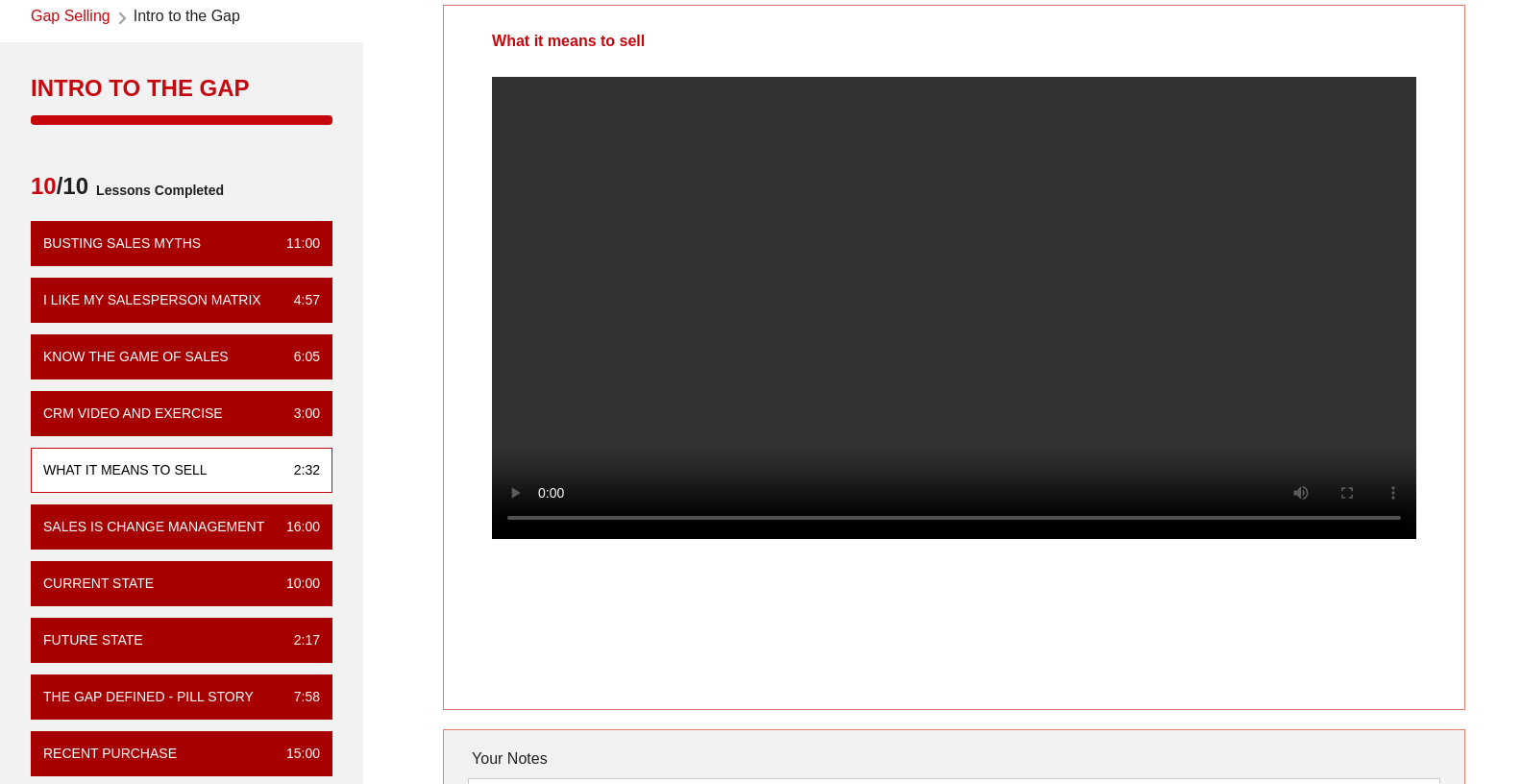 scroll, scrollTop: 89, scrollLeft: 0, axis: vertical 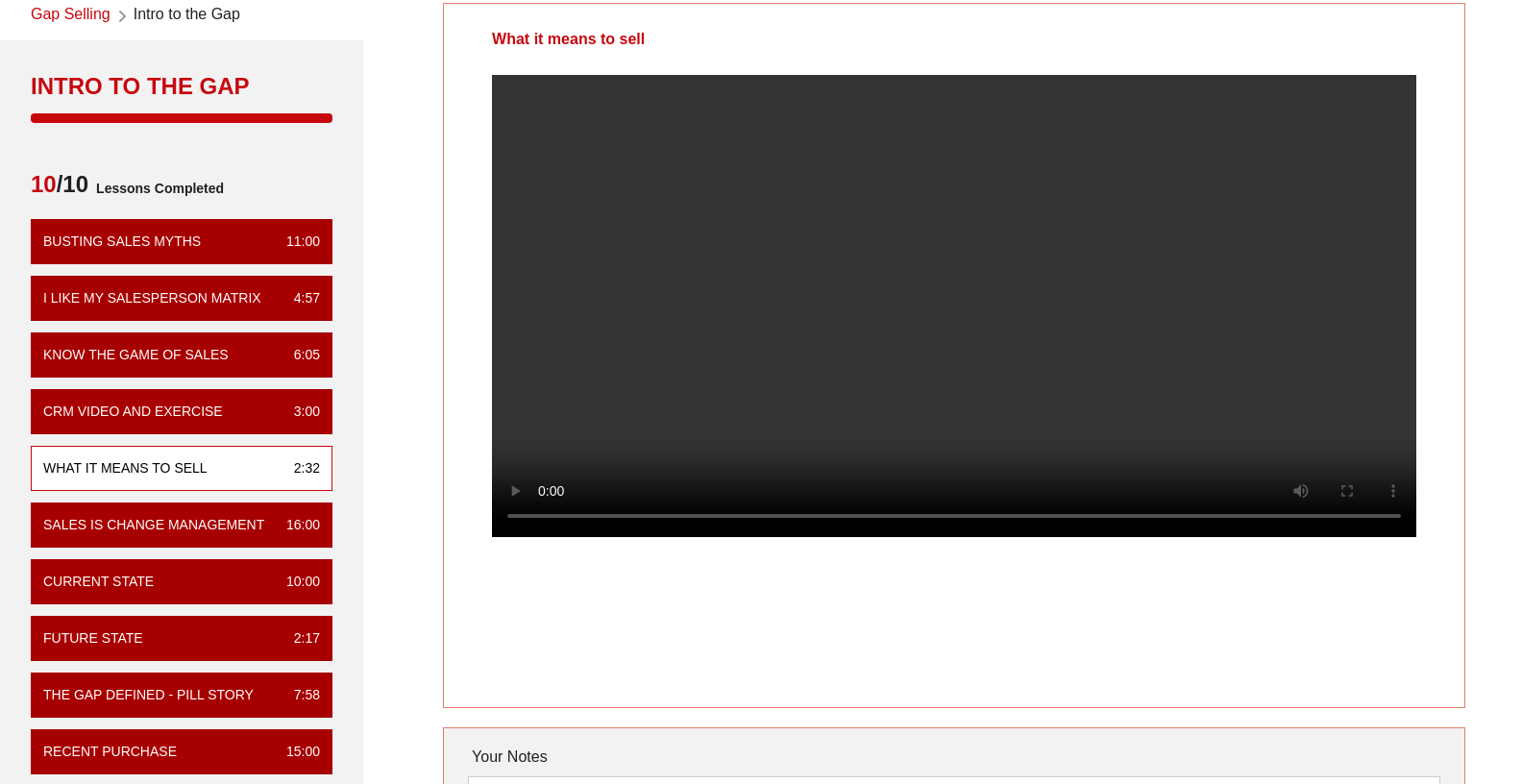 click on "What it means to sell  Your Notes                       Save Note Show All Notes" at bounding box center [954, 498] 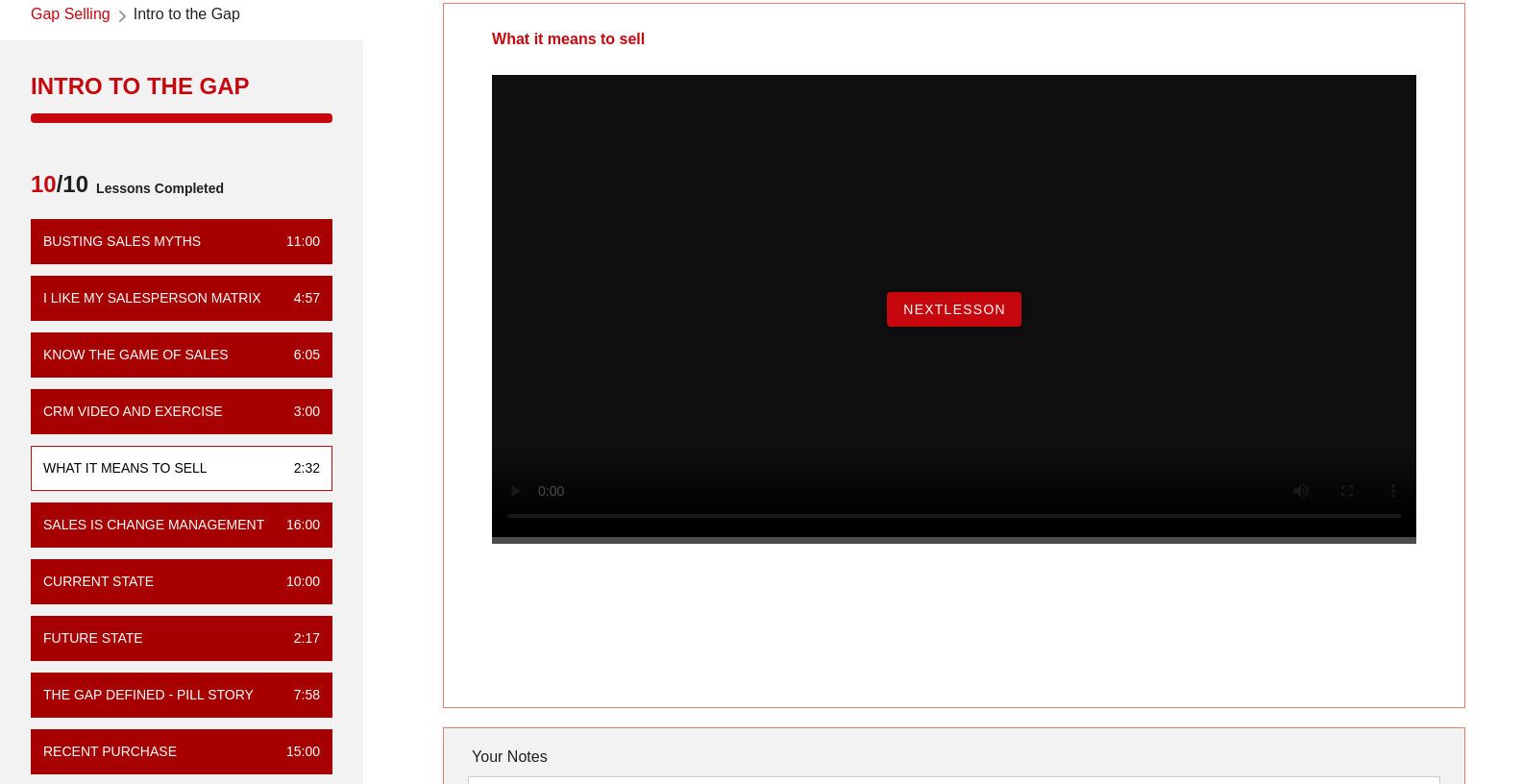 click on "NextLesson" at bounding box center (954, 309) 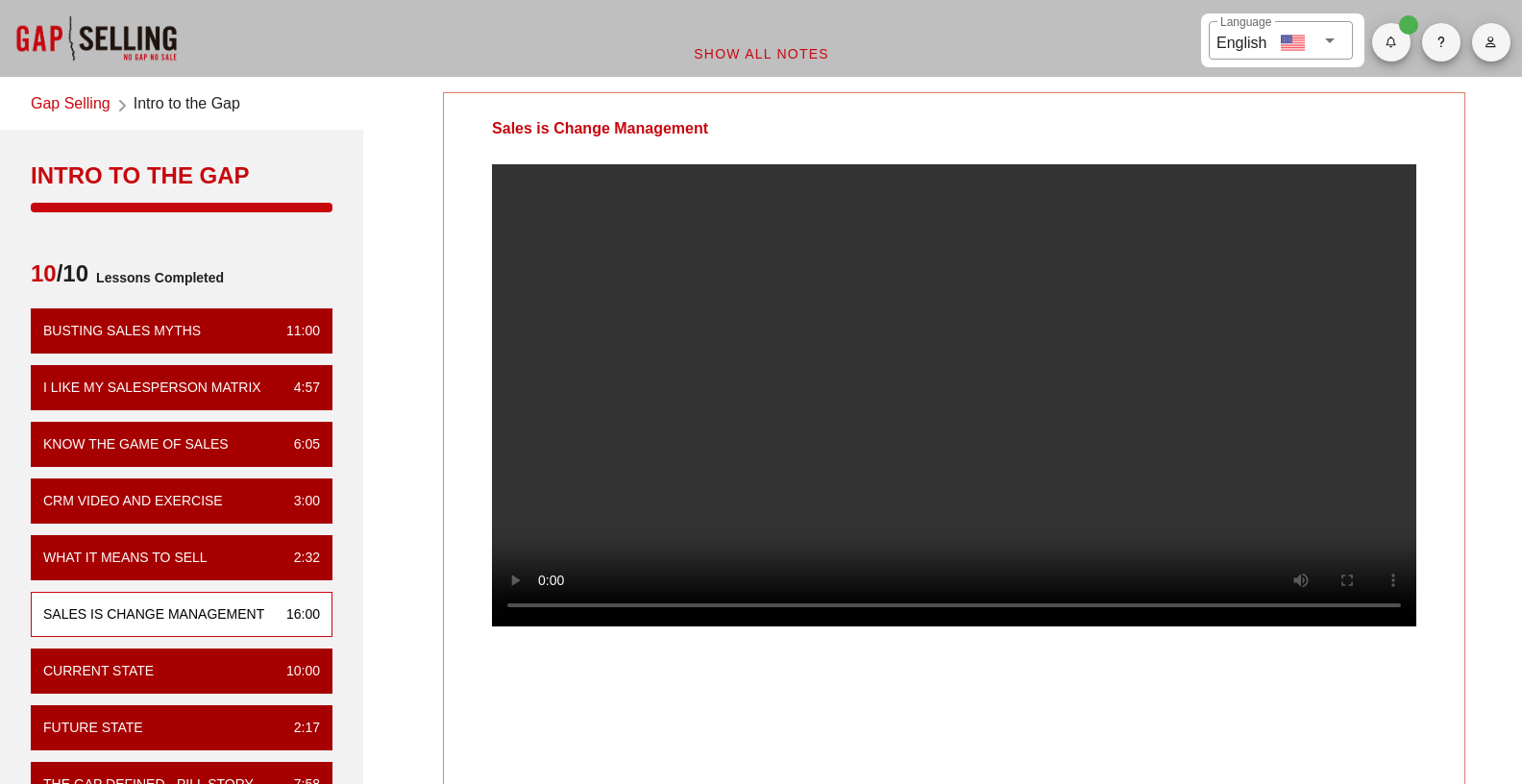 click at bounding box center (954, 410) 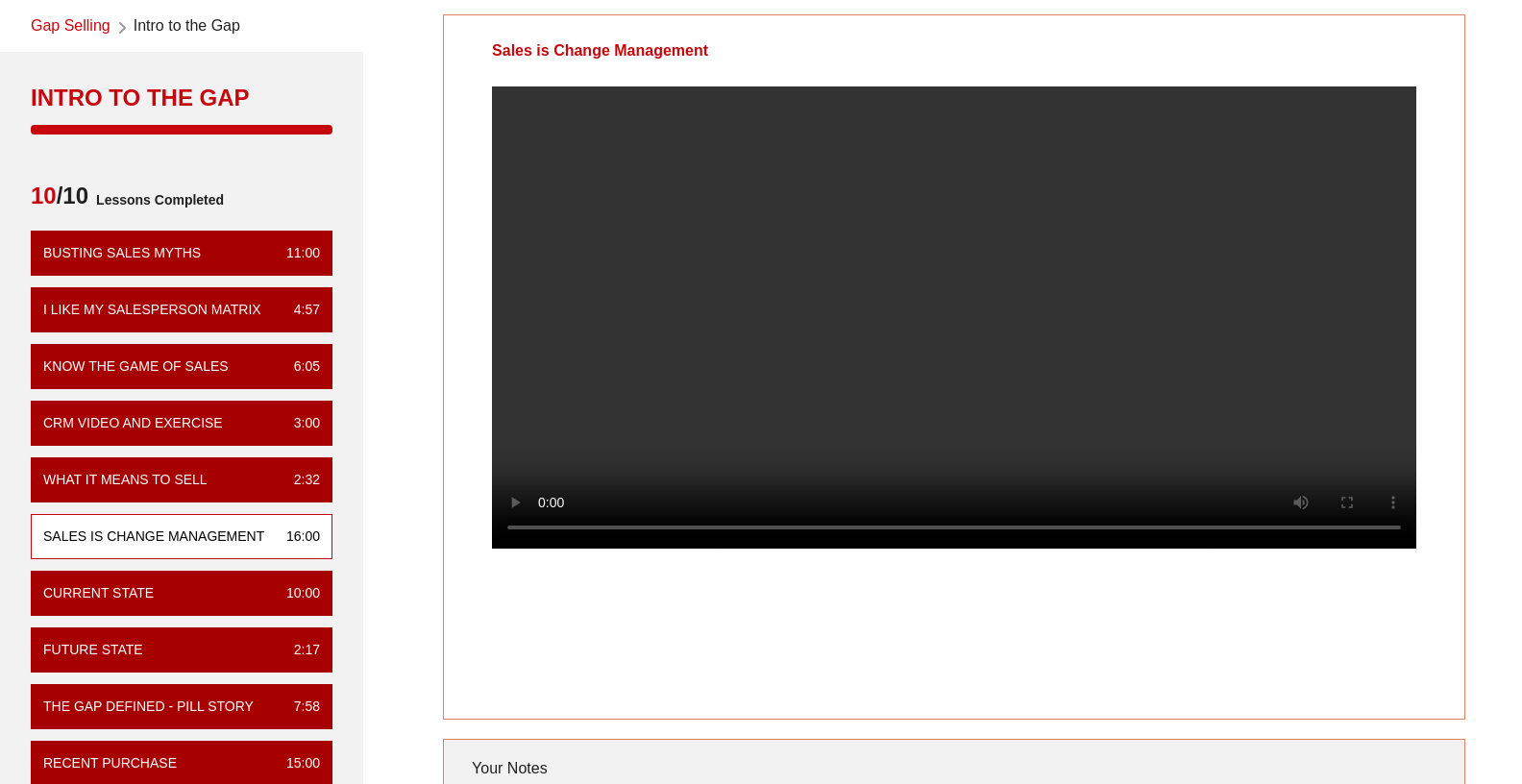 scroll, scrollTop: 79, scrollLeft: 0, axis: vertical 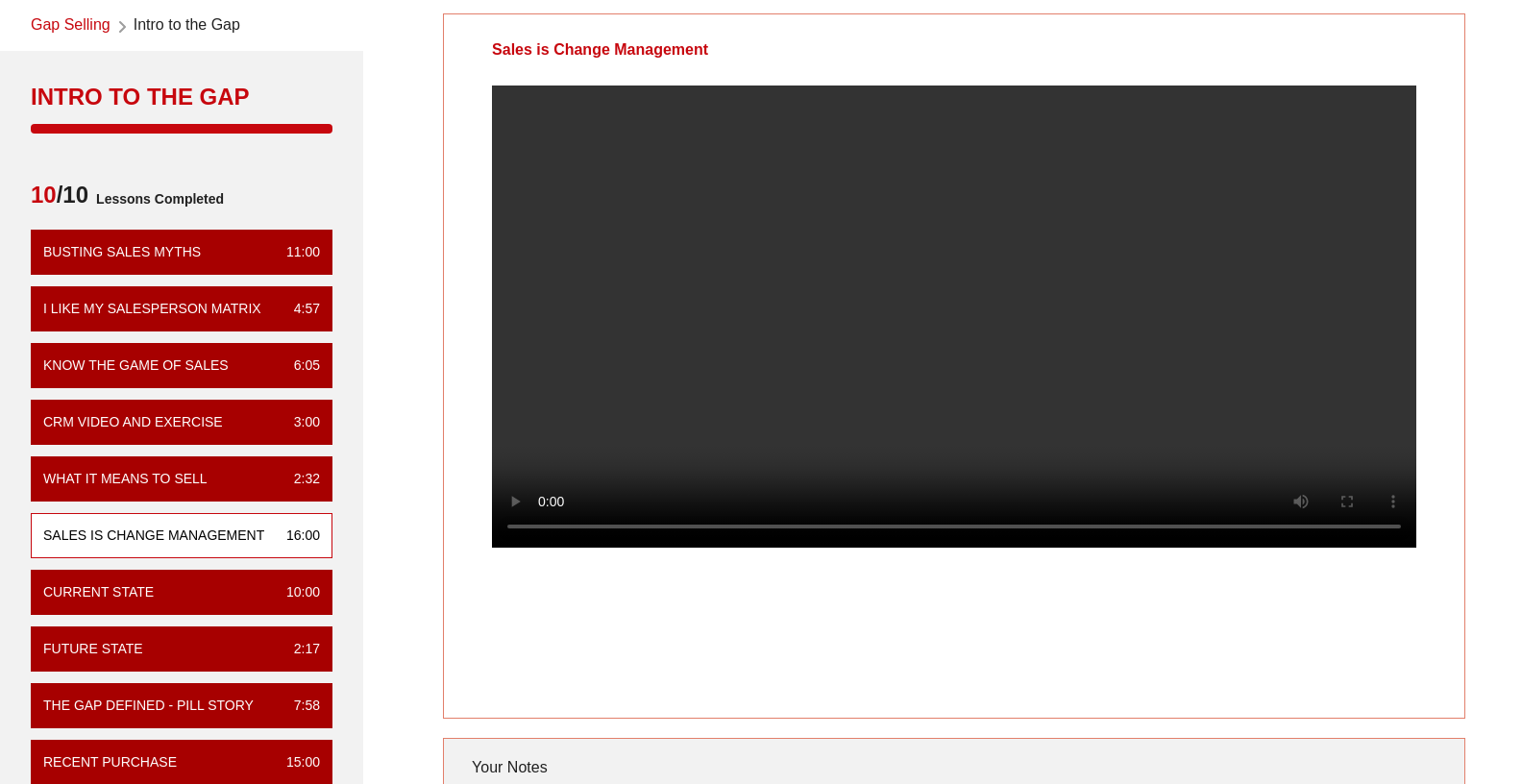 click at bounding box center [954, 331] 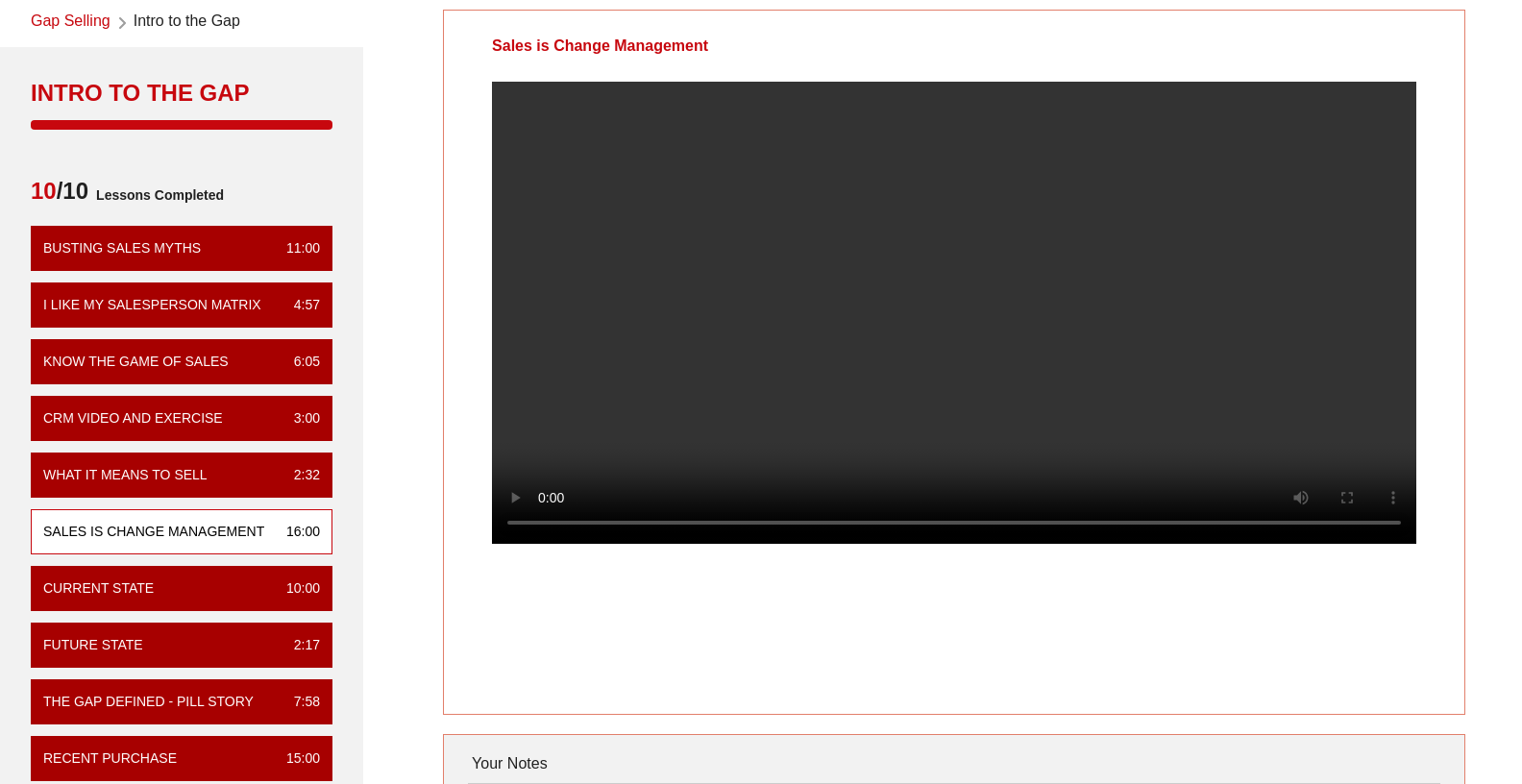 scroll, scrollTop: 91, scrollLeft: 0, axis: vertical 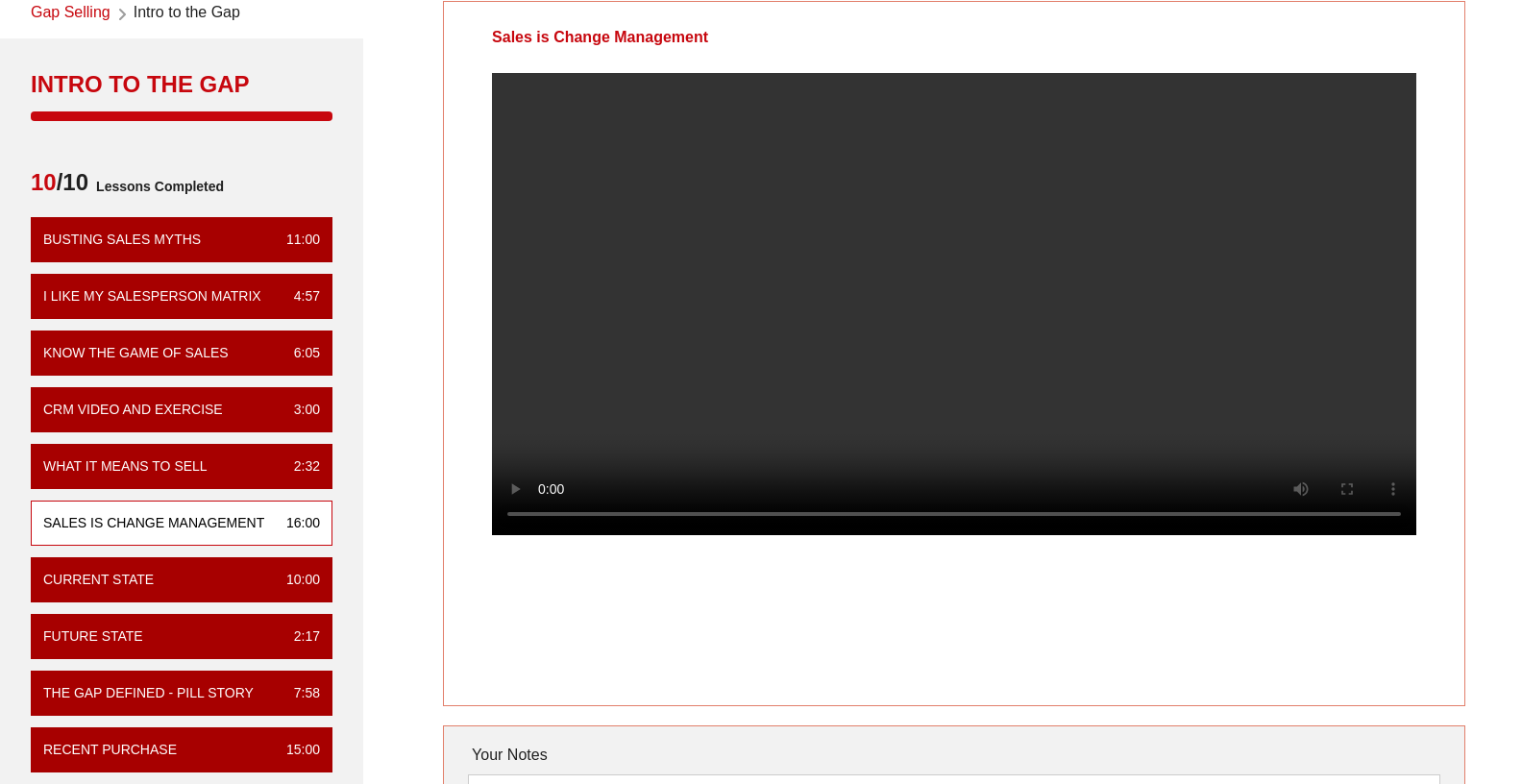 click at bounding box center (954, 319) 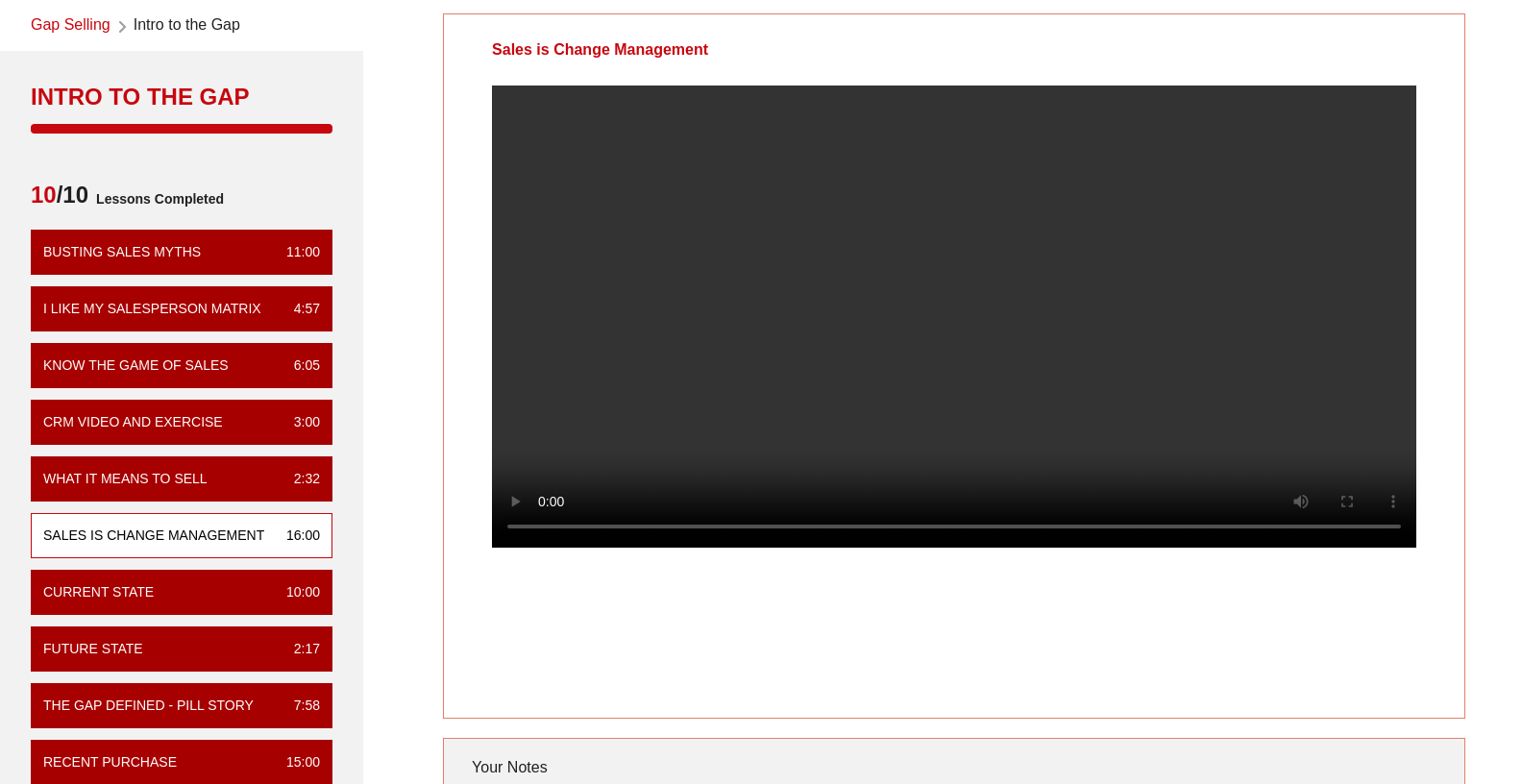 scroll, scrollTop: 90, scrollLeft: 0, axis: vertical 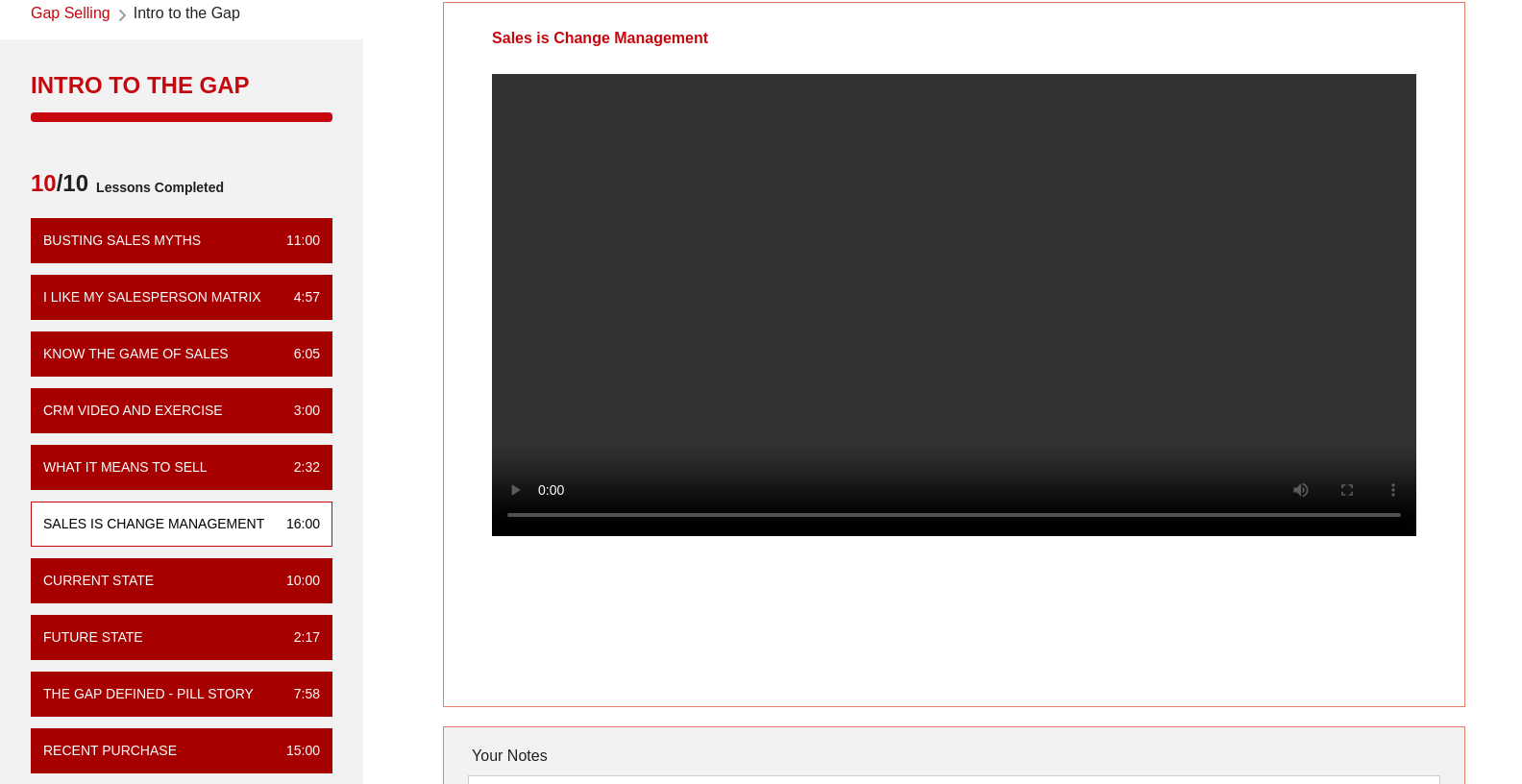click at bounding box center (954, 320) 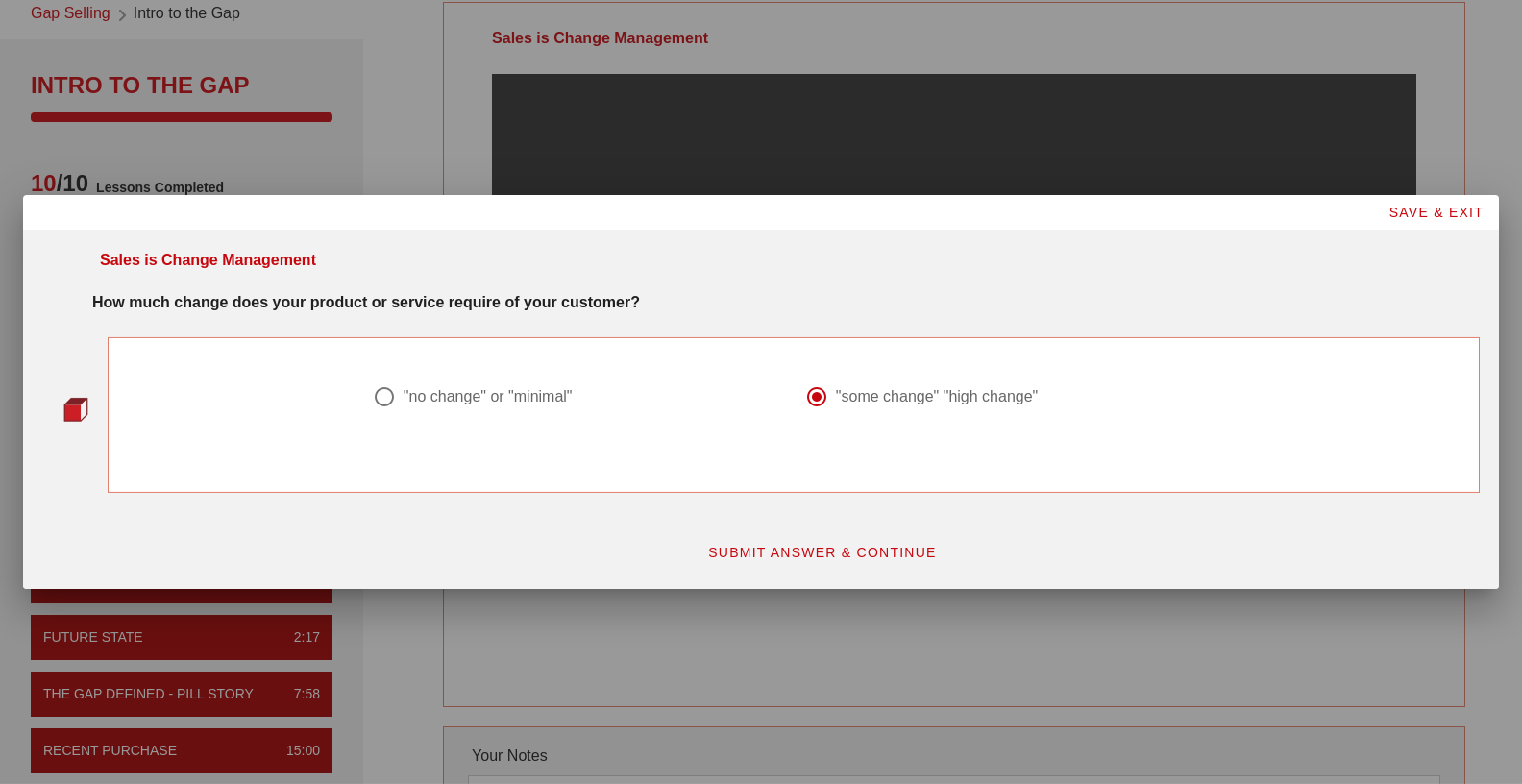 click on "SUBMIT ANSWER & CONTINUE" at bounding box center (822, 552) 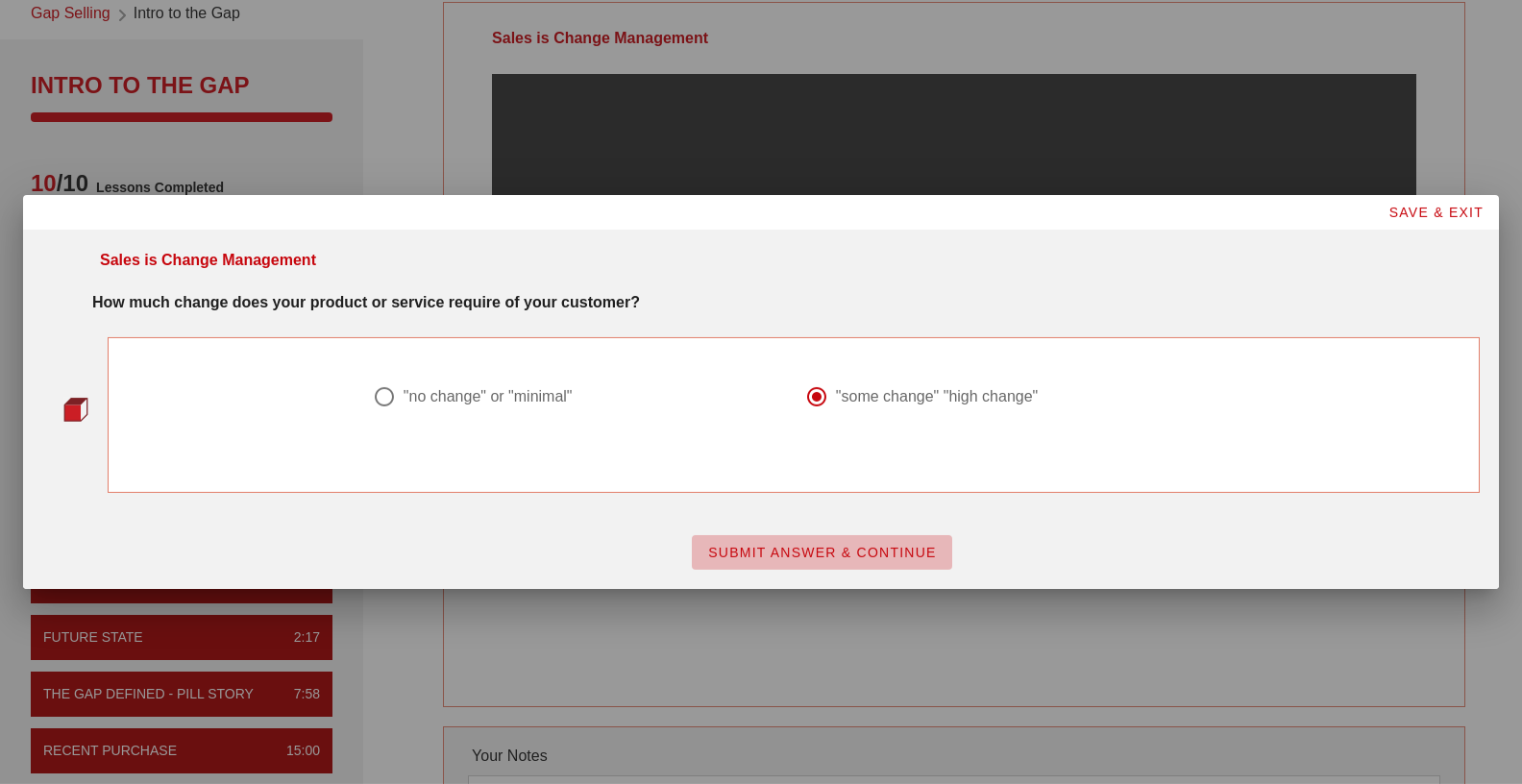 scroll, scrollTop: 0, scrollLeft: 0, axis: both 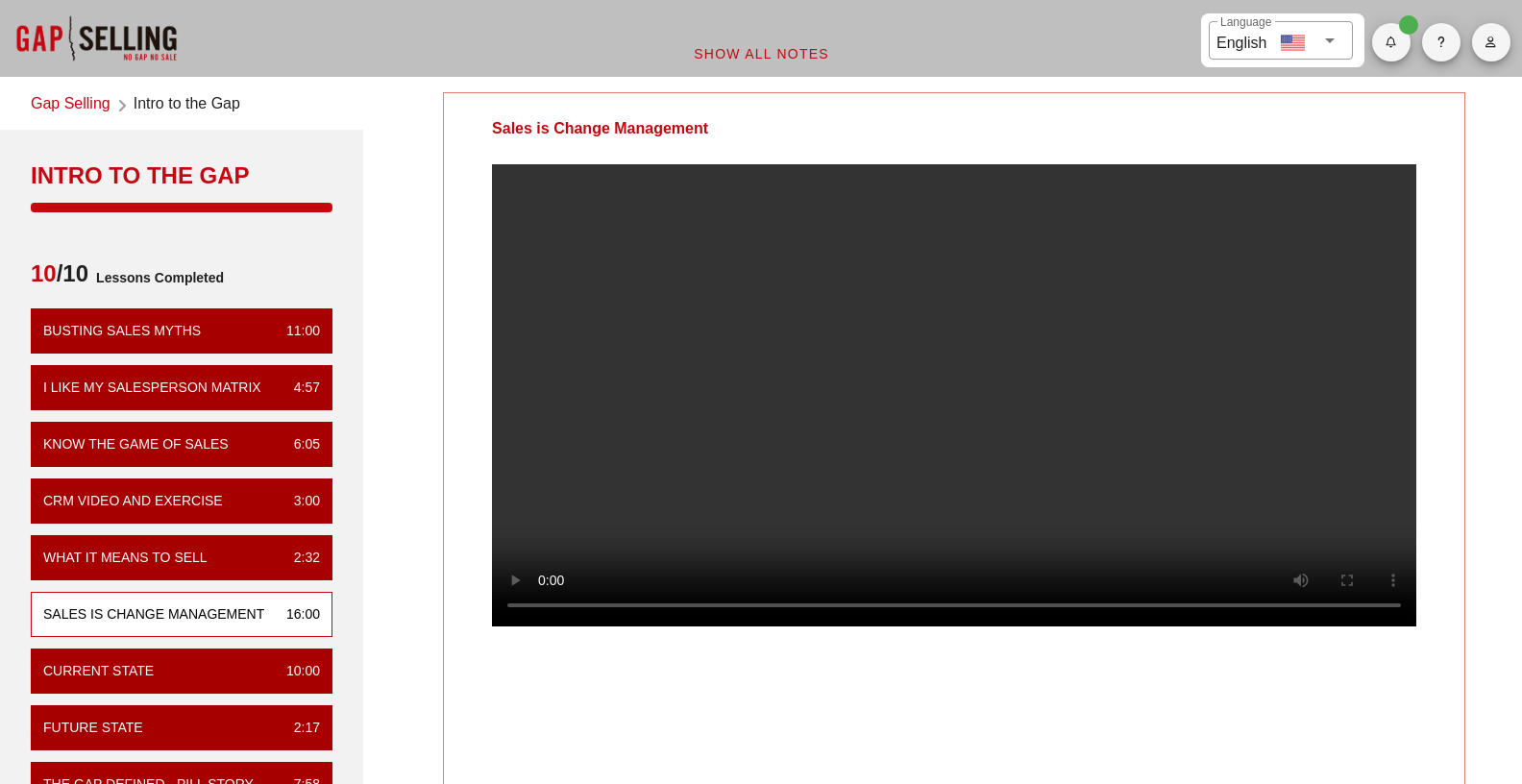 click at bounding box center (954, 410) 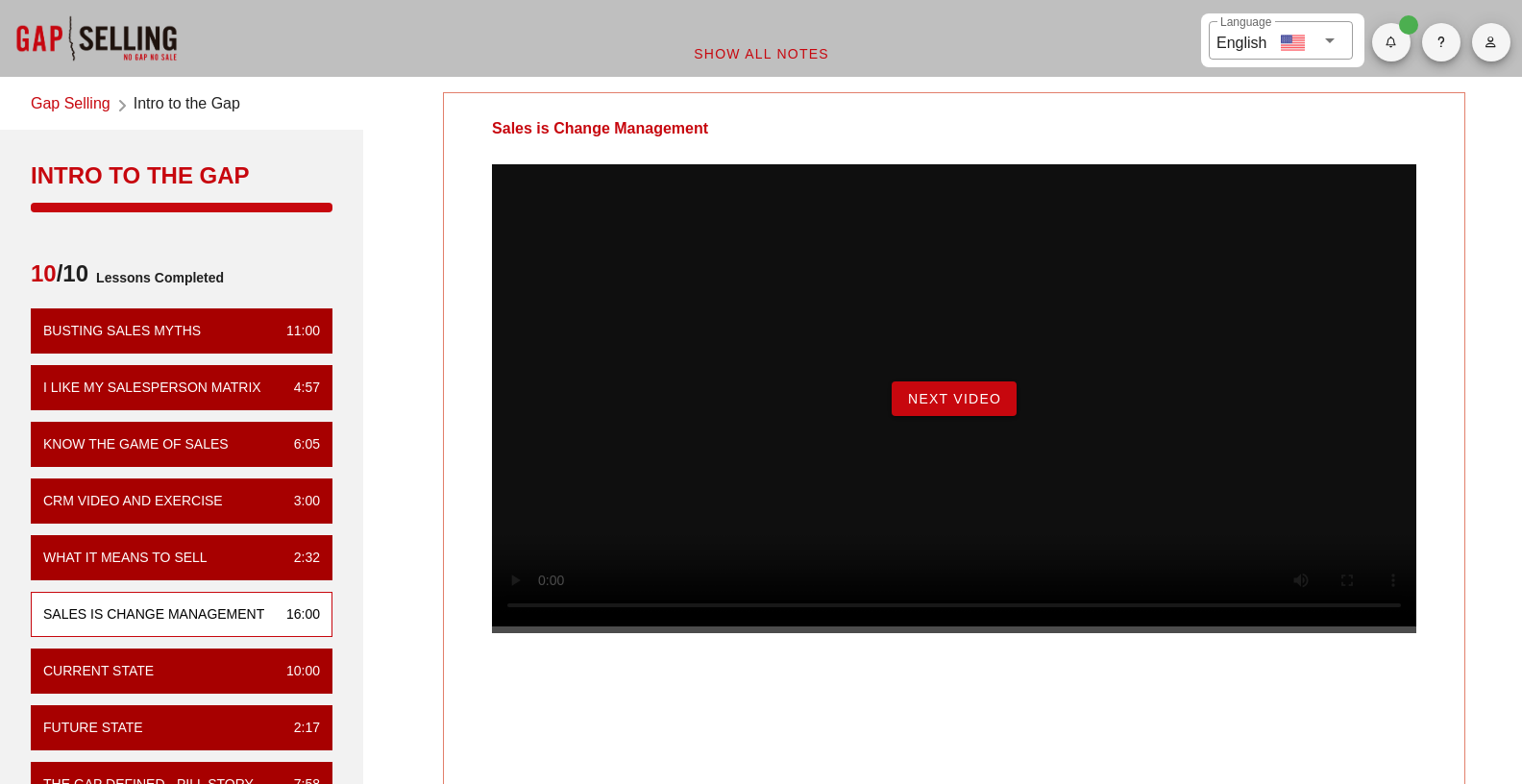 click on "Next Video" at bounding box center [954, 399] 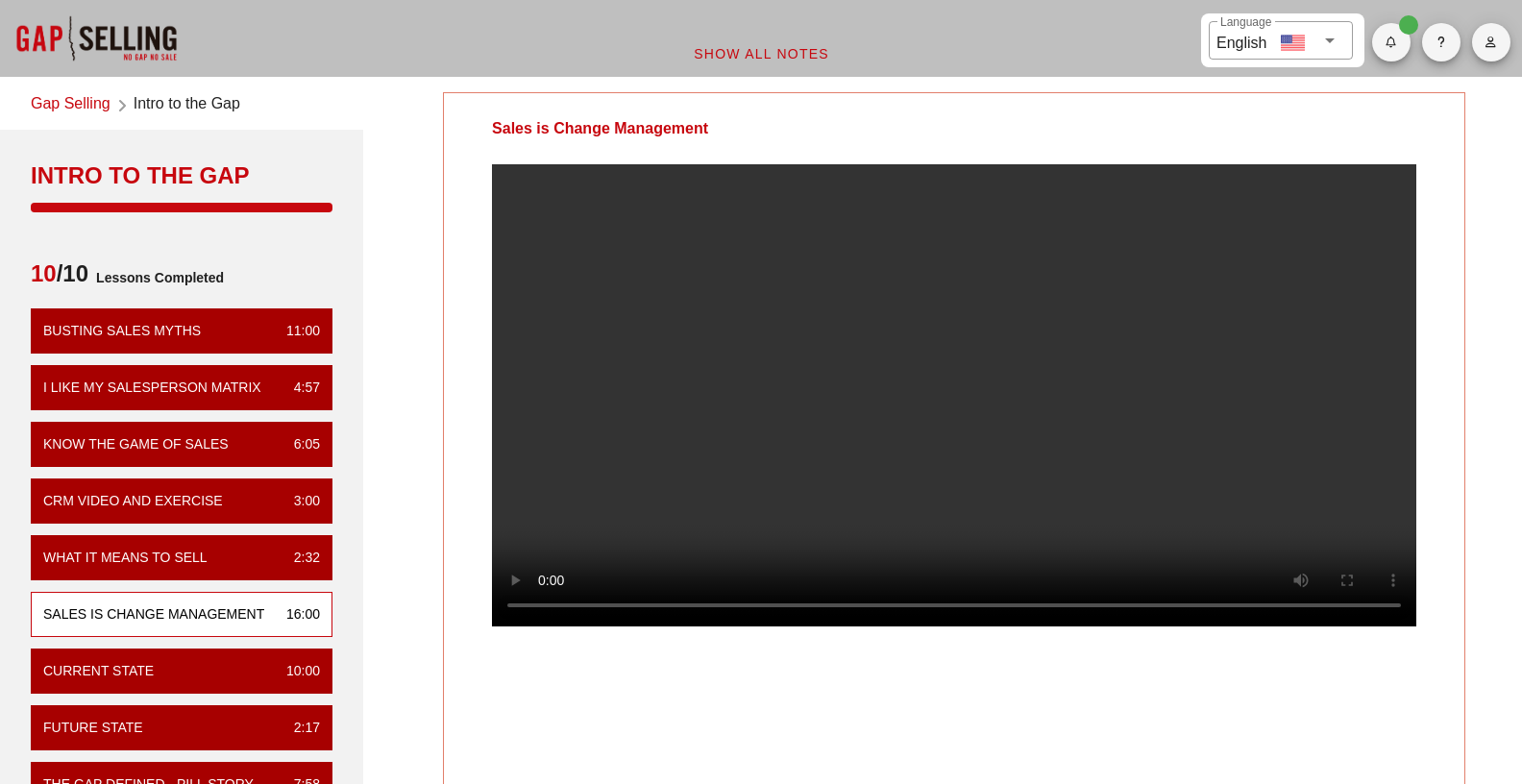 click on "Sales is Change Management" at bounding box center [954, 129] 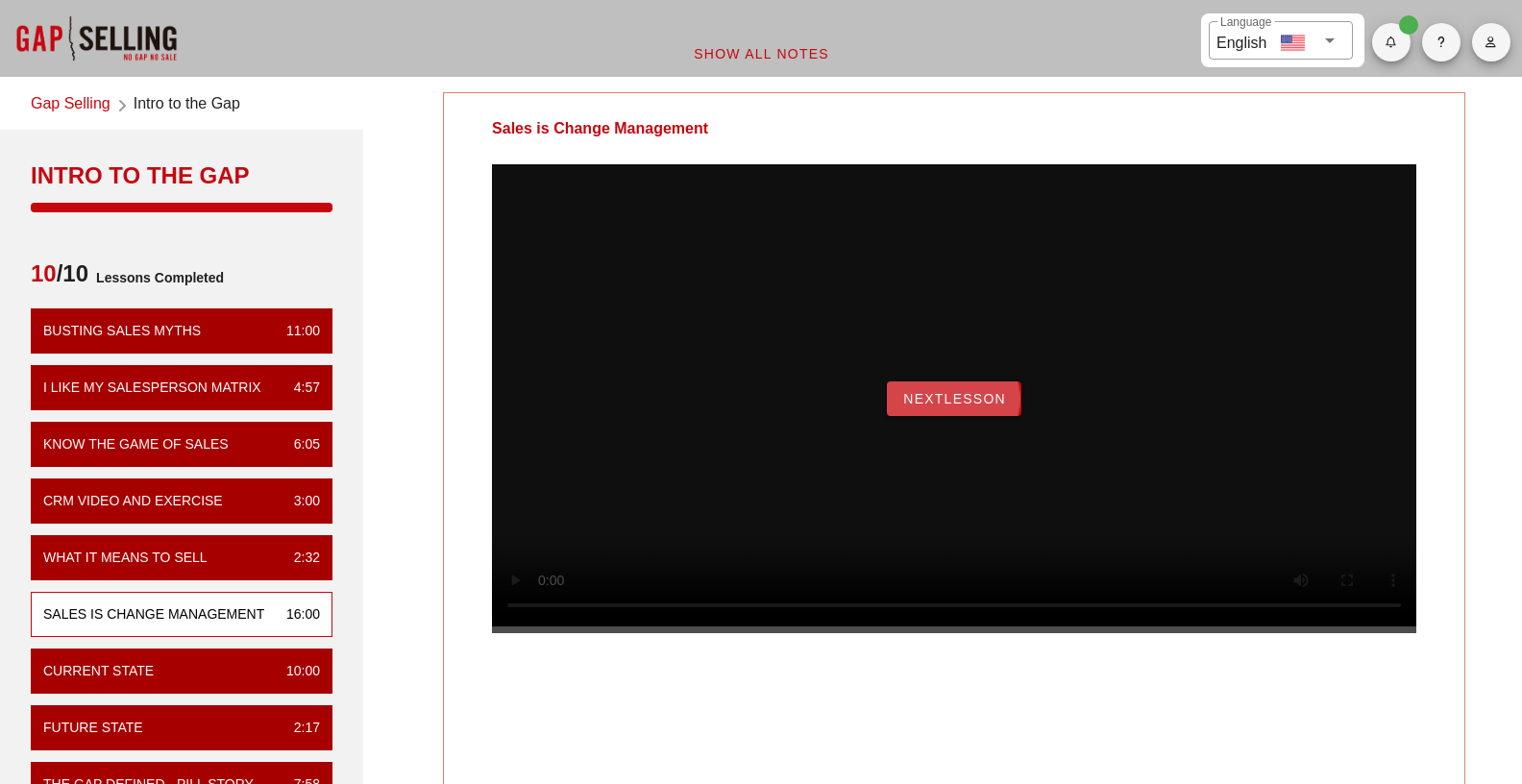 click on "NextLesson" at bounding box center (954, 399) 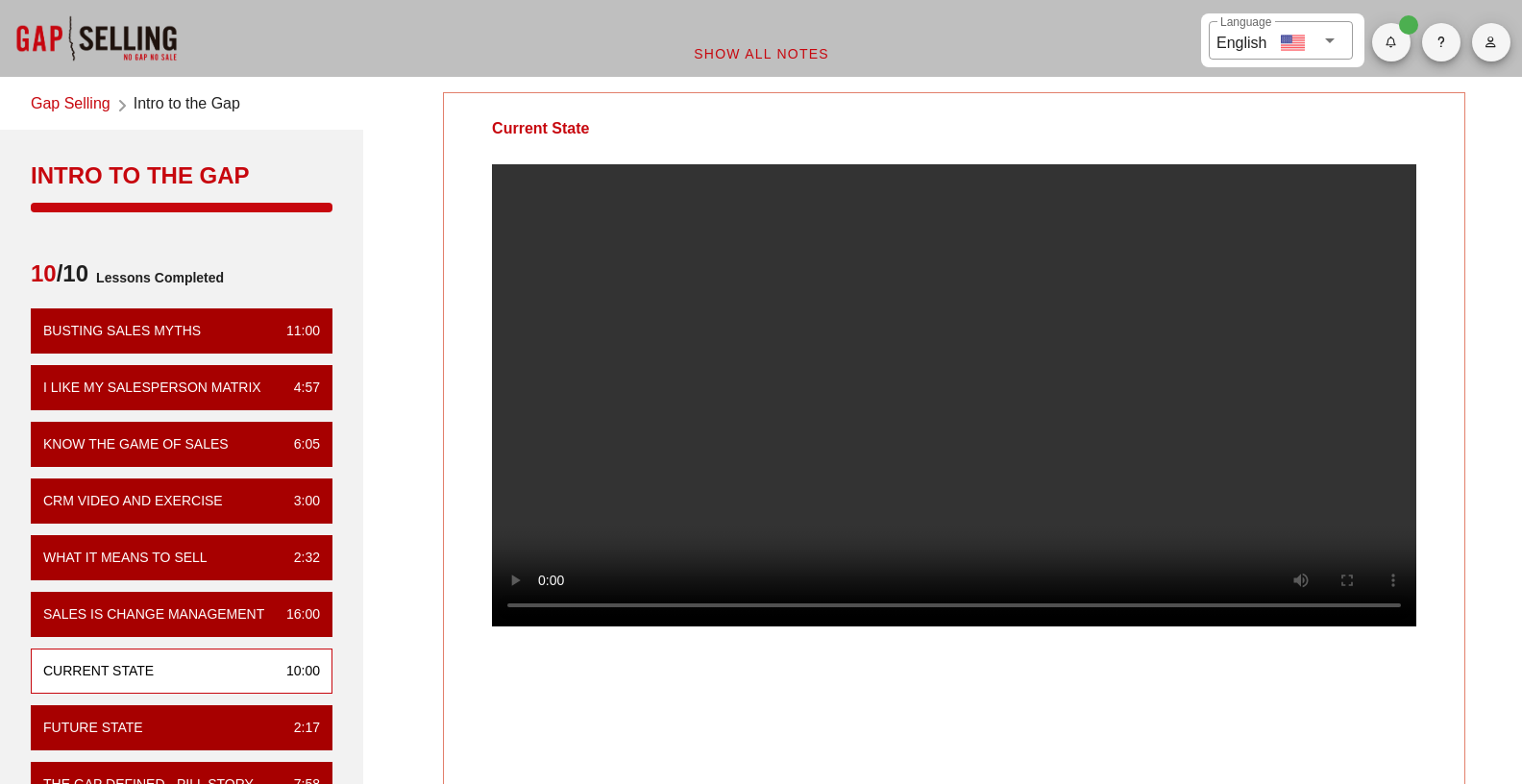 click at bounding box center (954, 410) 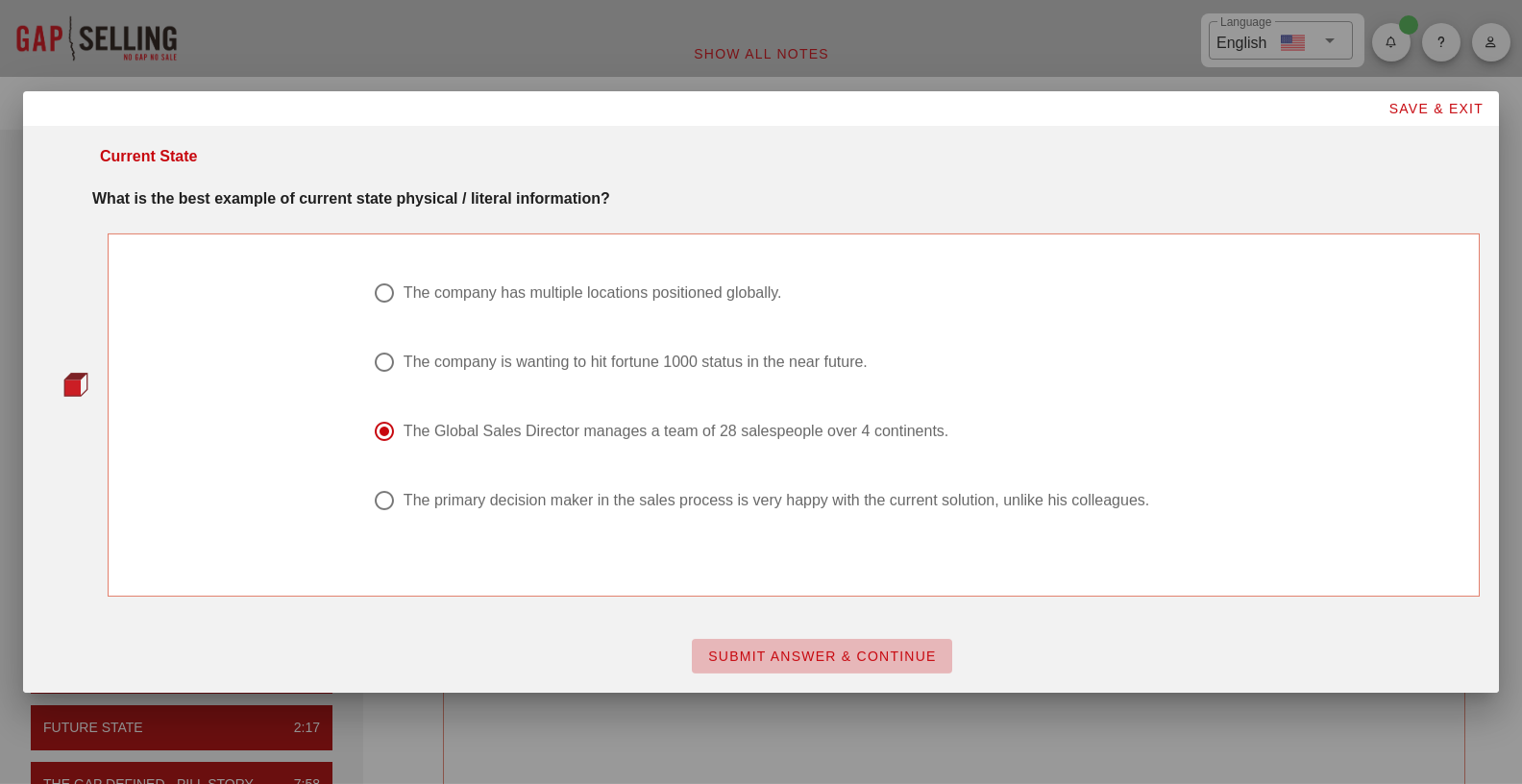click on "SUBMIT ANSWER & CONTINUE" at bounding box center (822, 656) 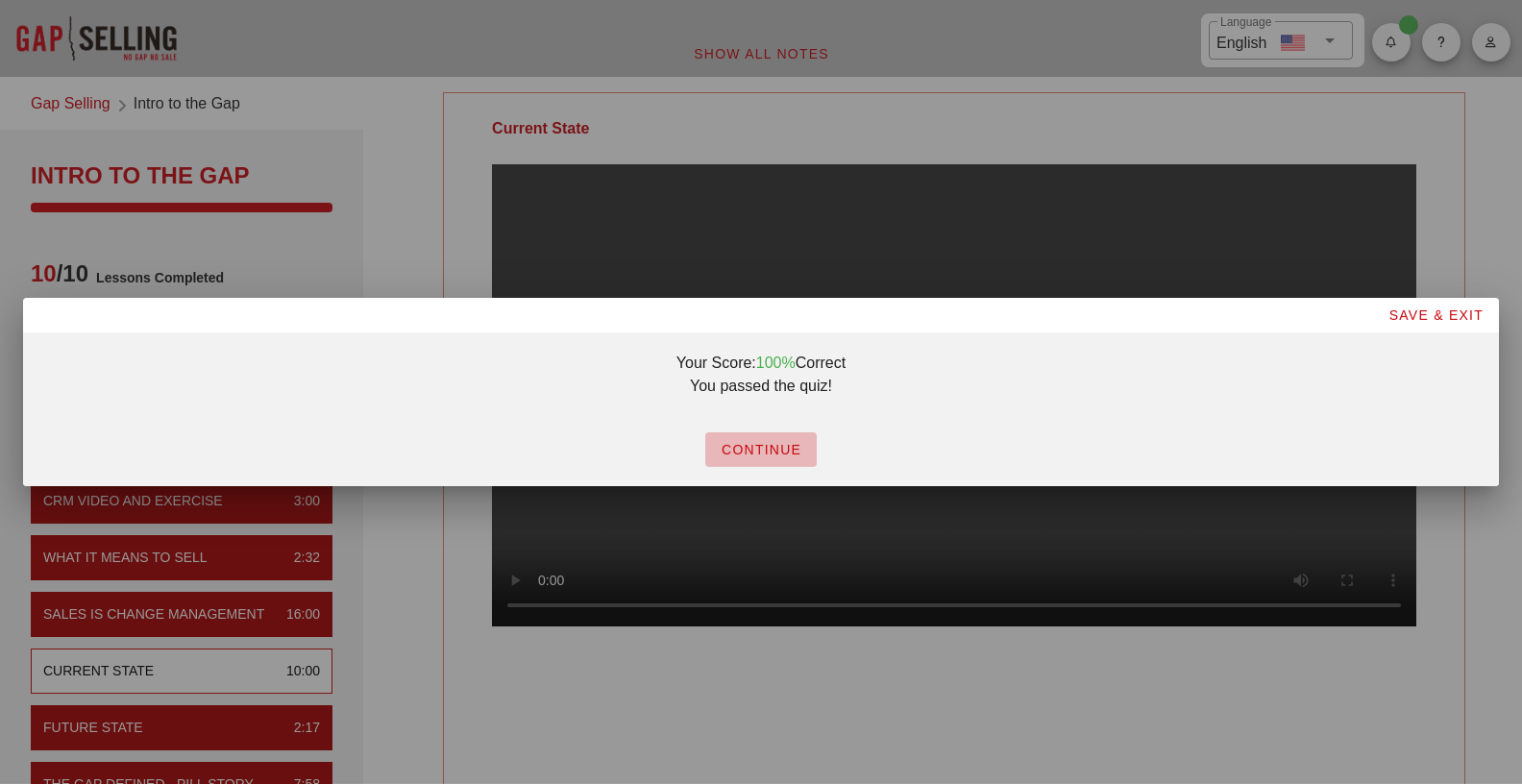 click on "CONTINUE" at bounding box center [761, 450] 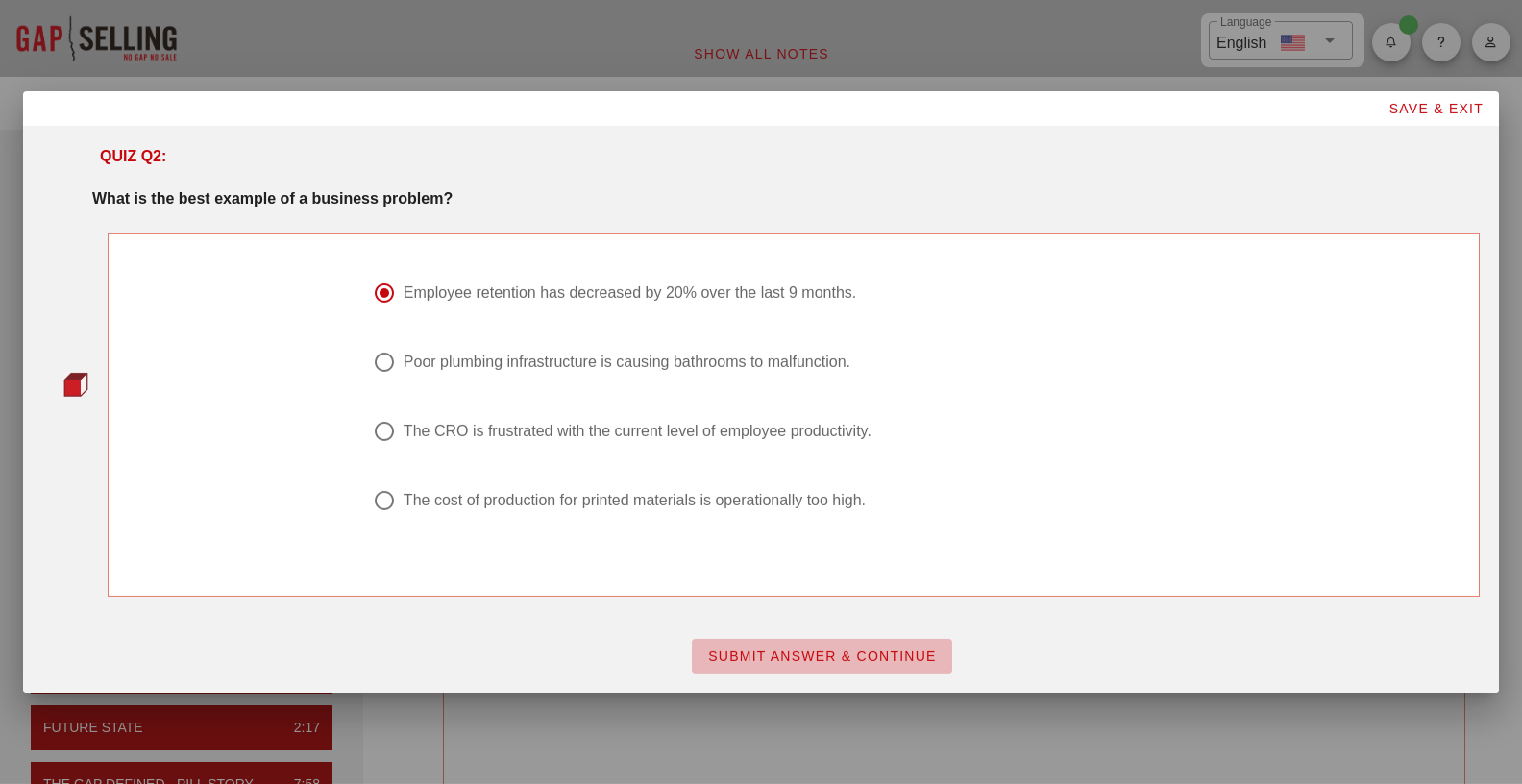 click on "SUBMIT ANSWER & CONTINUE" at bounding box center (822, 656) 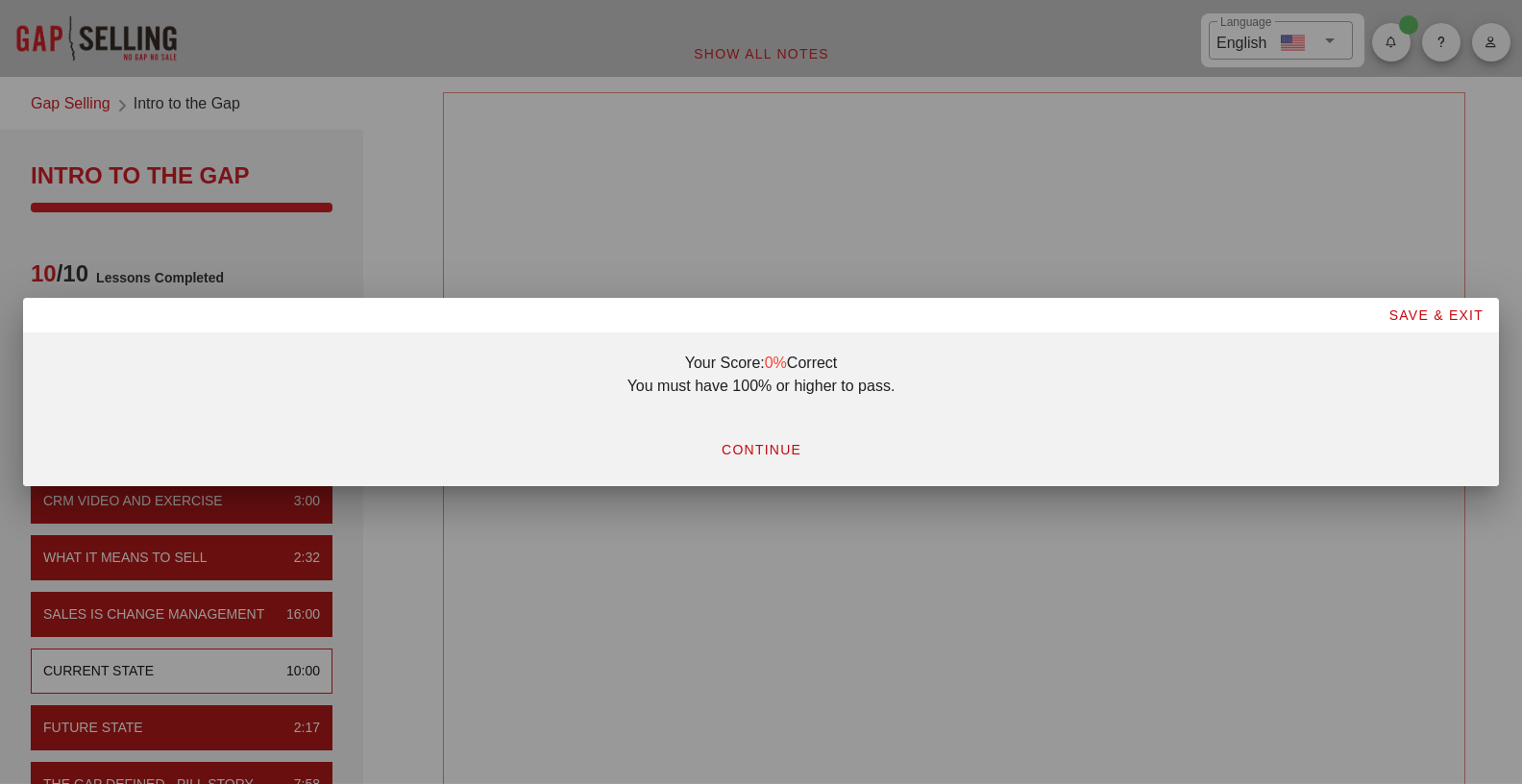 click on "CONTINUE" at bounding box center [761, 450] 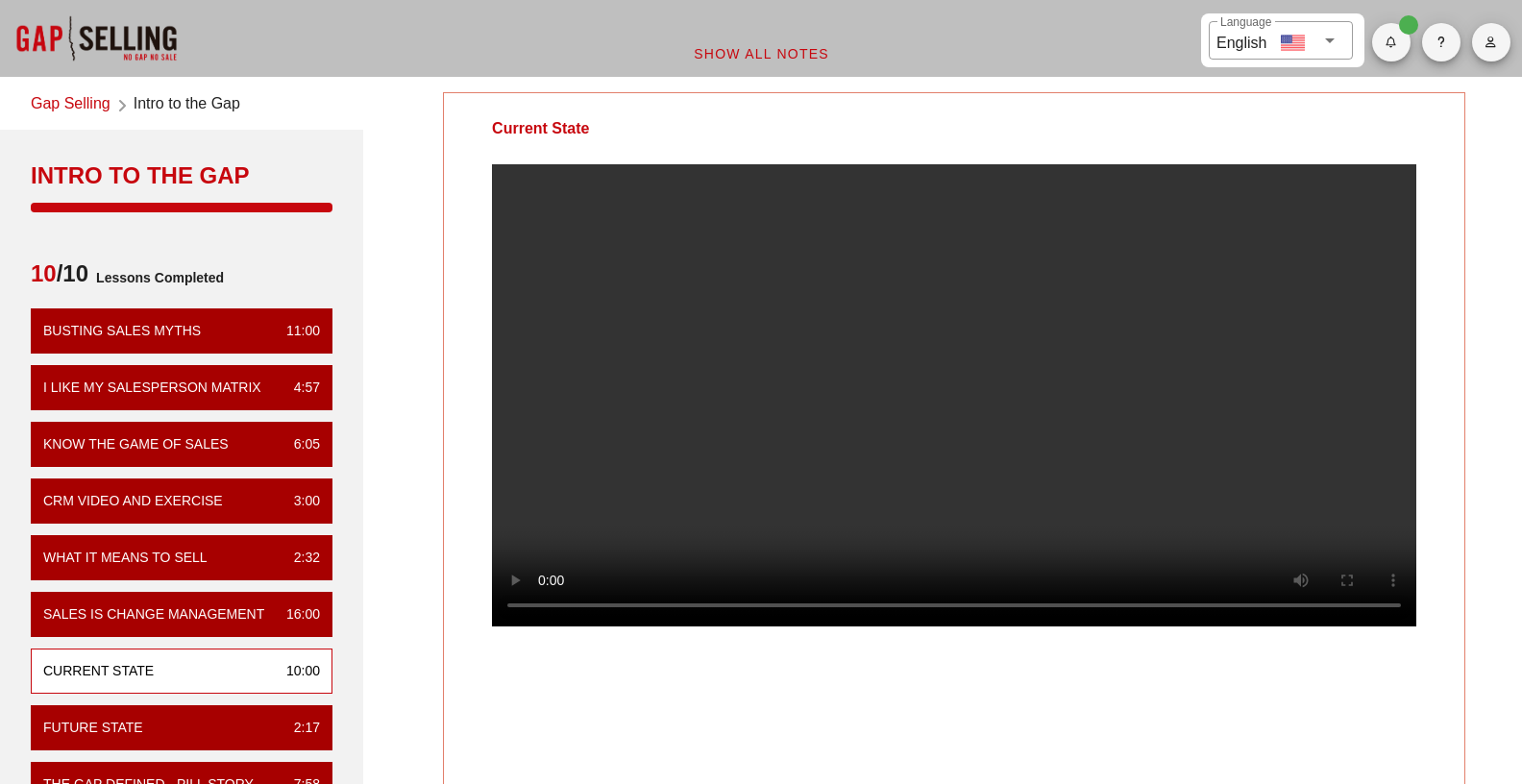 click at bounding box center [954, 410] 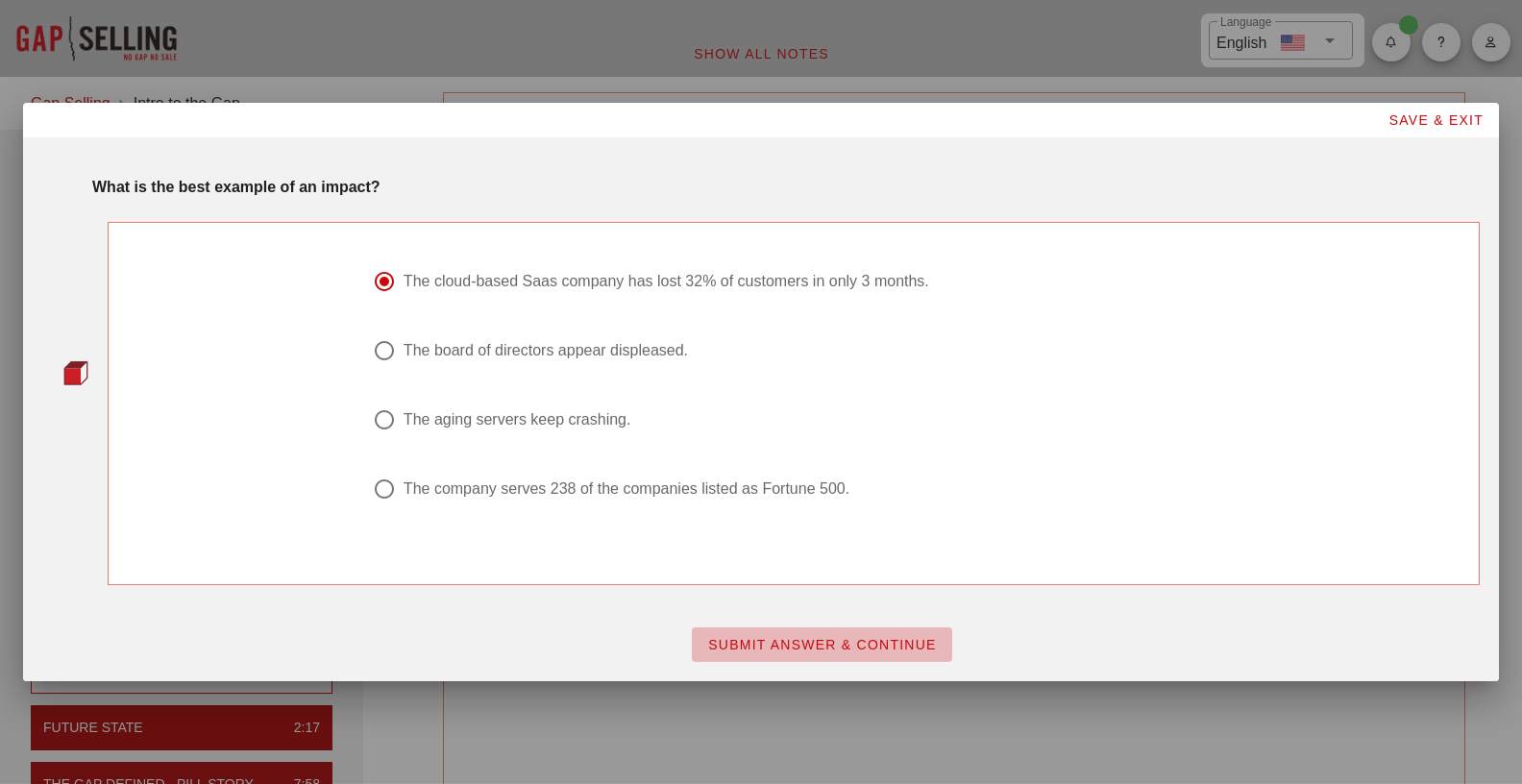 click on "SUBMIT ANSWER & CONTINUE" at bounding box center (822, 645) 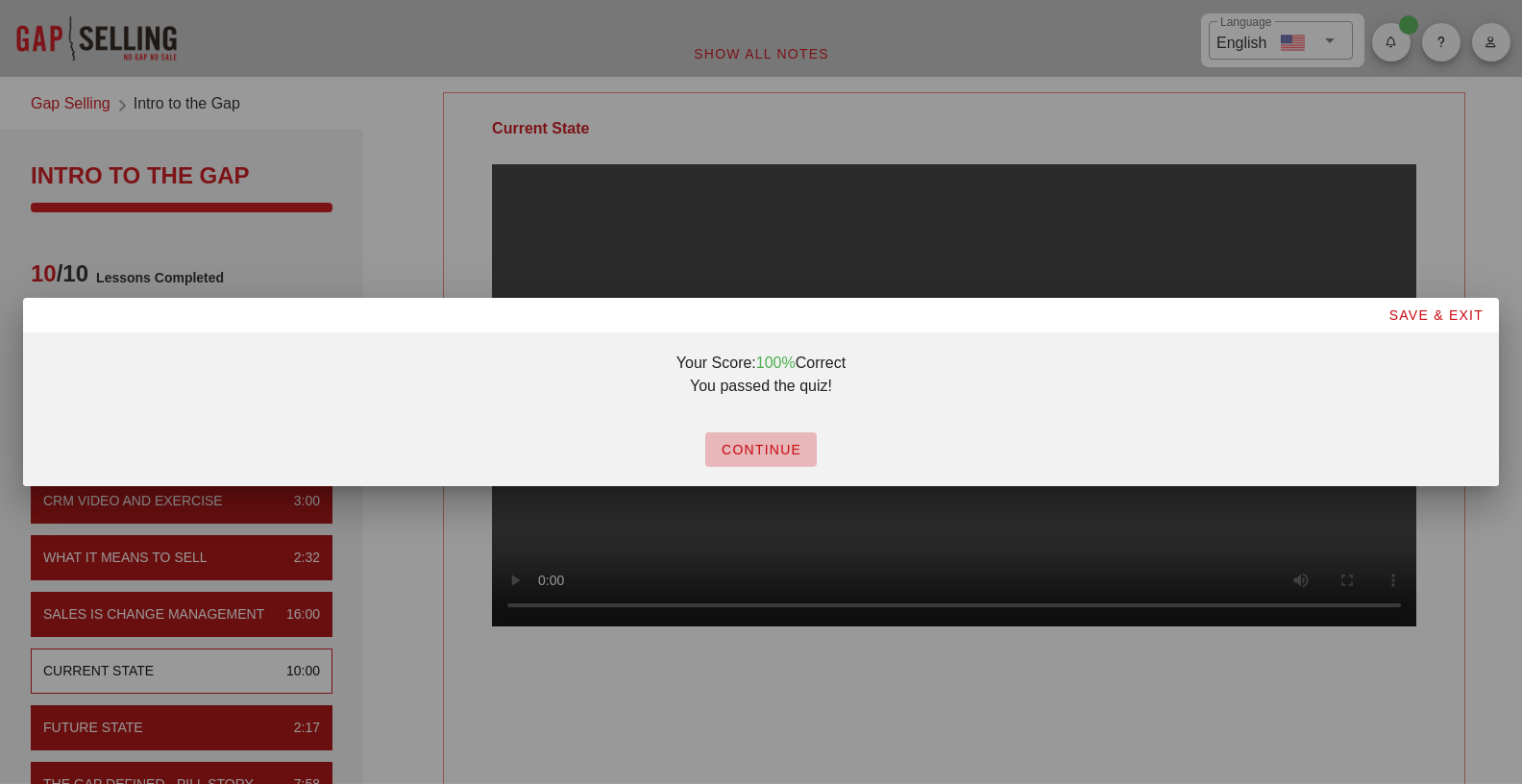 click on "CONTINUE" at bounding box center (761, 450) 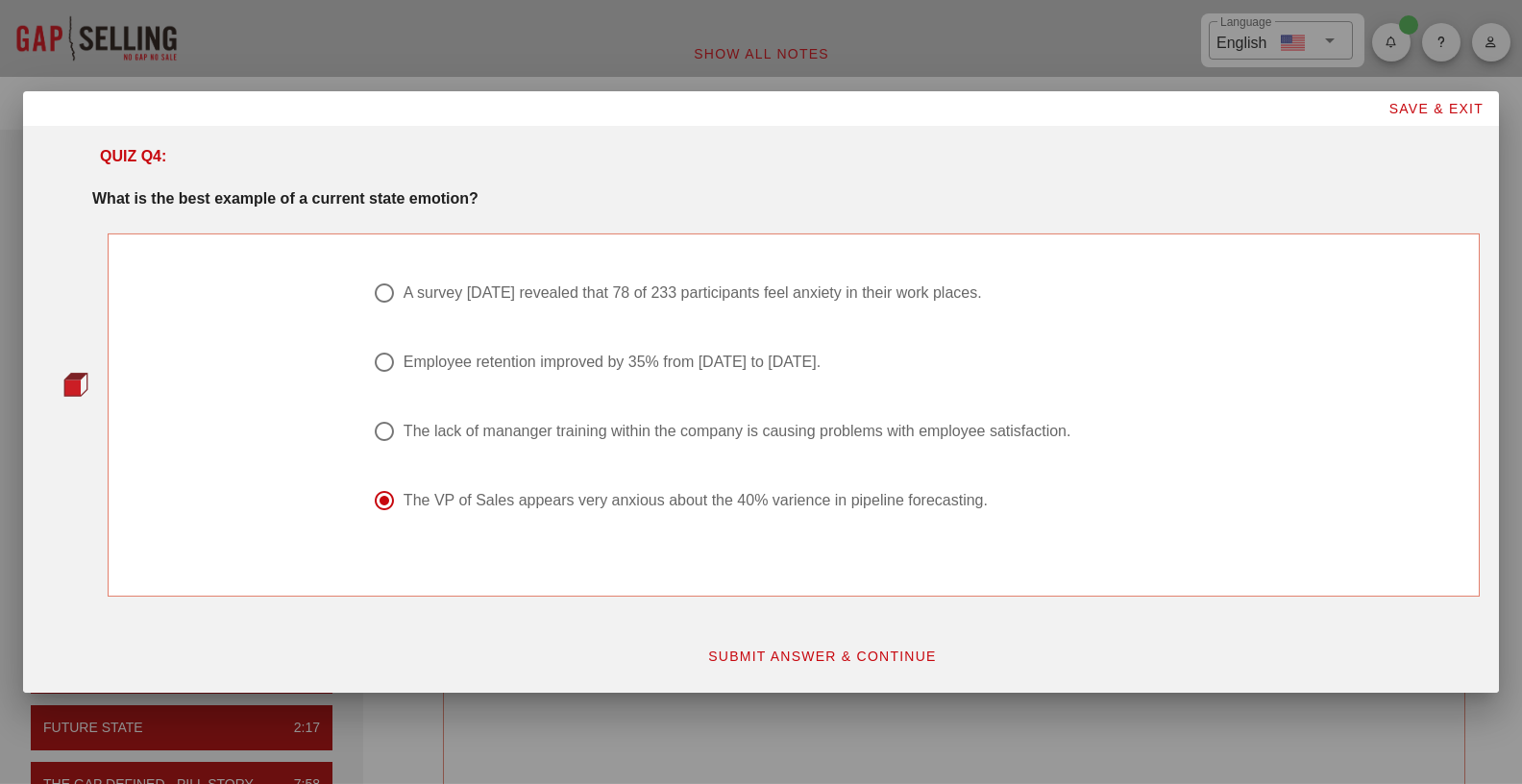 click on "SUBMIT ANSWER & CONTINUE" at bounding box center (822, 656) 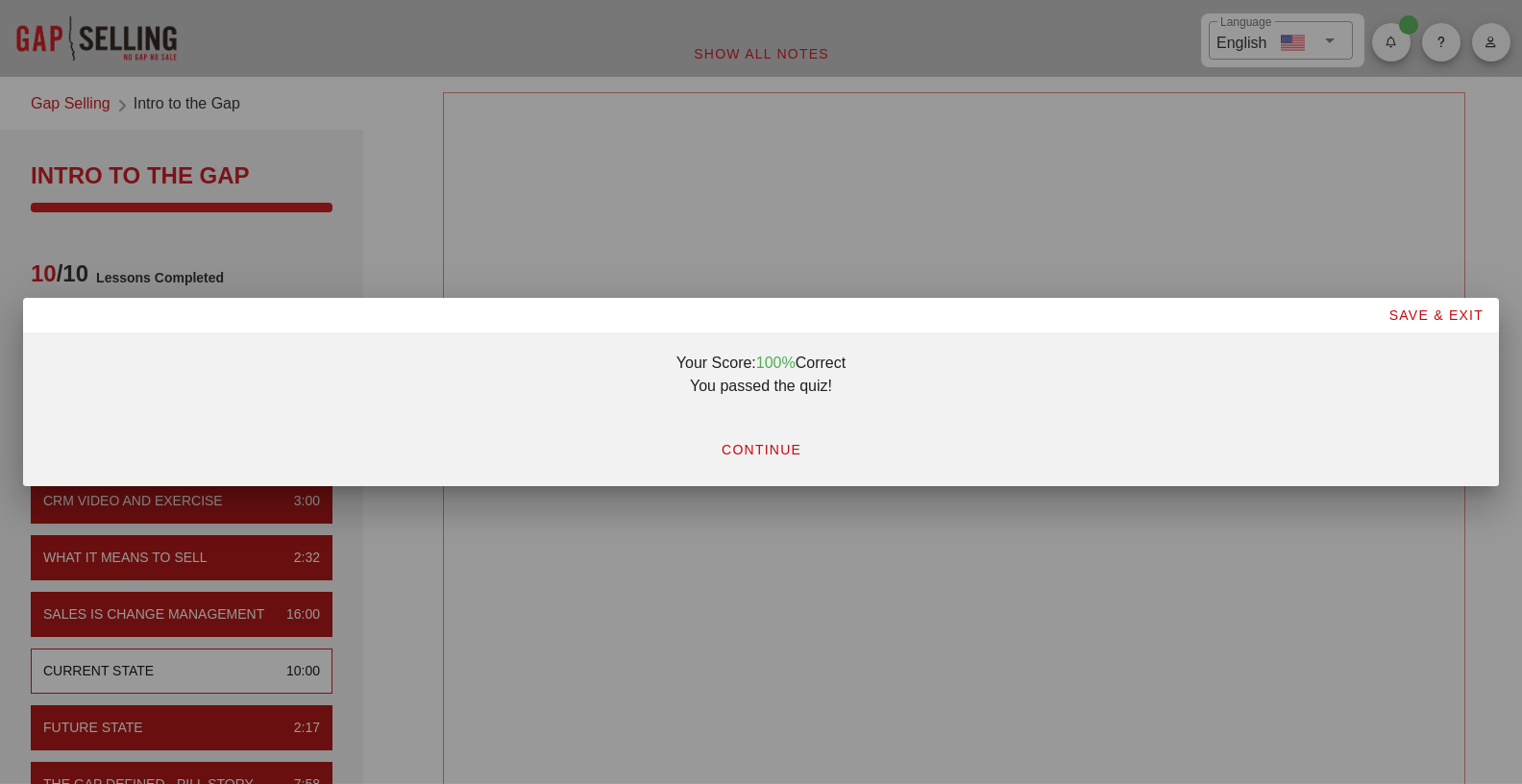click on "CONTINUE" at bounding box center [761, 450] 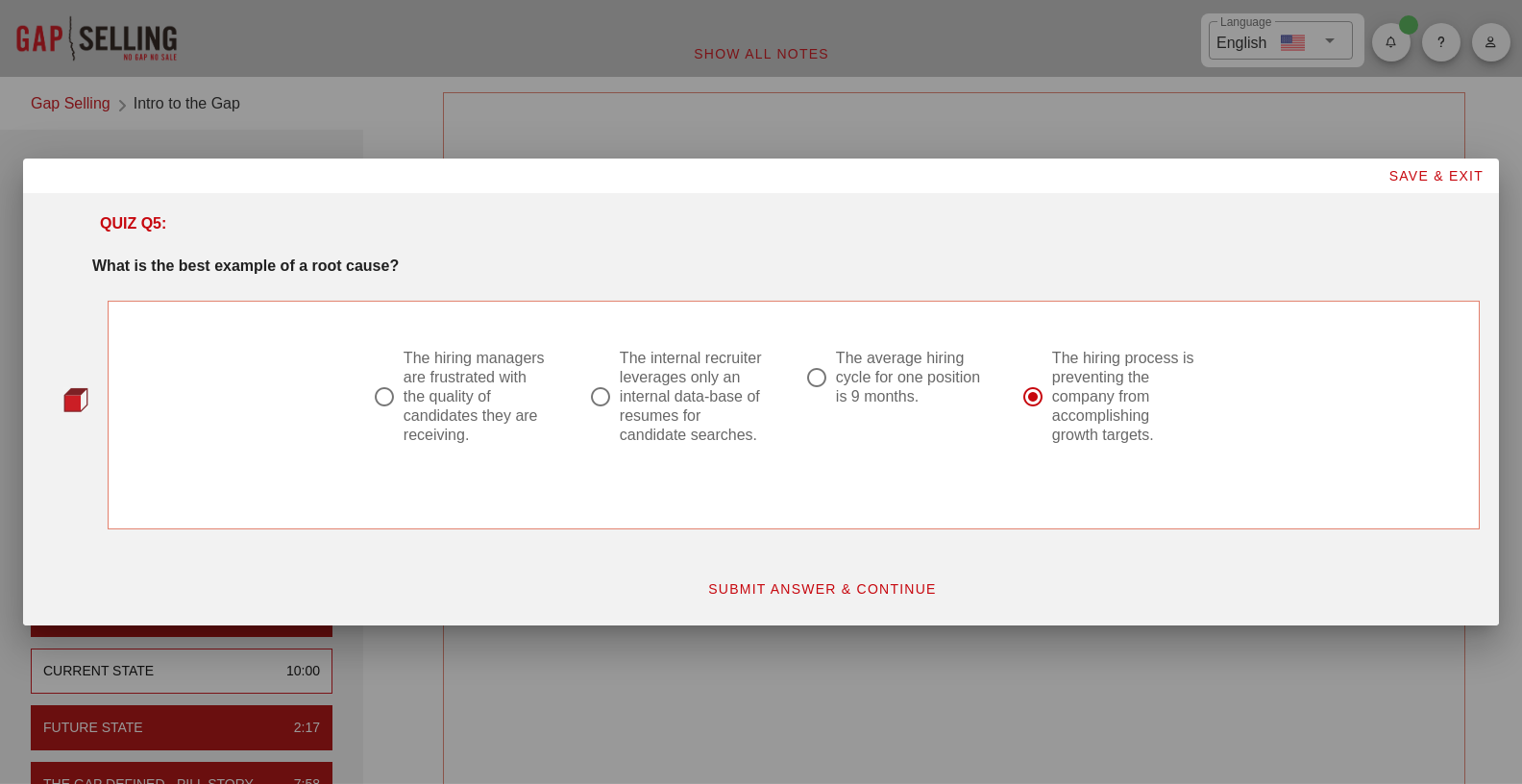 click on "SUBMIT ANSWER & CONTINUE" at bounding box center (822, 589) 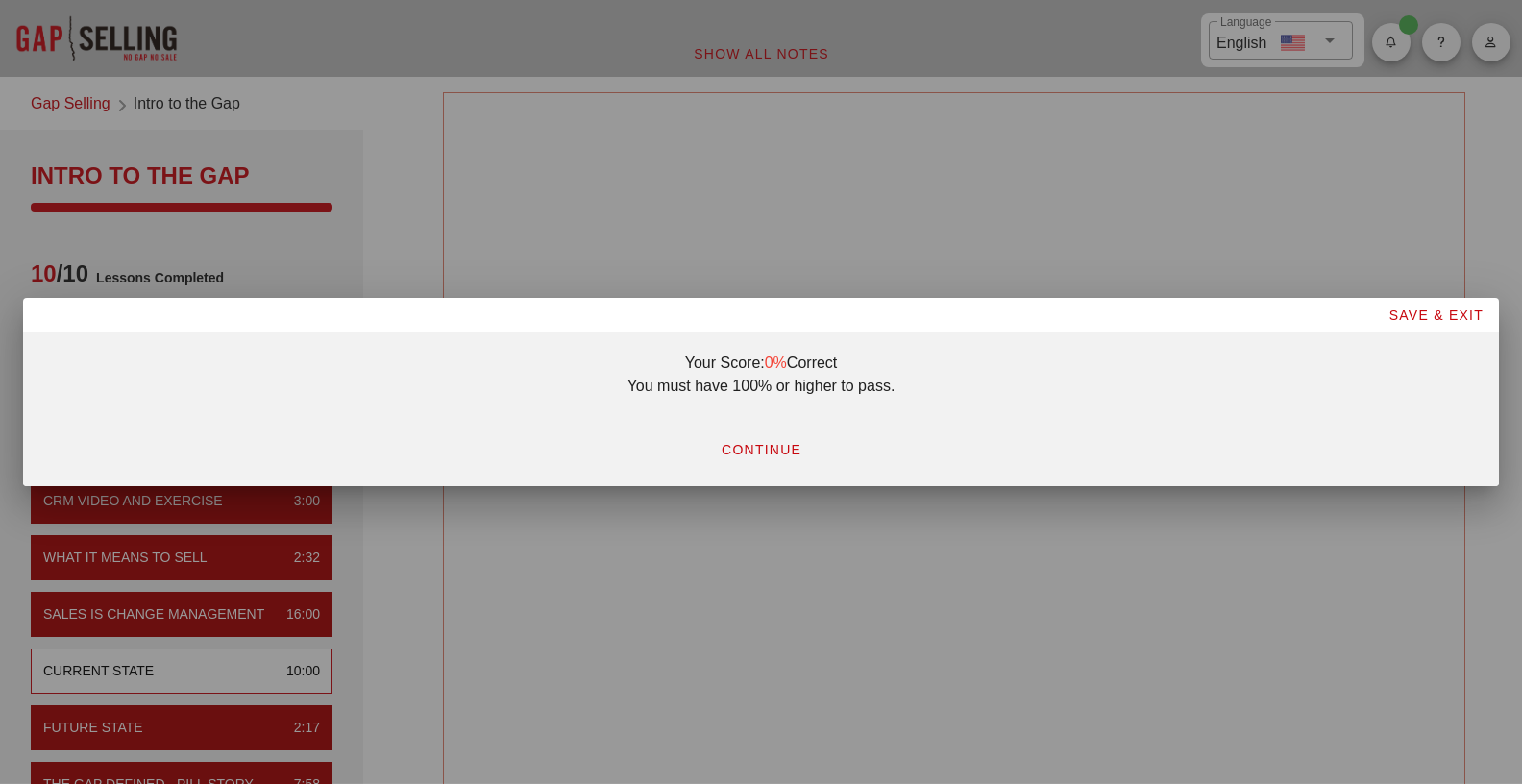 click on "CONTINUE" at bounding box center (761, 450) 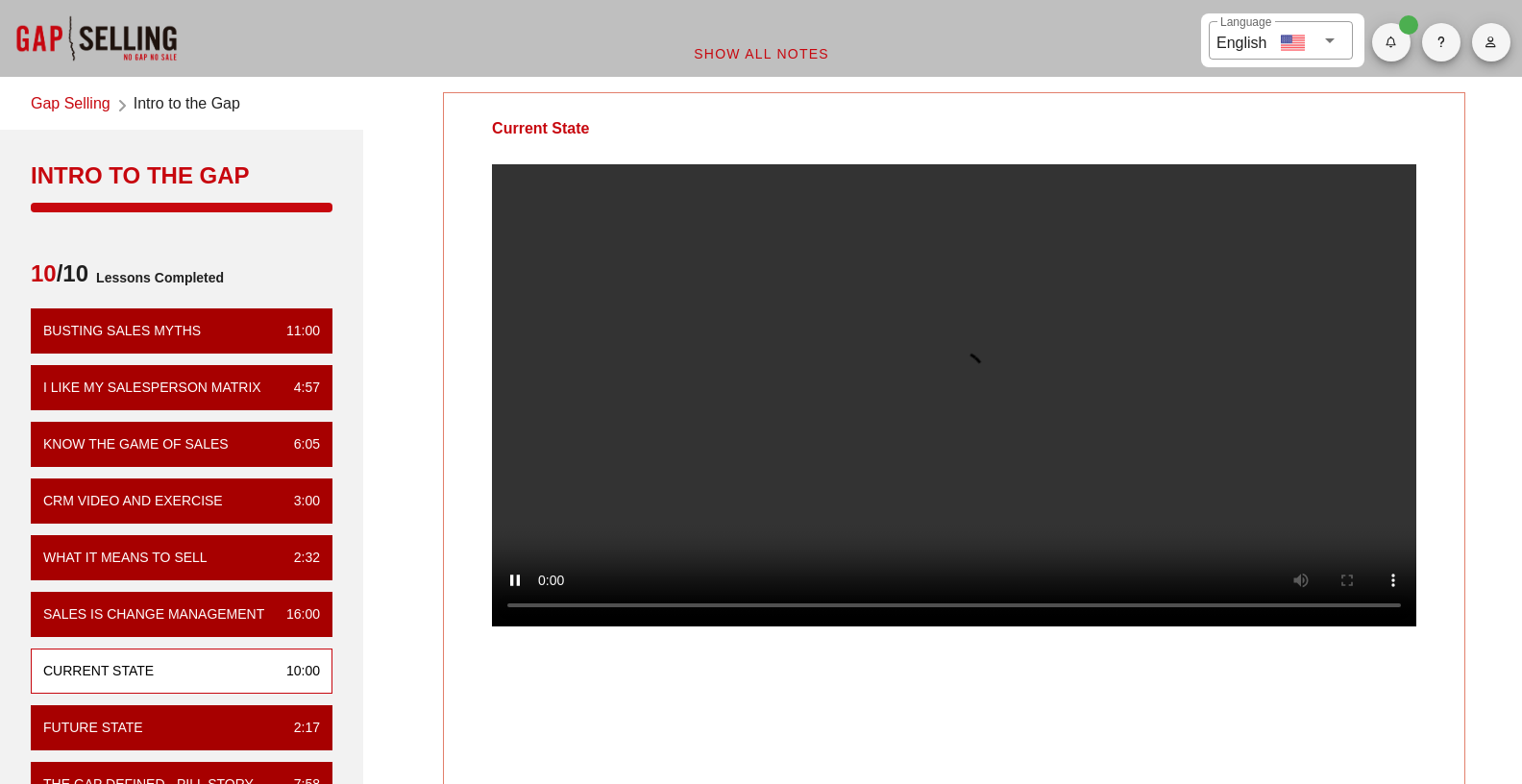 scroll, scrollTop: 7, scrollLeft: 0, axis: vertical 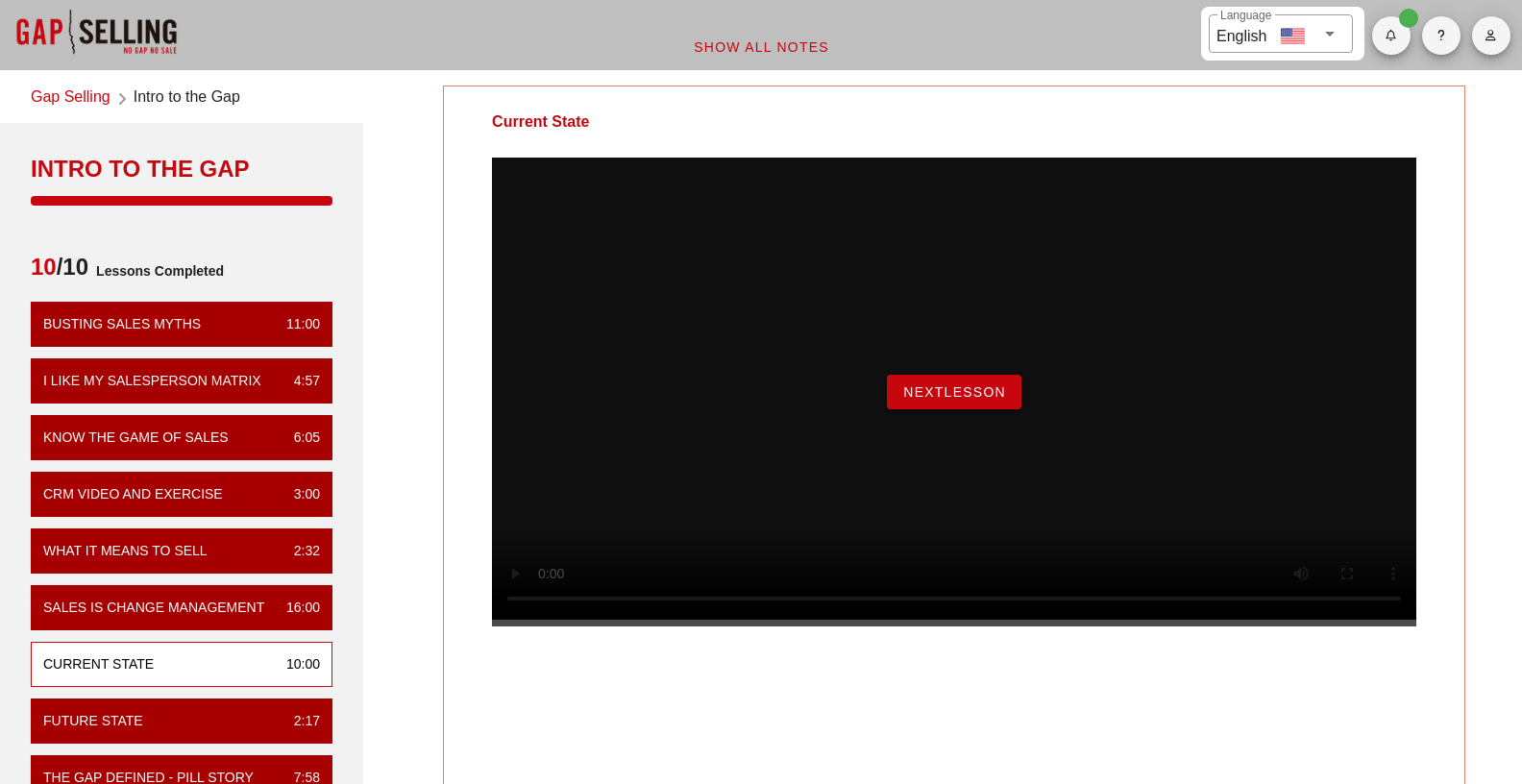 click on "NextLesson" at bounding box center (954, 392) 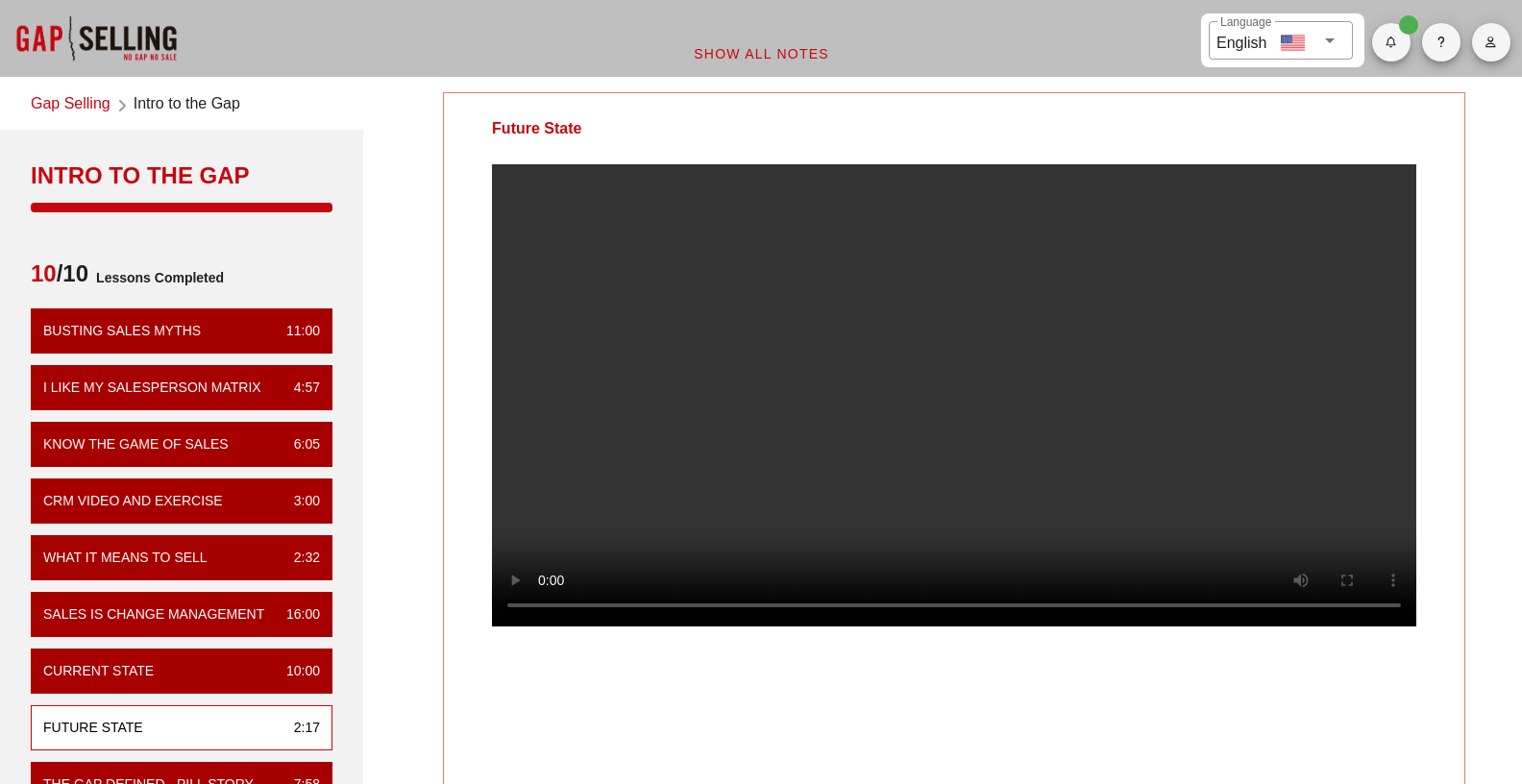 click on "Future State  Your Notes                       Save Note Show All Notes" at bounding box center (954, 587) 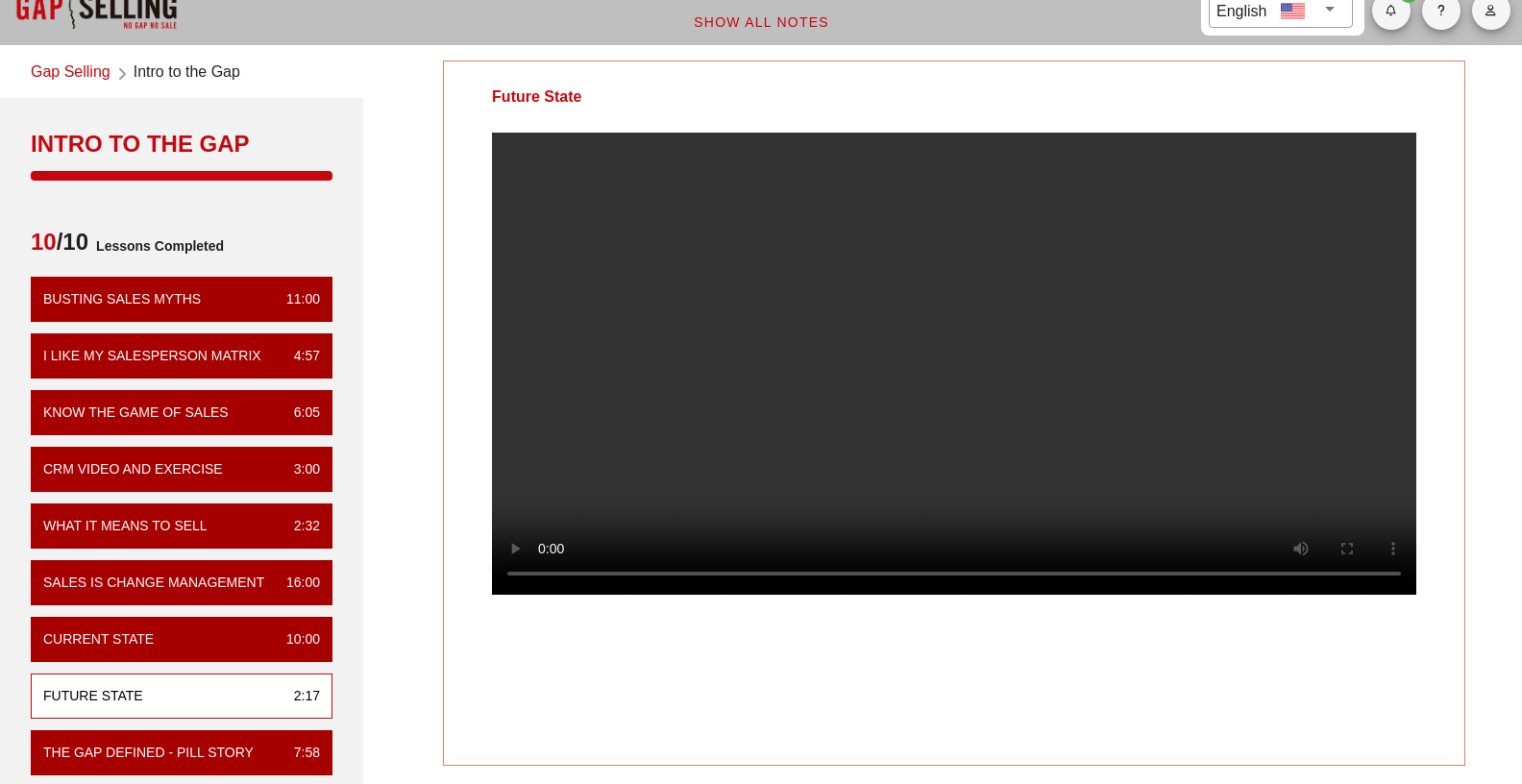 scroll, scrollTop: 0, scrollLeft: 0, axis: both 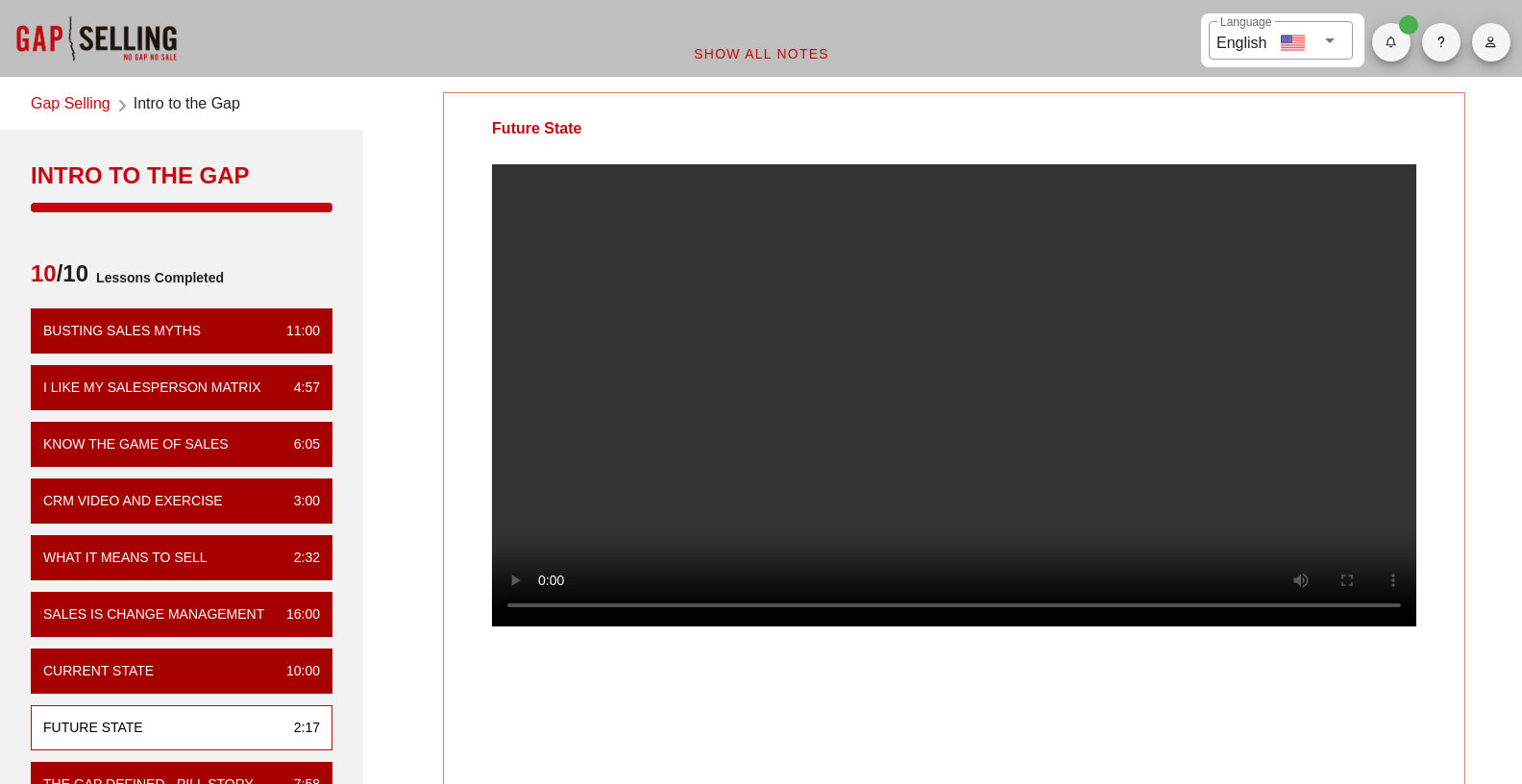 click at bounding box center (954, 410) 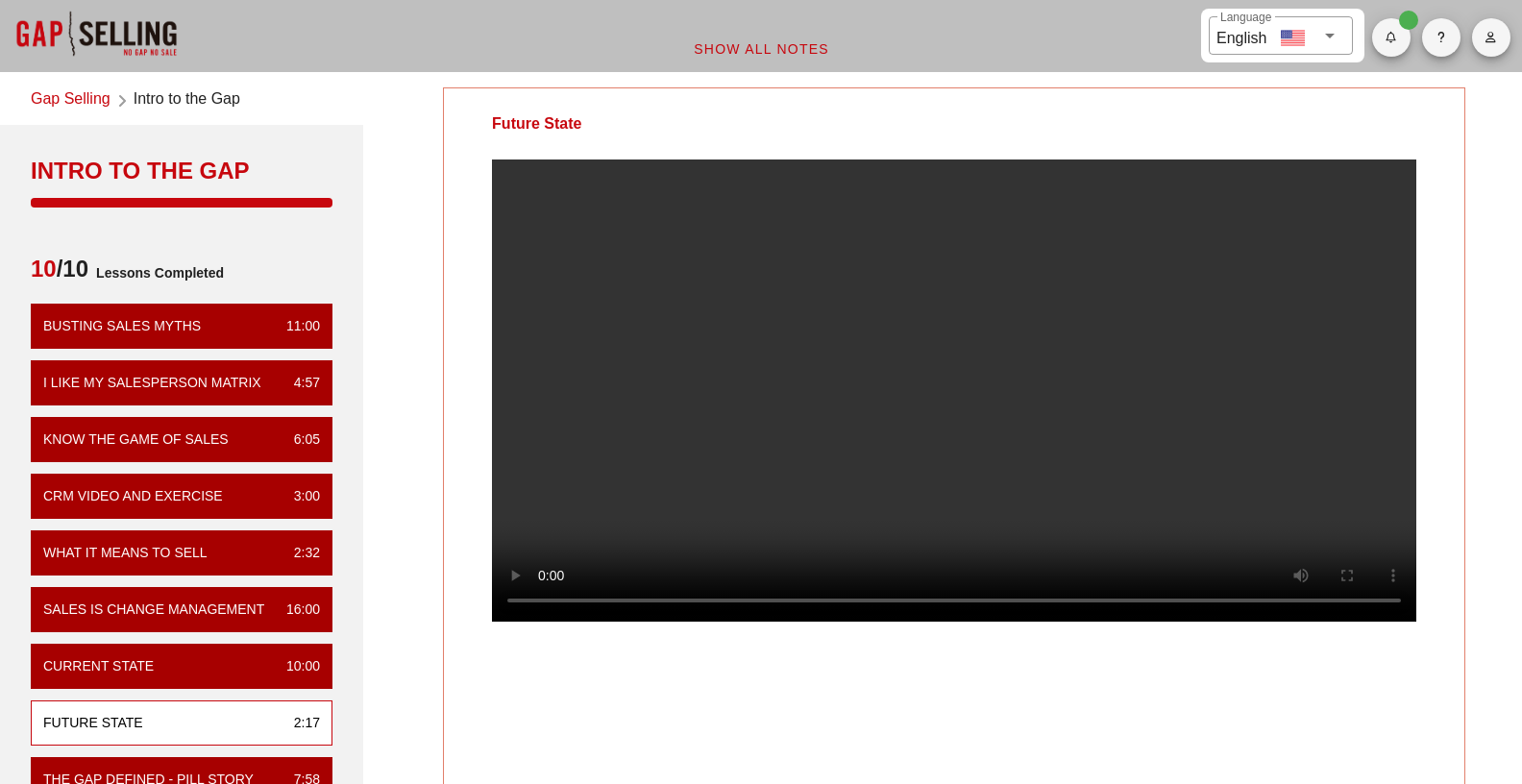 scroll, scrollTop: 0, scrollLeft: 0, axis: both 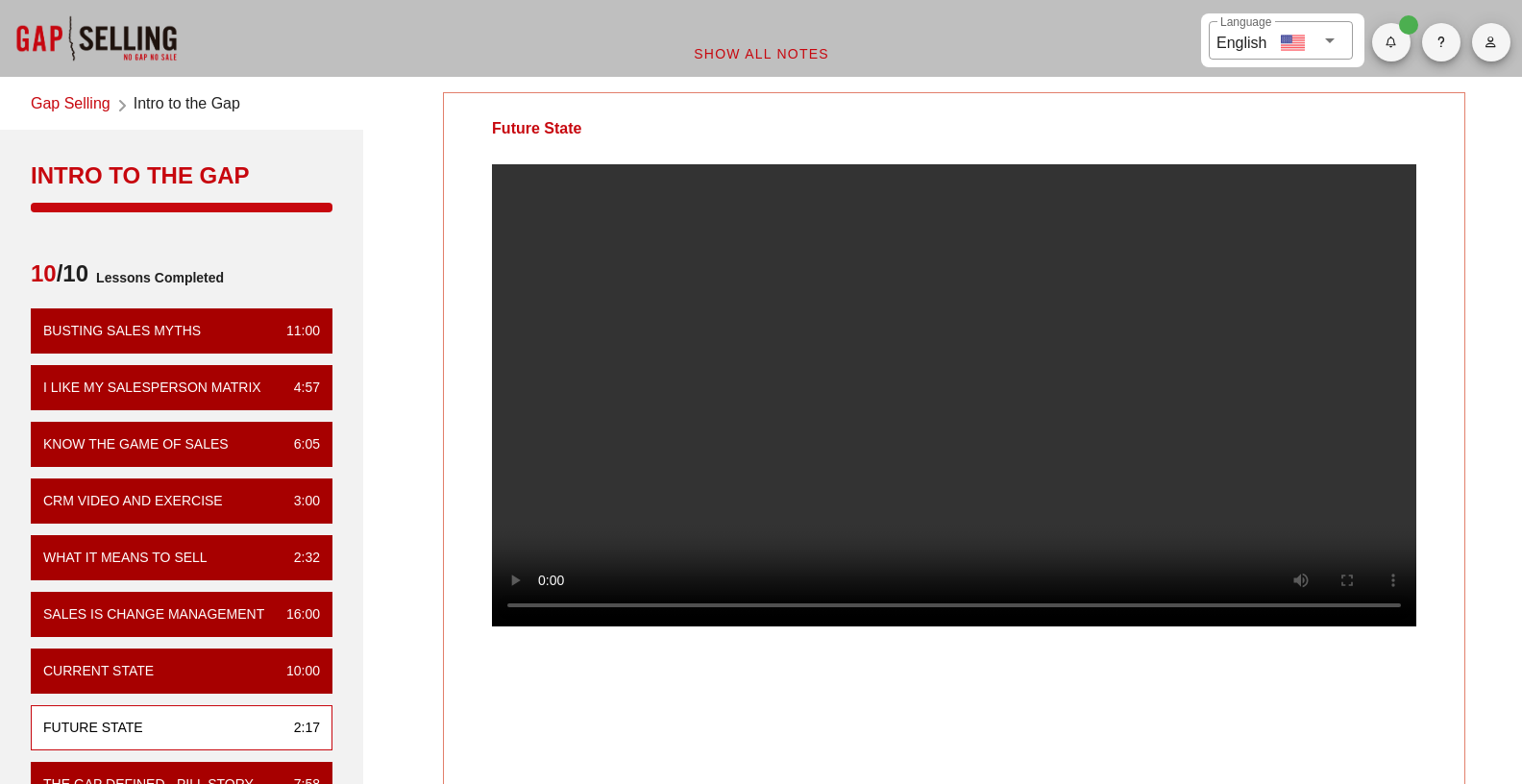 click on "Future State  Your Notes                       Save Note Show All Notes" at bounding box center [954, 587] 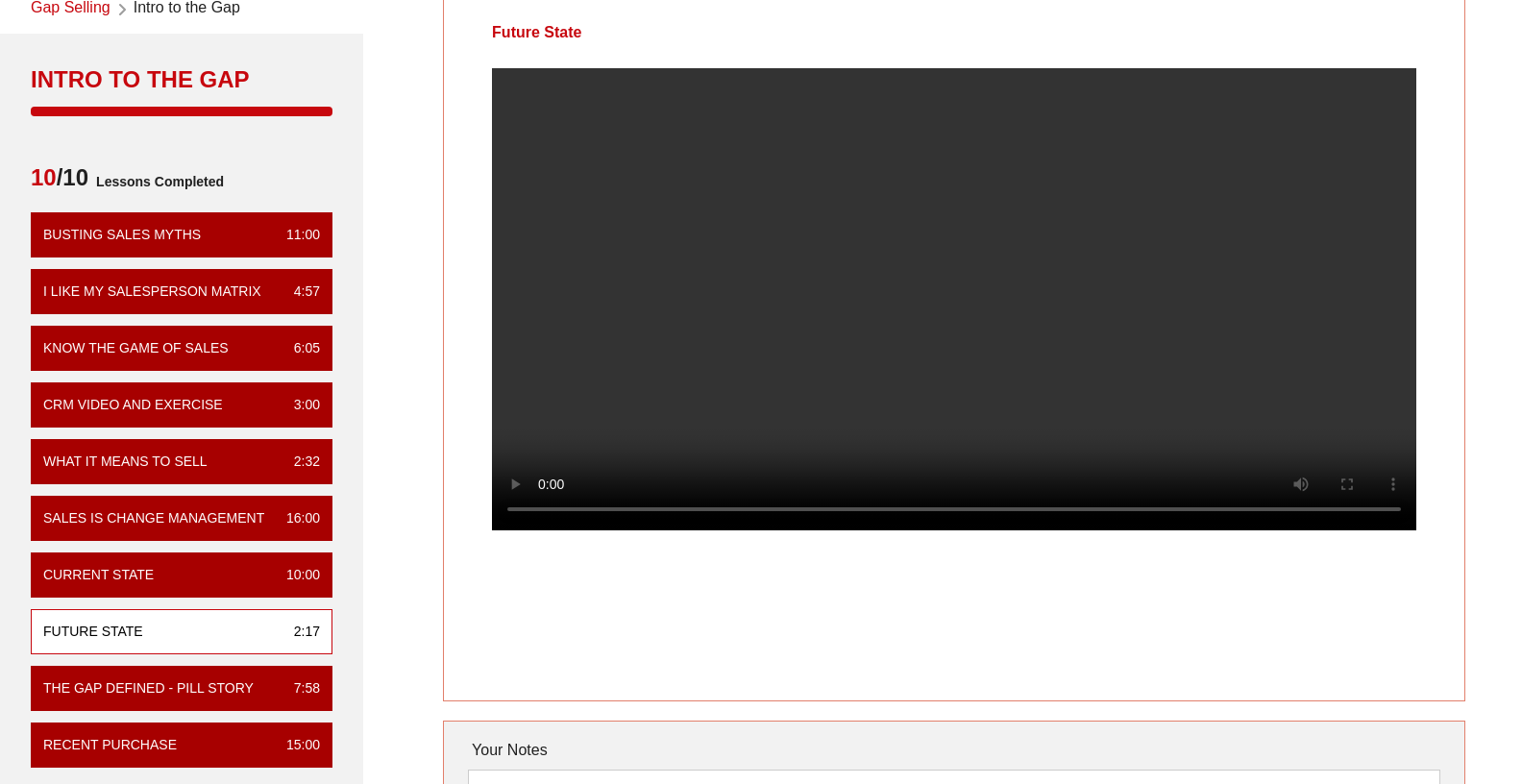 scroll, scrollTop: 0, scrollLeft: 0, axis: both 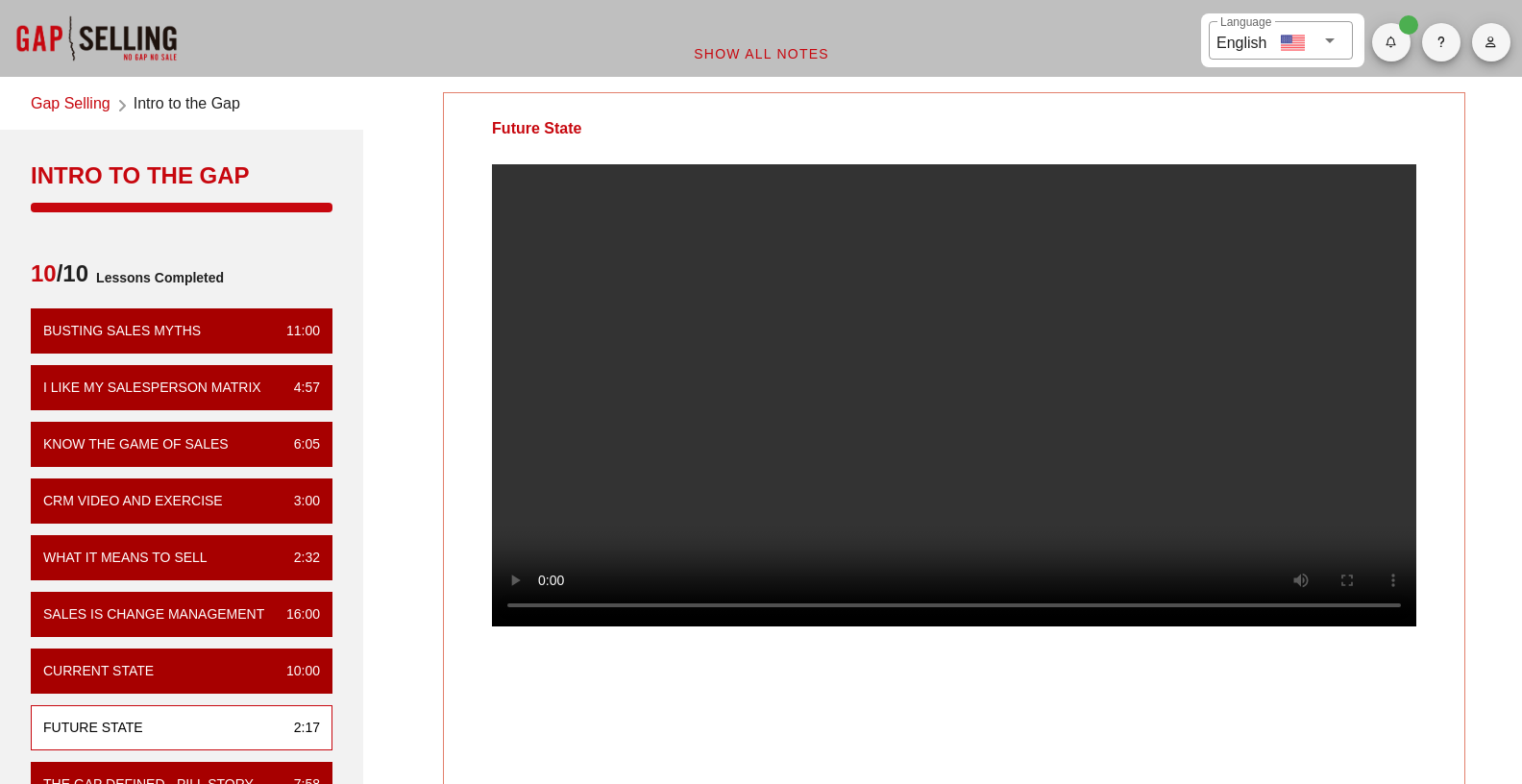 click on "Future State  Your Notes                       Save Note Show All Notes" at bounding box center (954, 587) 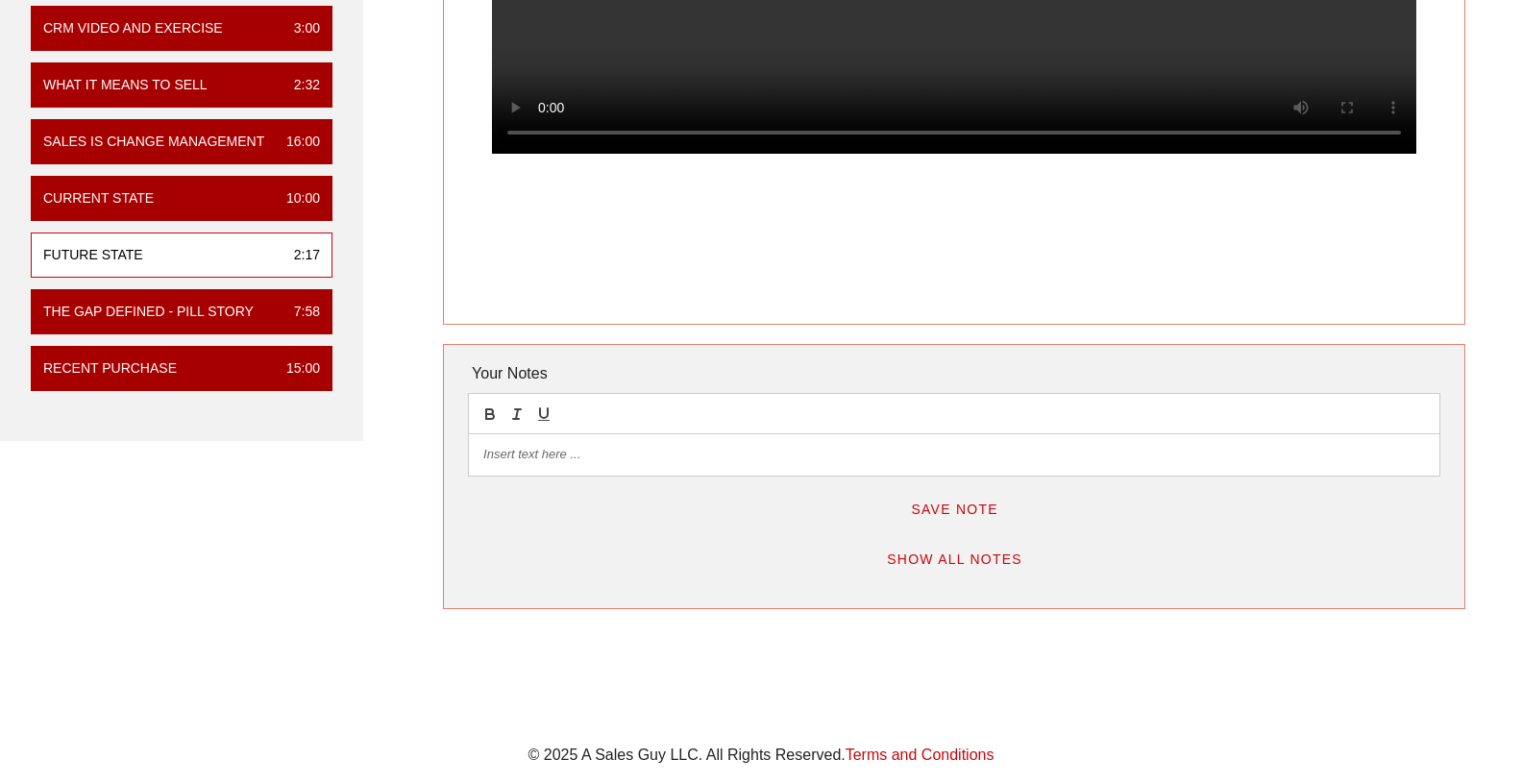 scroll, scrollTop: 0, scrollLeft: 0, axis: both 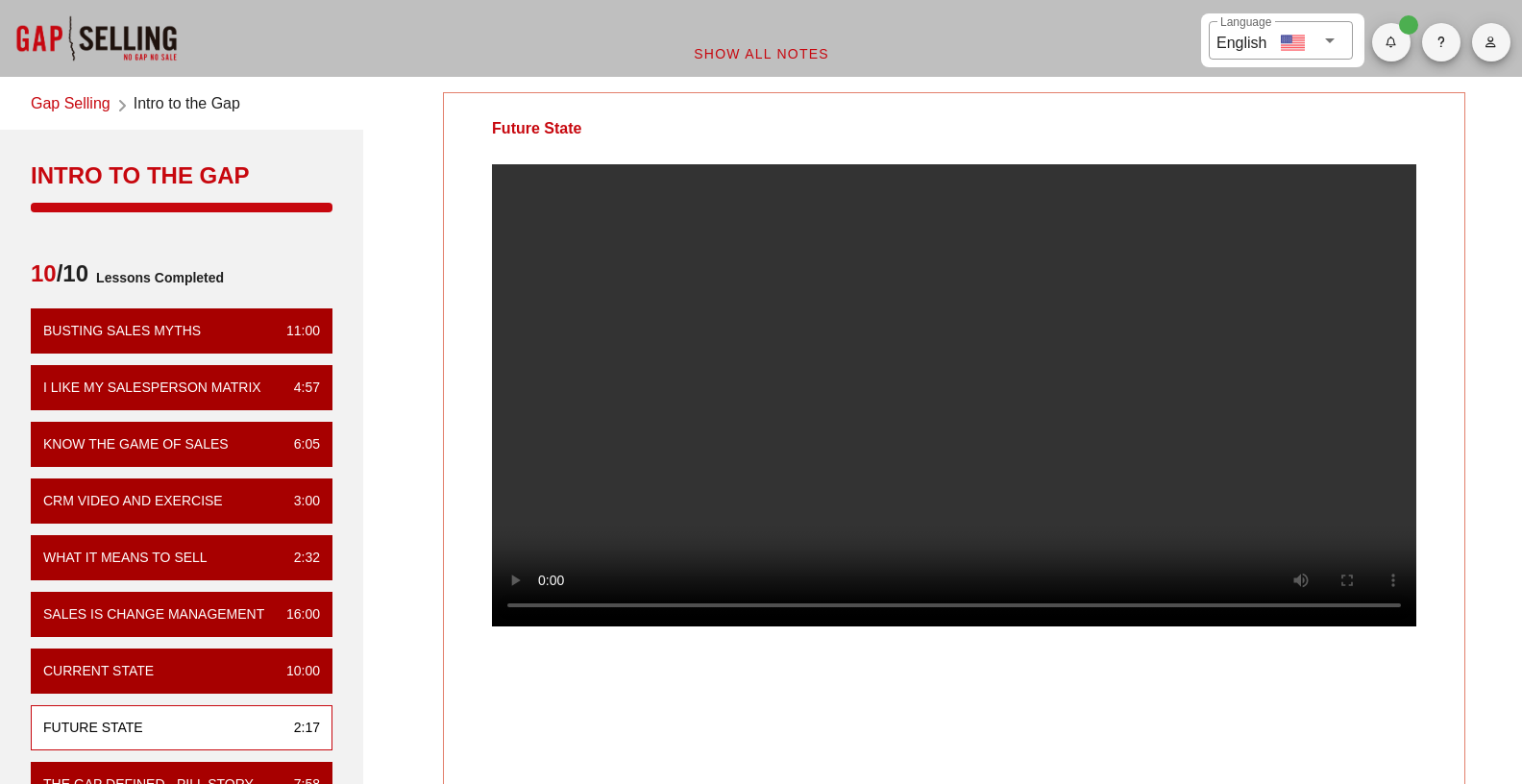 click on "Future State  Your Notes                       Save Note Show All Notes" at bounding box center (954, 587) 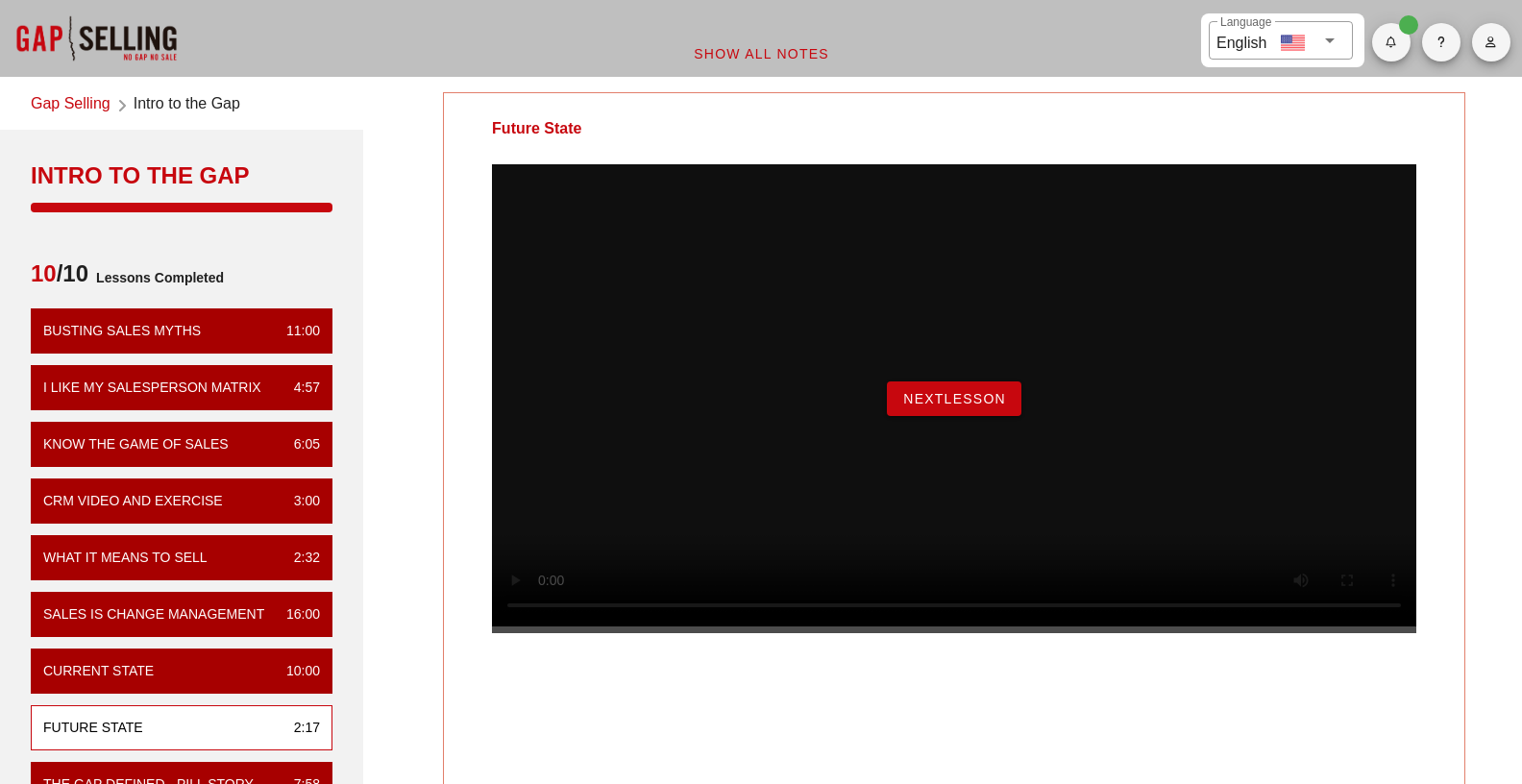 click on "NextLesson" at bounding box center [954, 399] 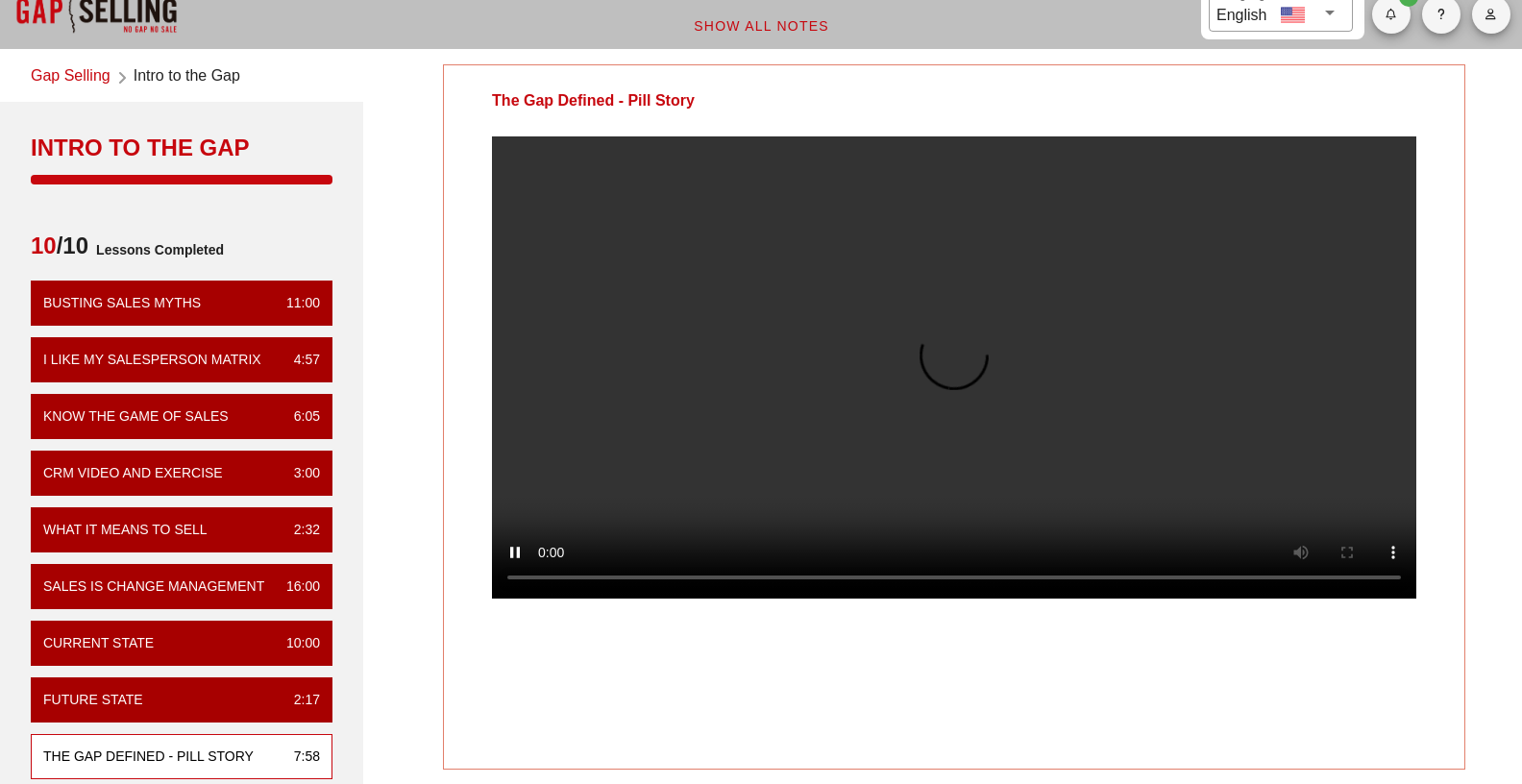 scroll, scrollTop: 0, scrollLeft: 0, axis: both 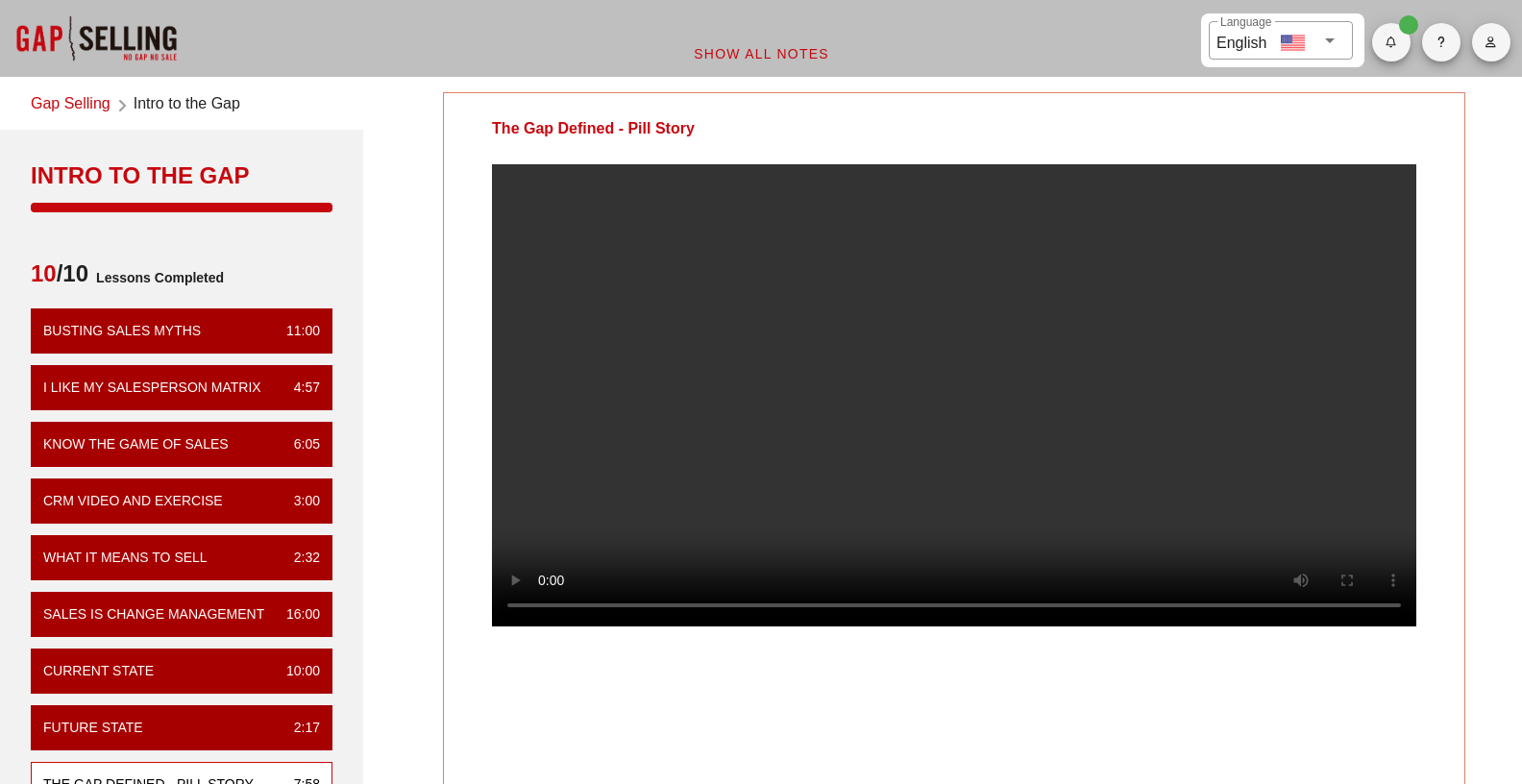 click at bounding box center (954, 410) 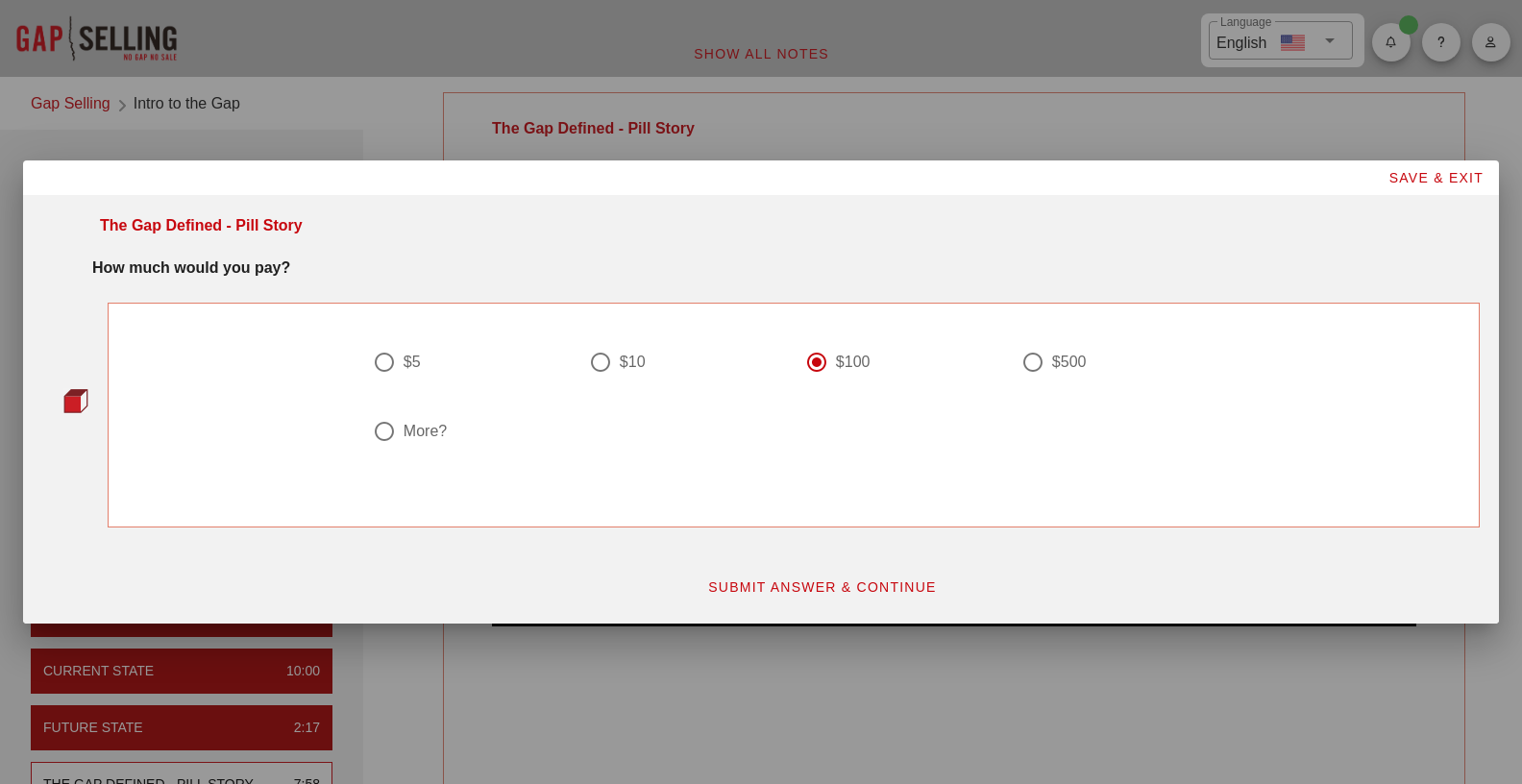 click on "SUBMIT ANSWER & CONTINUE" at bounding box center [822, 587] 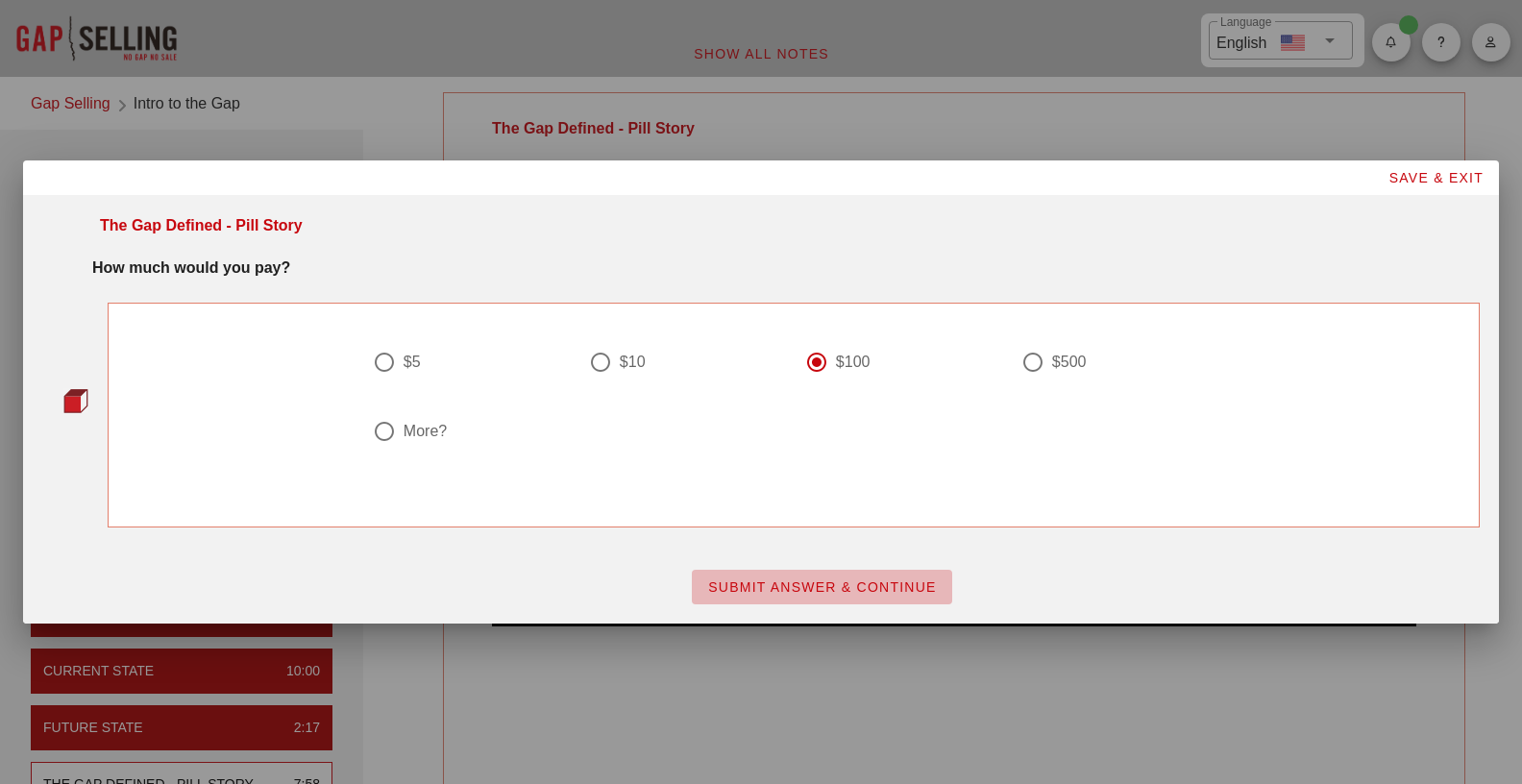 click on "SUBMIT ANSWER & CONTINUE" at bounding box center [822, 587] 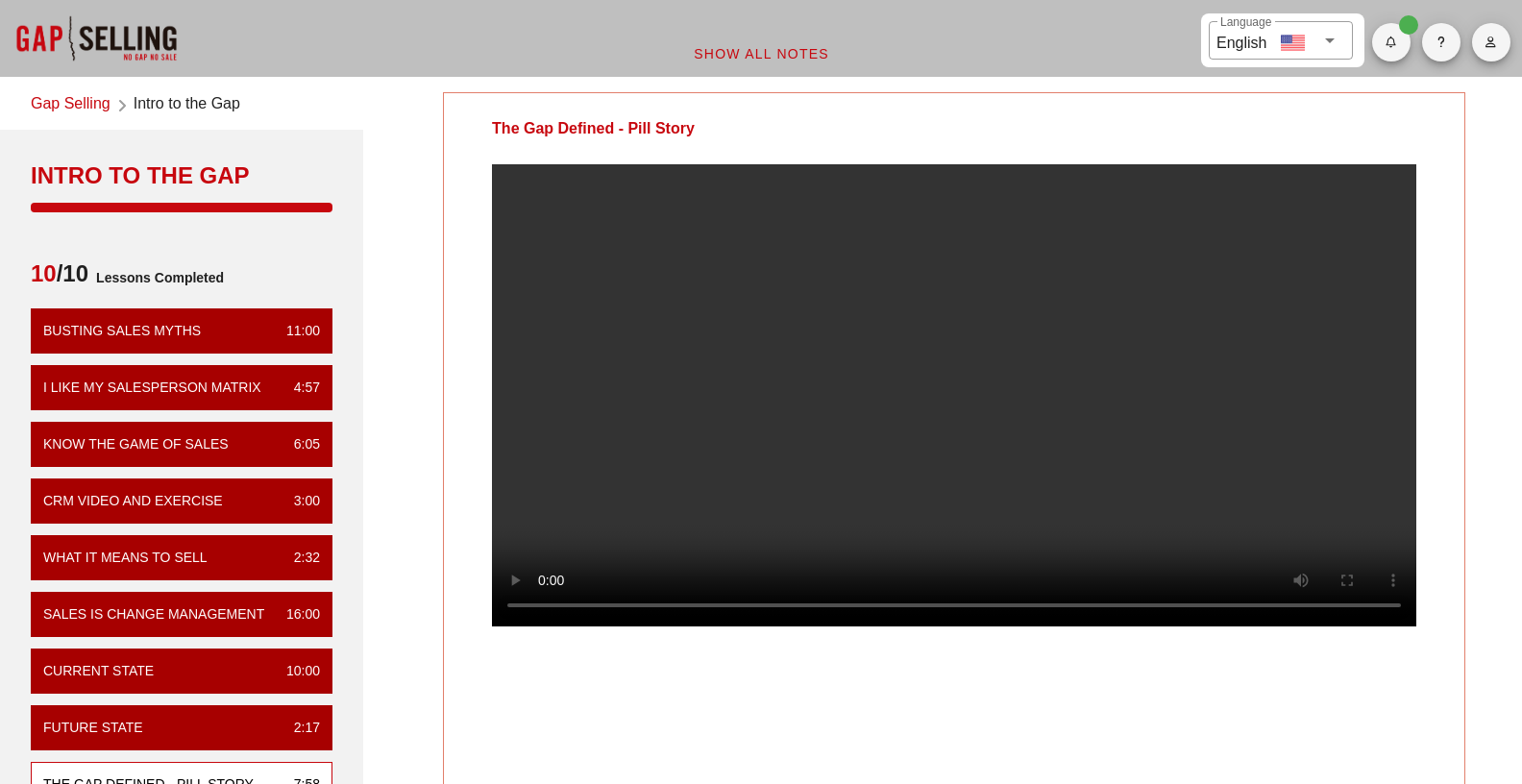 click on "The Gap Defined - Pill Story  Your Notes                       Save Note Show All Notes" at bounding box center (954, 587) 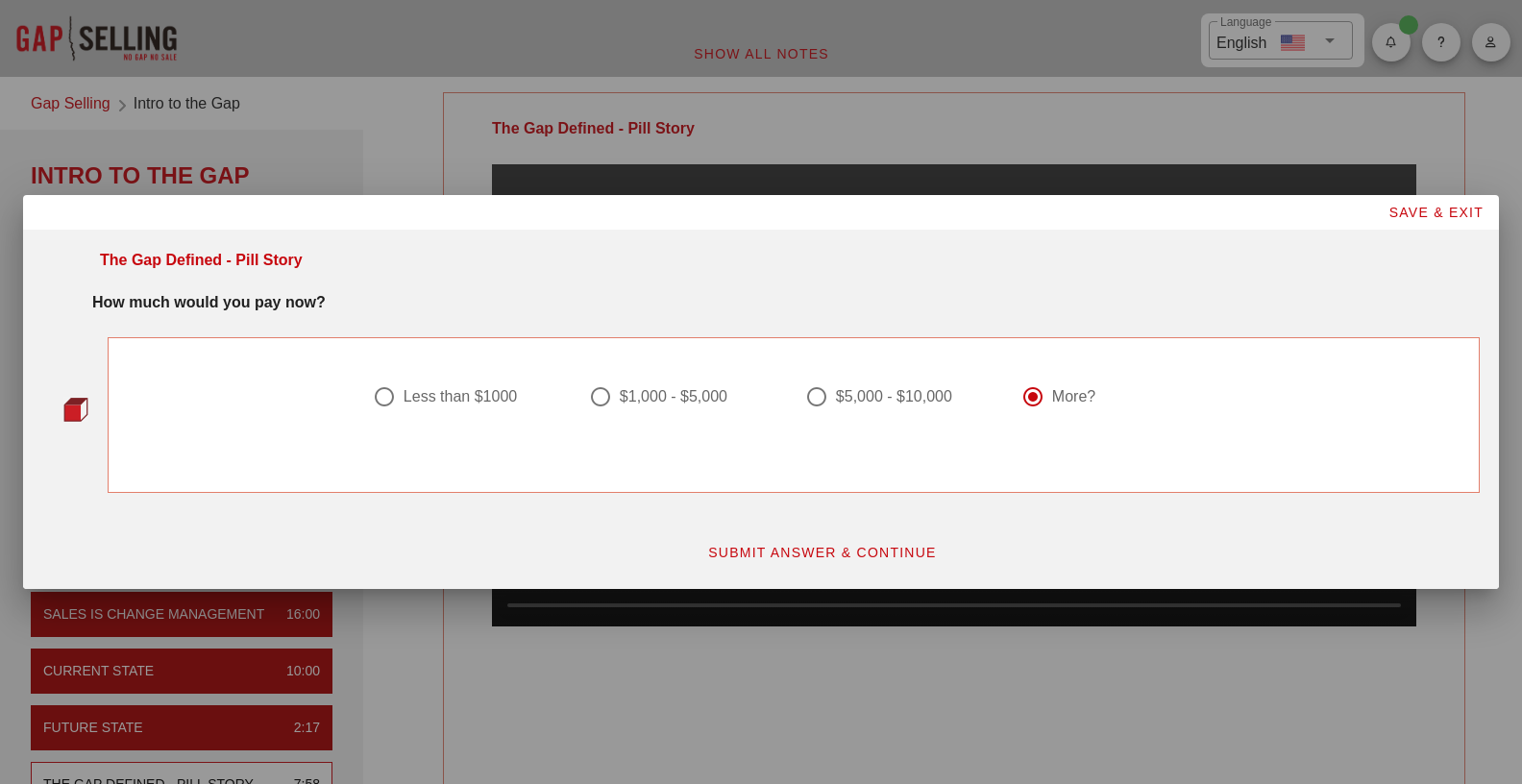 click at bounding box center [469, 420] 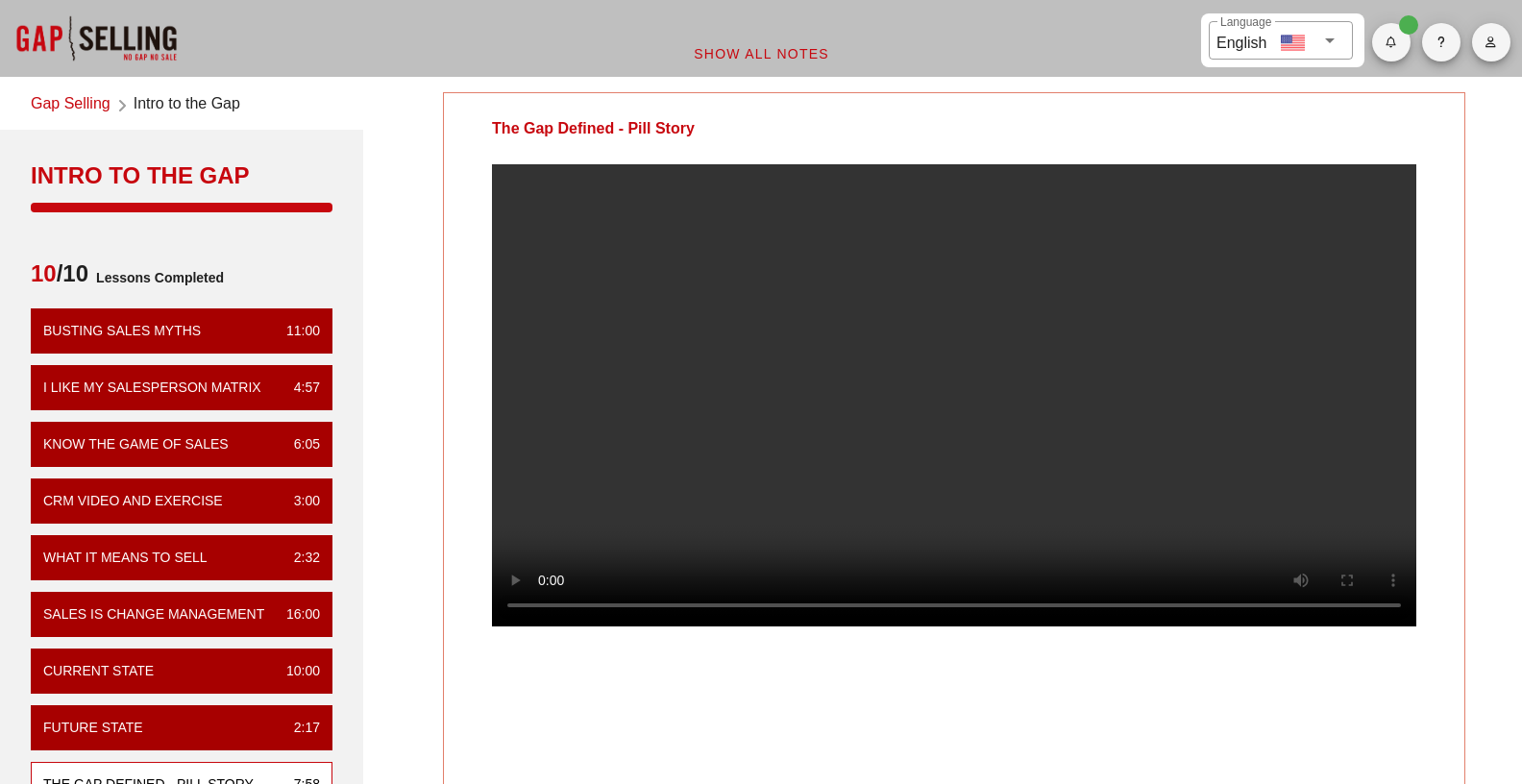 click at bounding box center (954, 410) 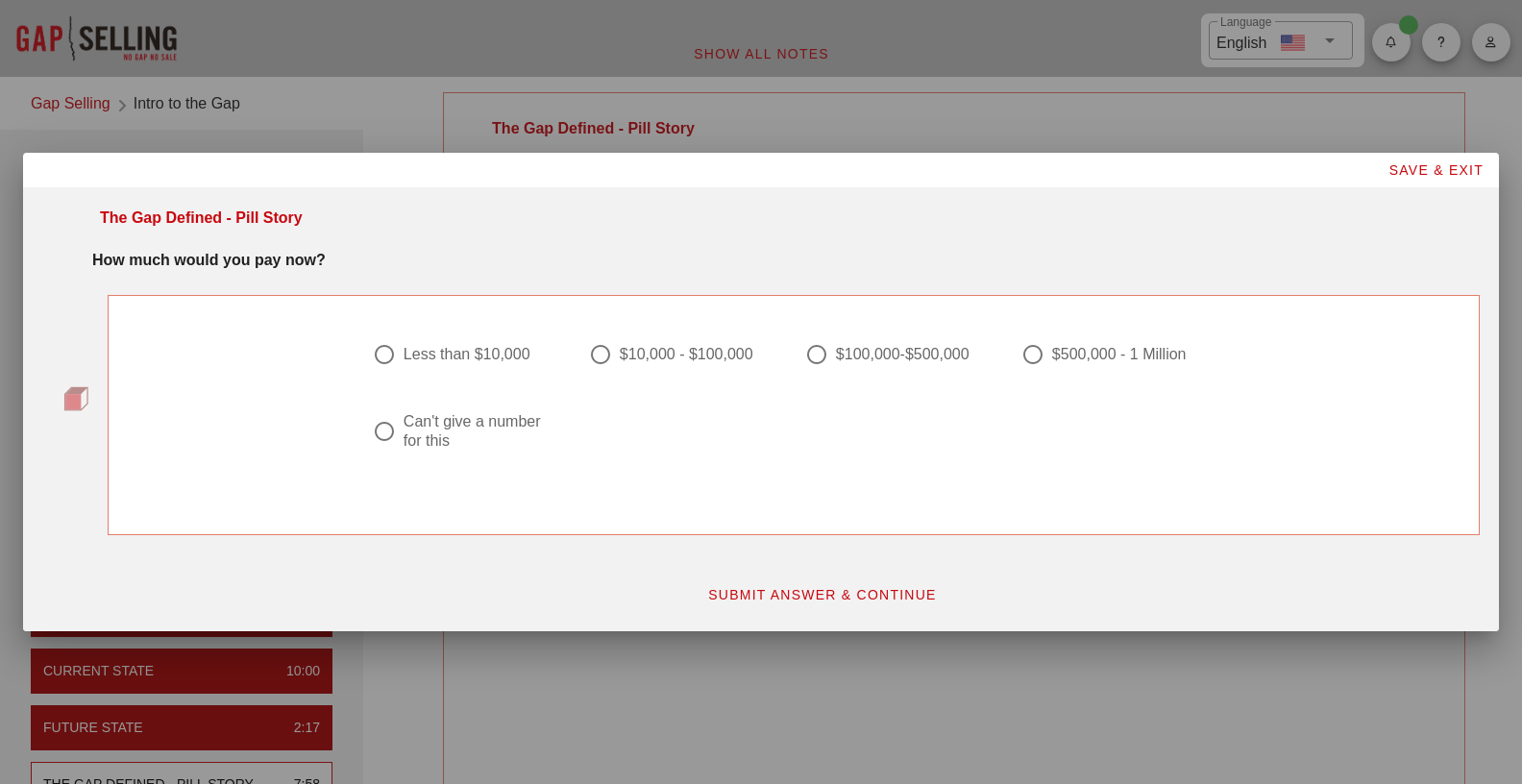 click on "SUBMIT ANSWER & CONTINUE" at bounding box center (822, 595) 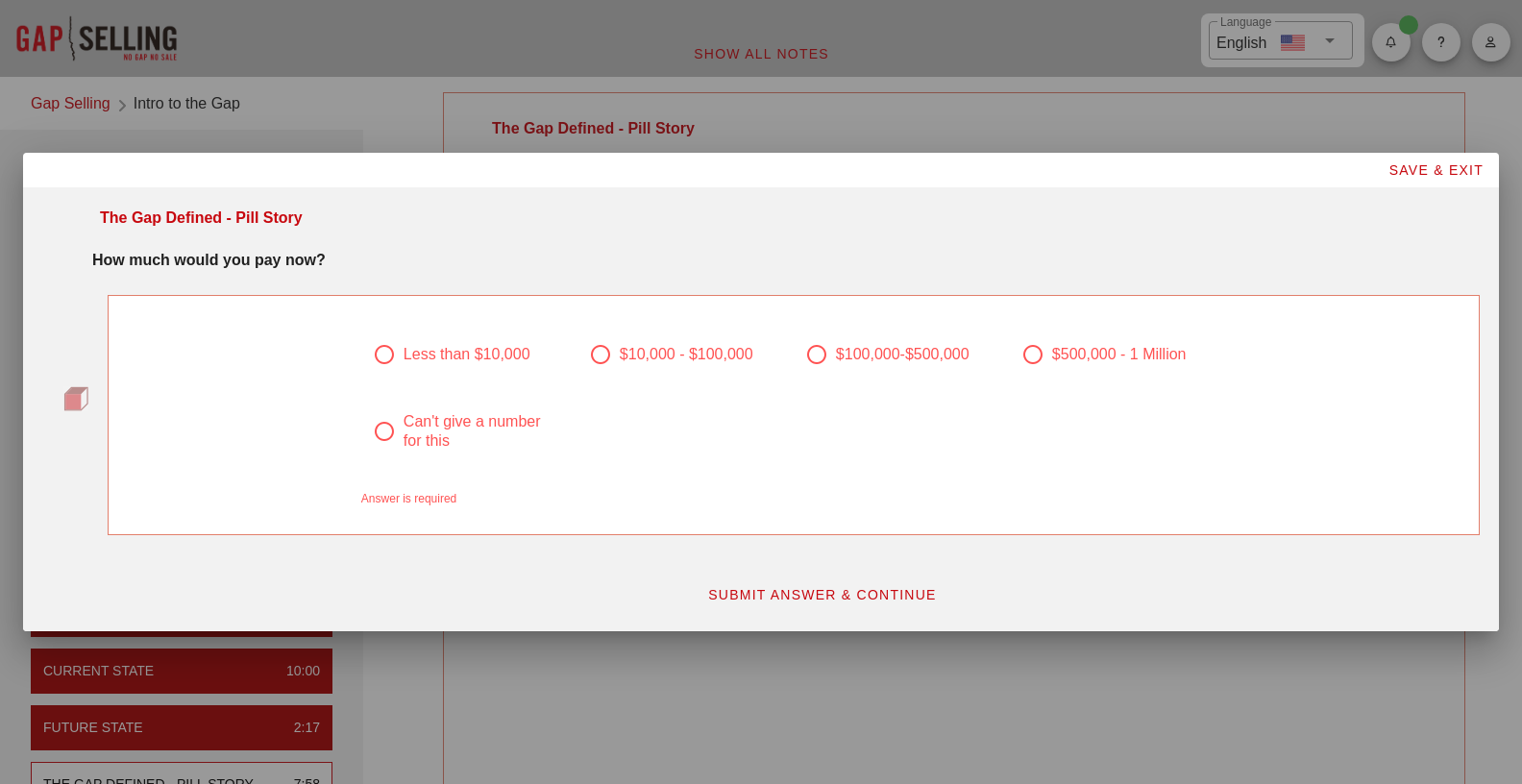 click on "Can't give a number for this" at bounding box center (477, 431) 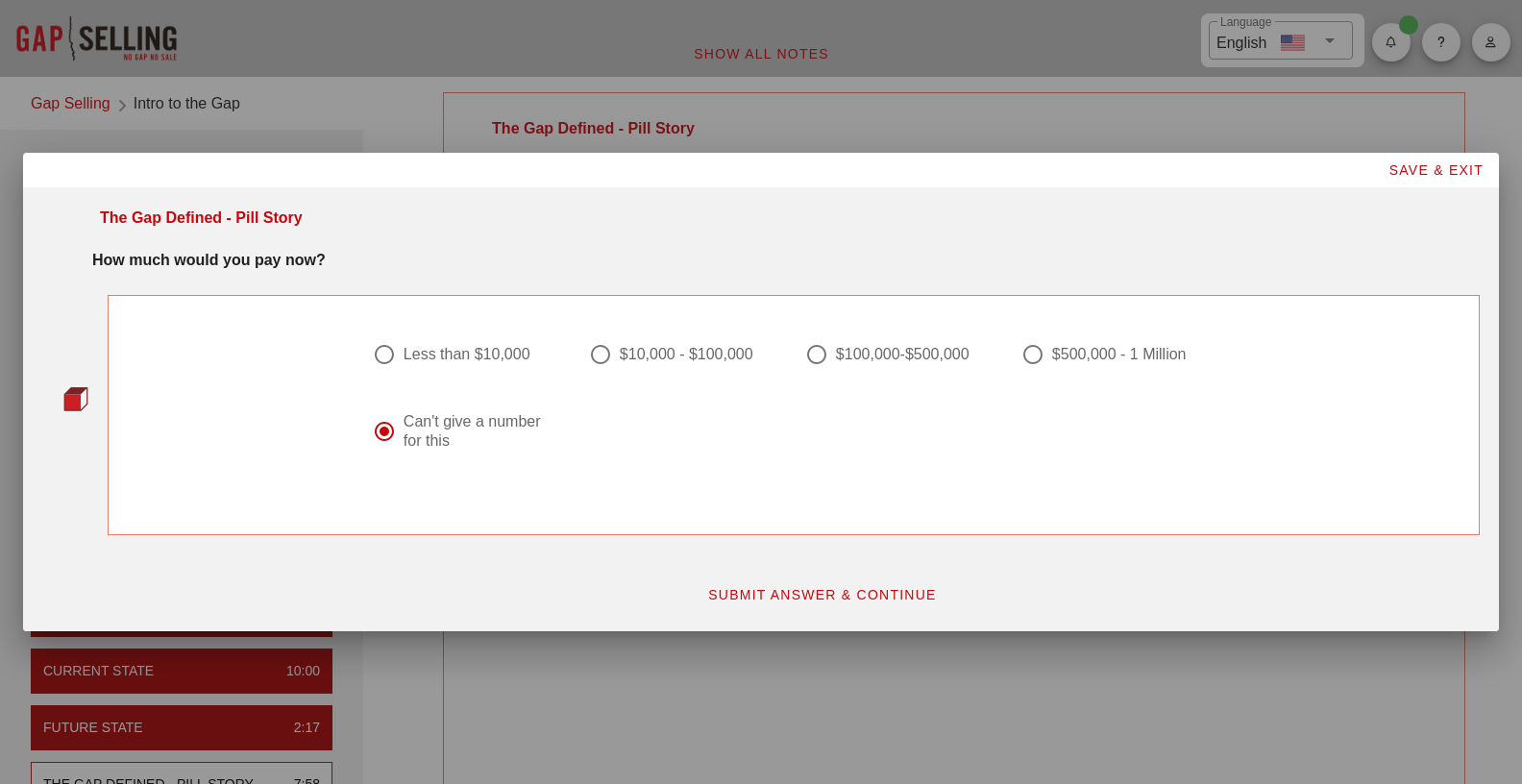click on "SUBMIT ANSWER & CONTINUE" at bounding box center [822, 595] 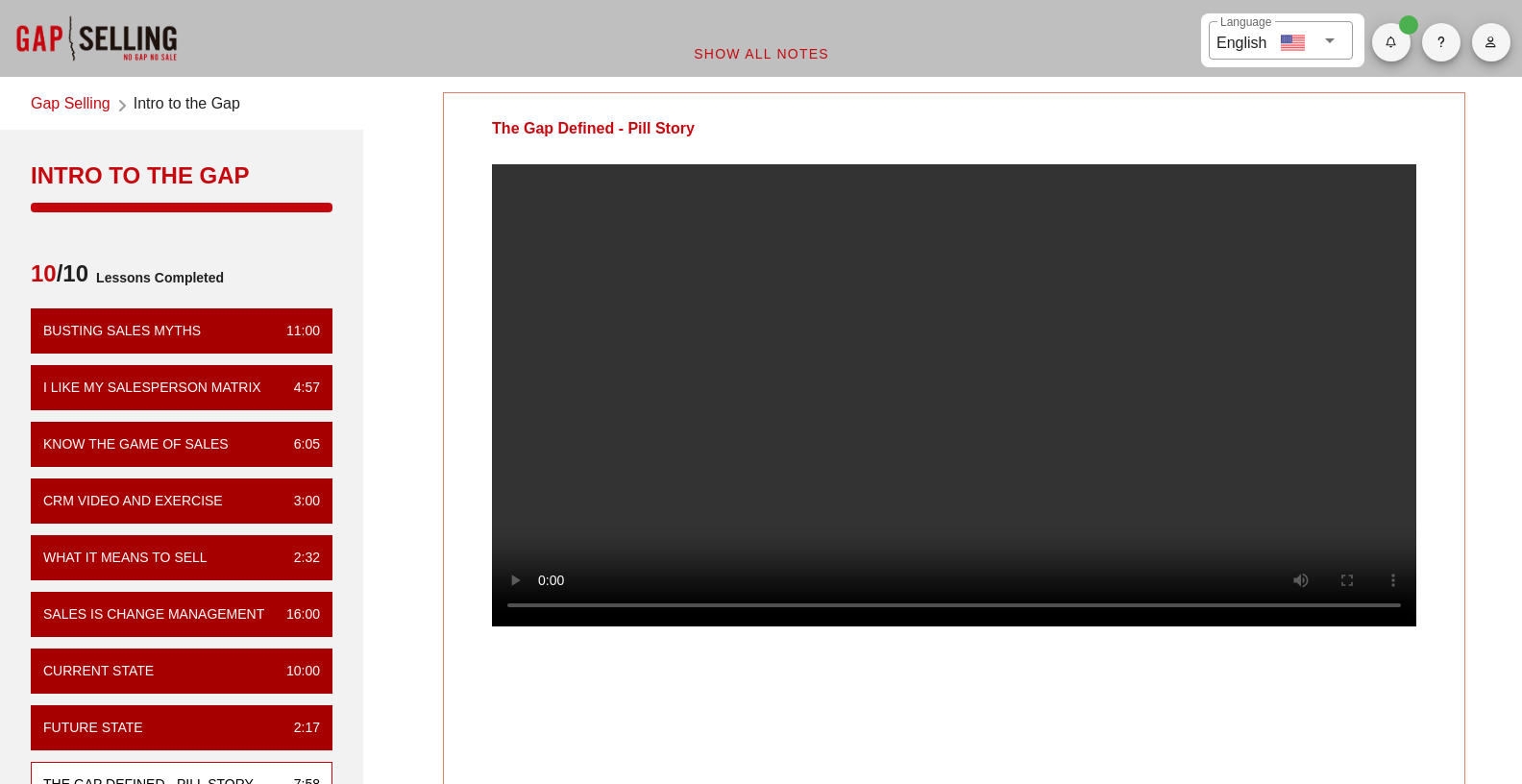click at bounding box center [954, 410] 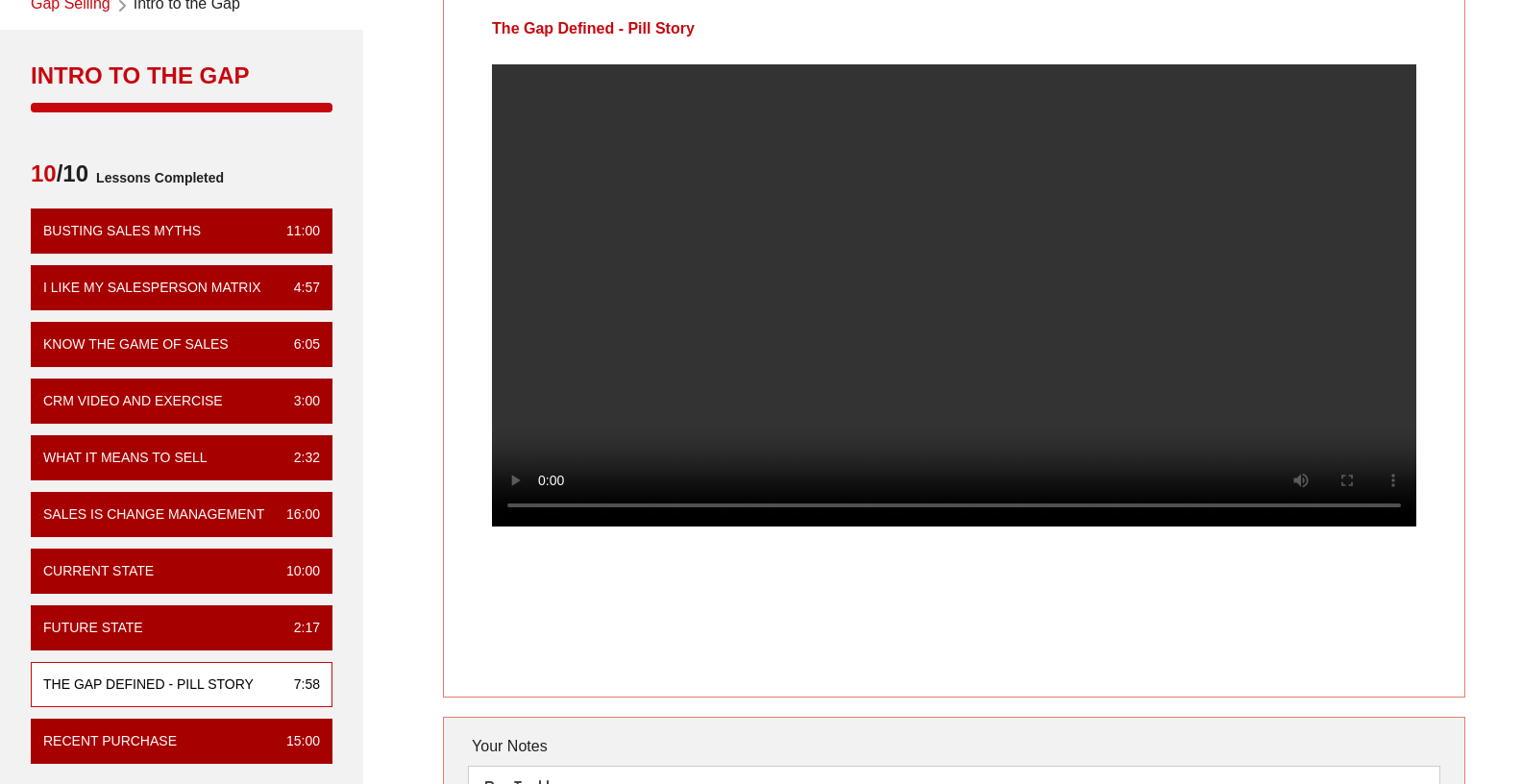 scroll, scrollTop: 88, scrollLeft: 0, axis: vertical 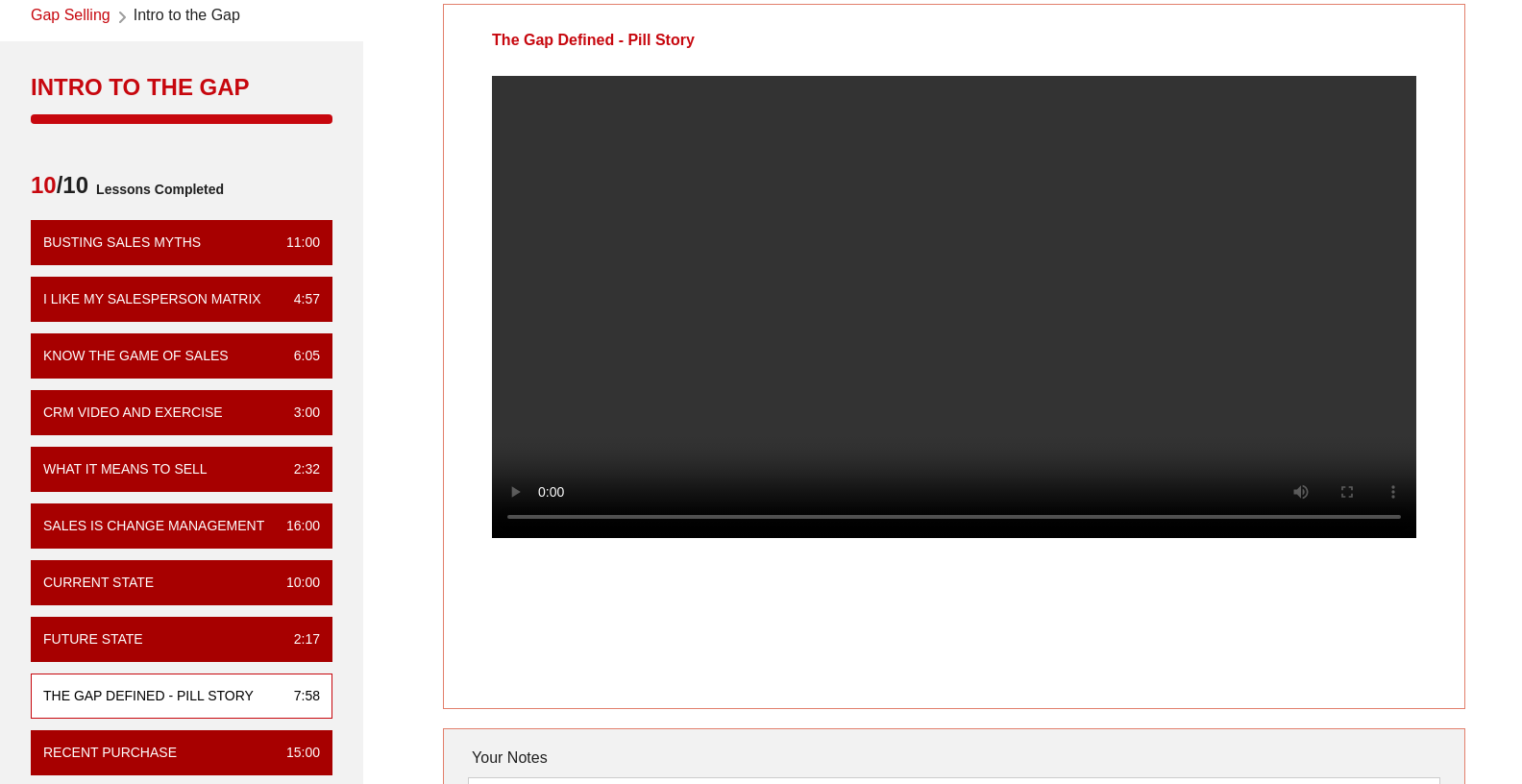 click at bounding box center [954, 322] 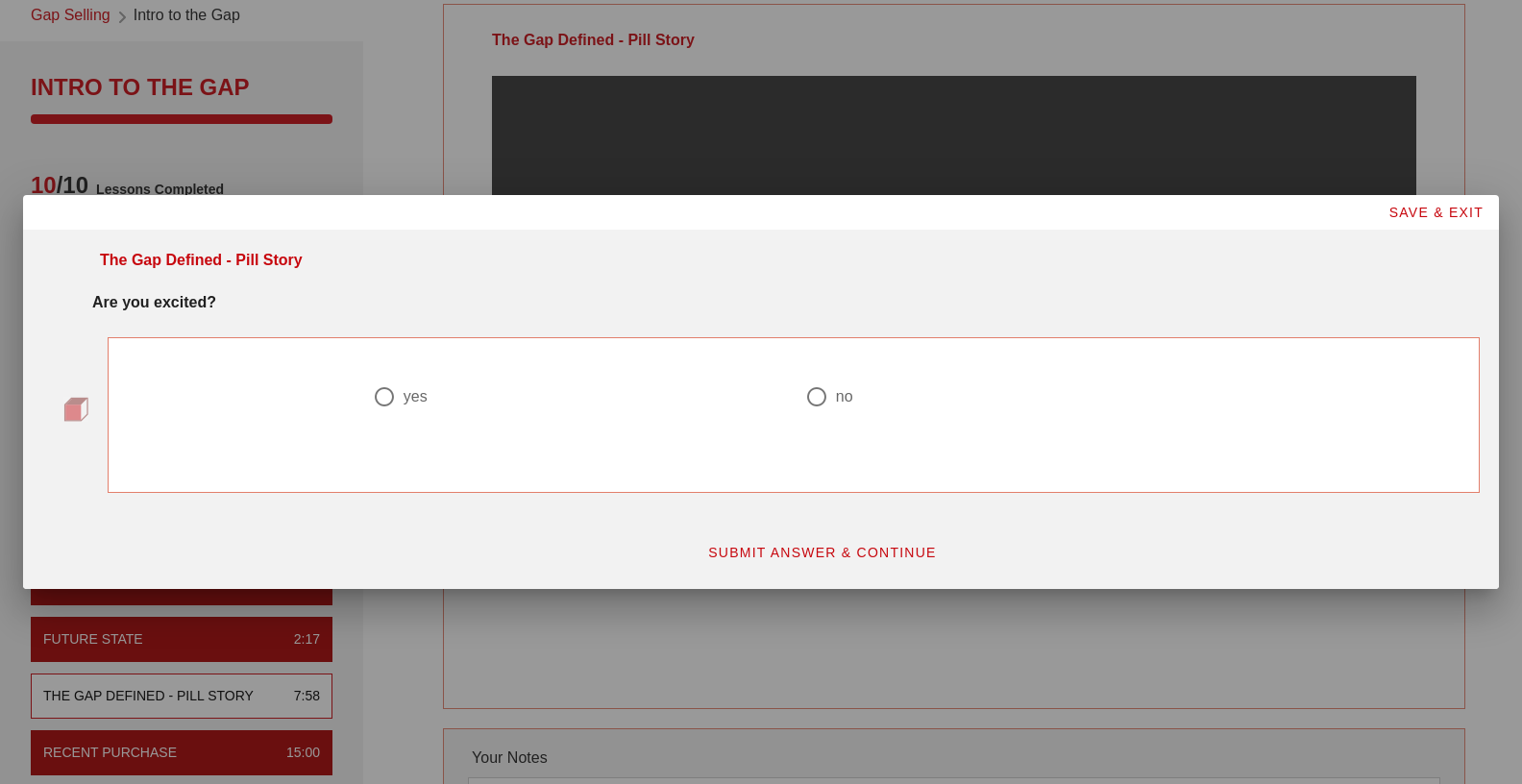 click on "yes" at bounding box center [415, 397] 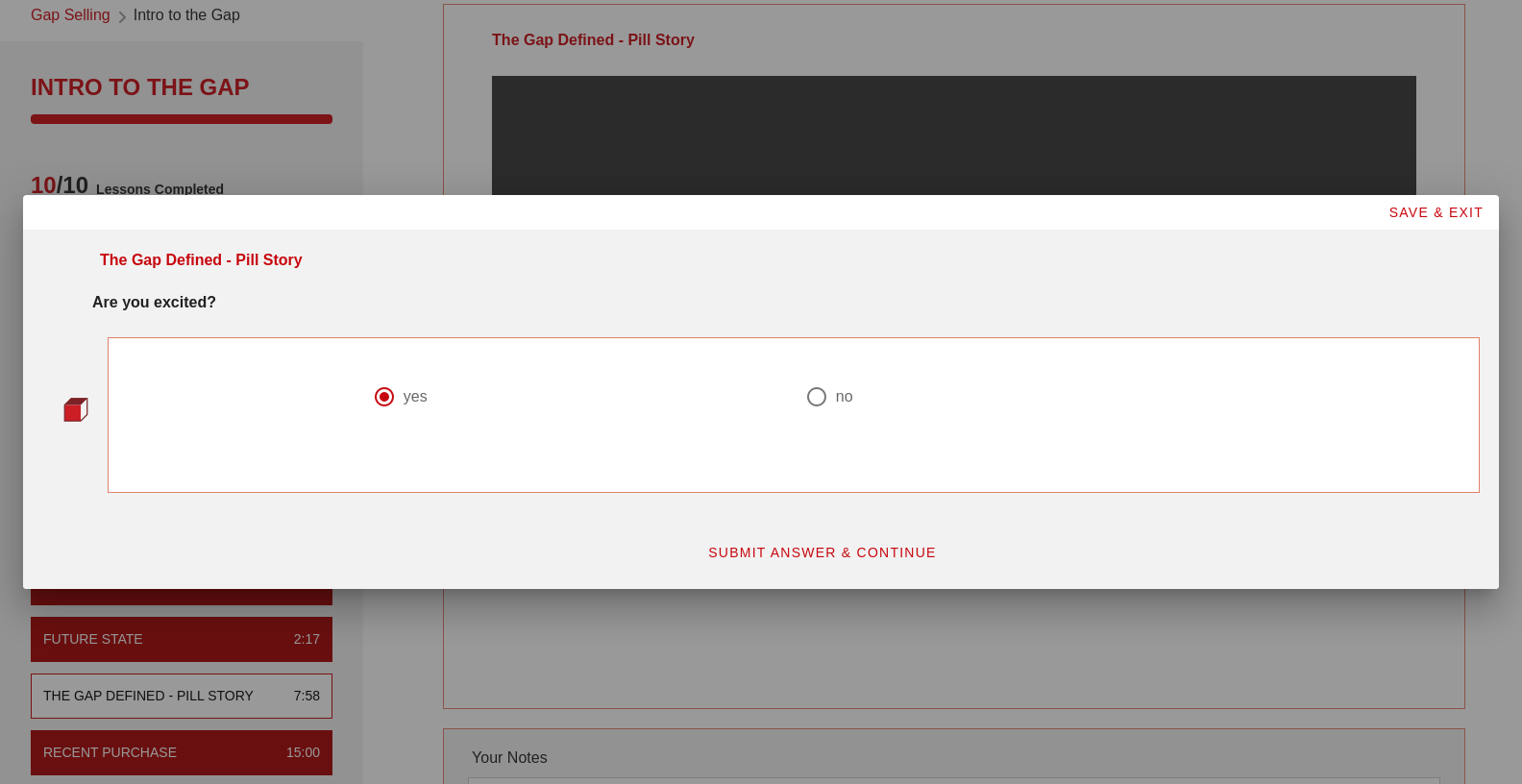 click on "SUBMIT ANSWER & CONTINUE" at bounding box center [822, 552] 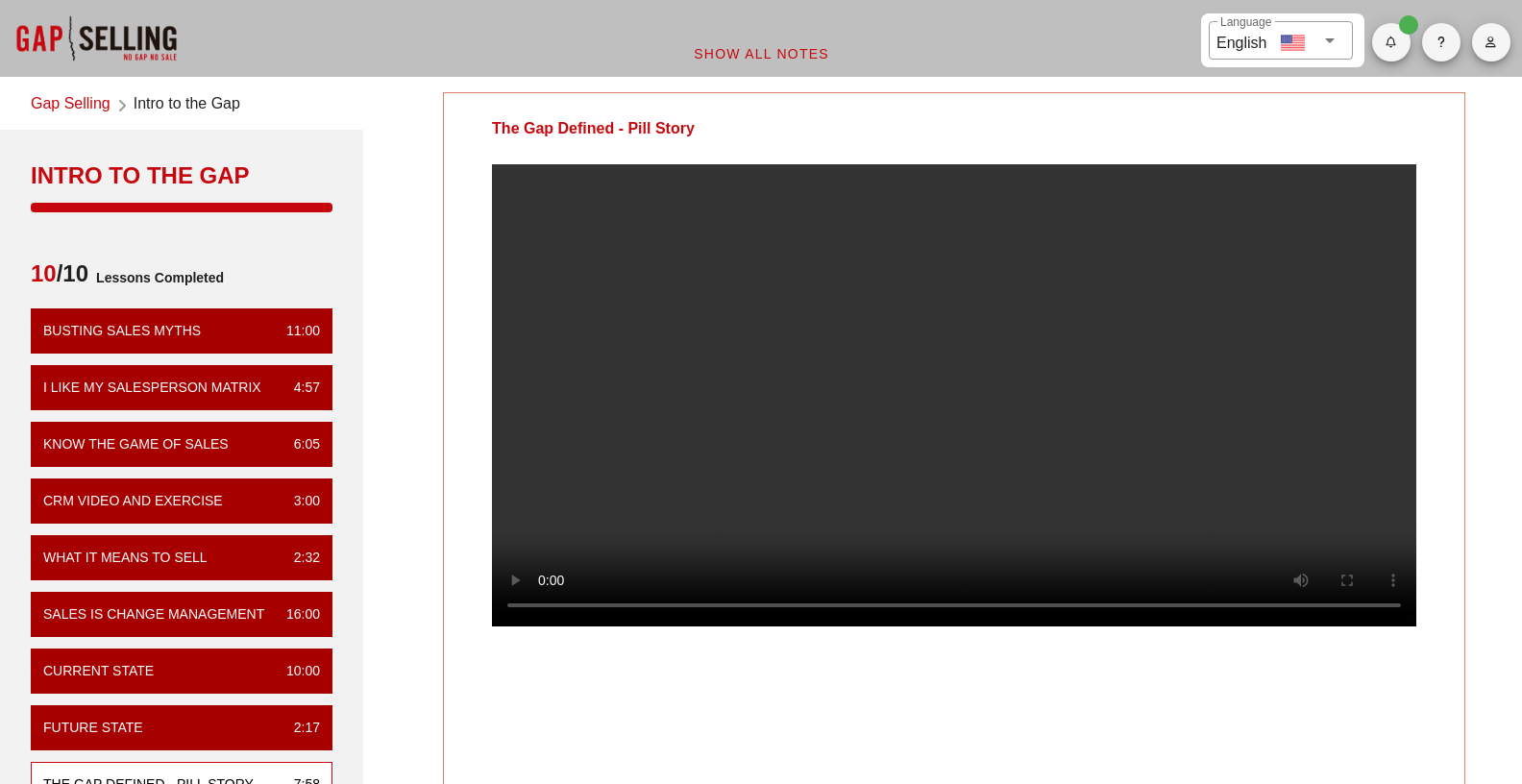 click at bounding box center (954, 410) 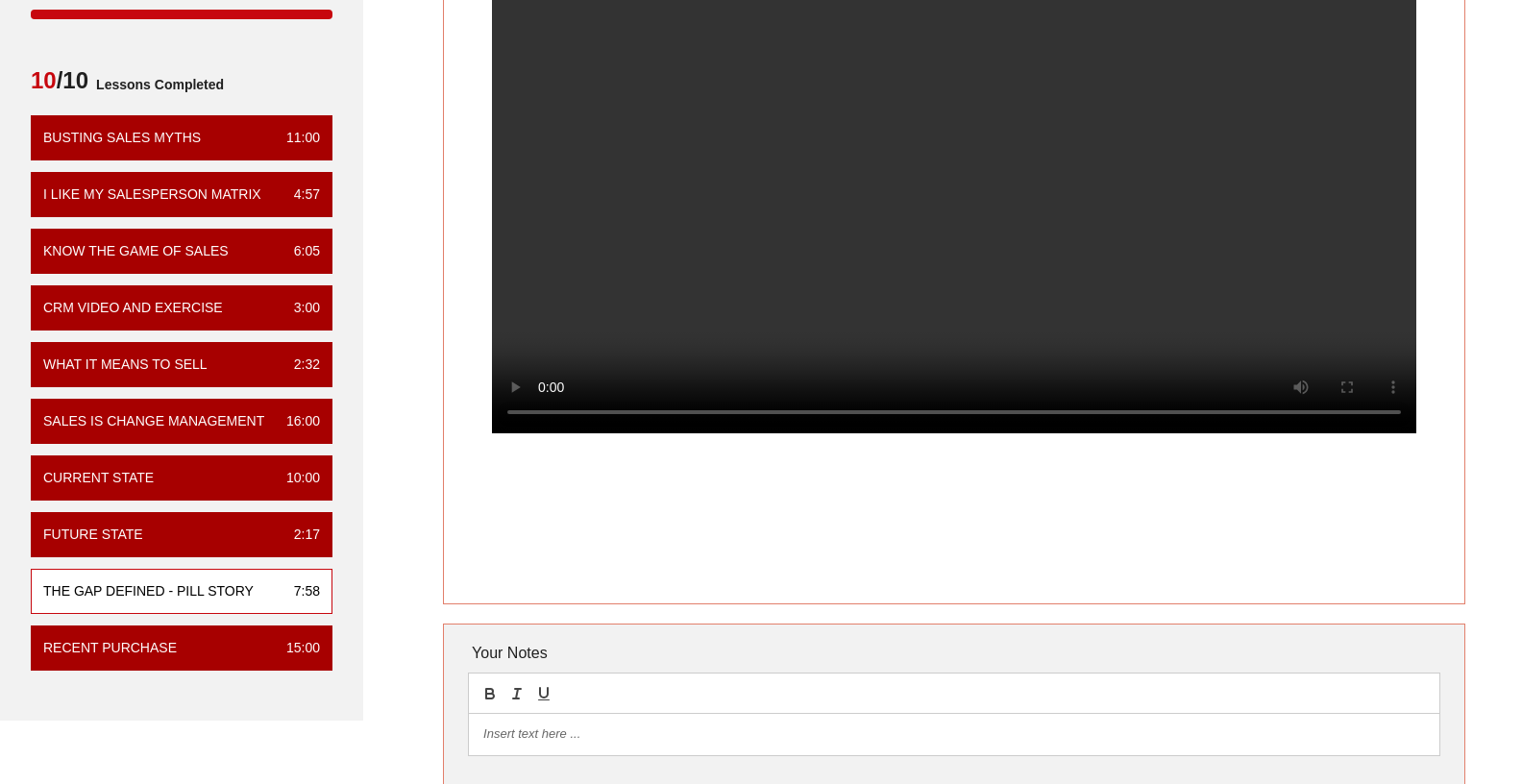 scroll, scrollTop: 0, scrollLeft: 0, axis: both 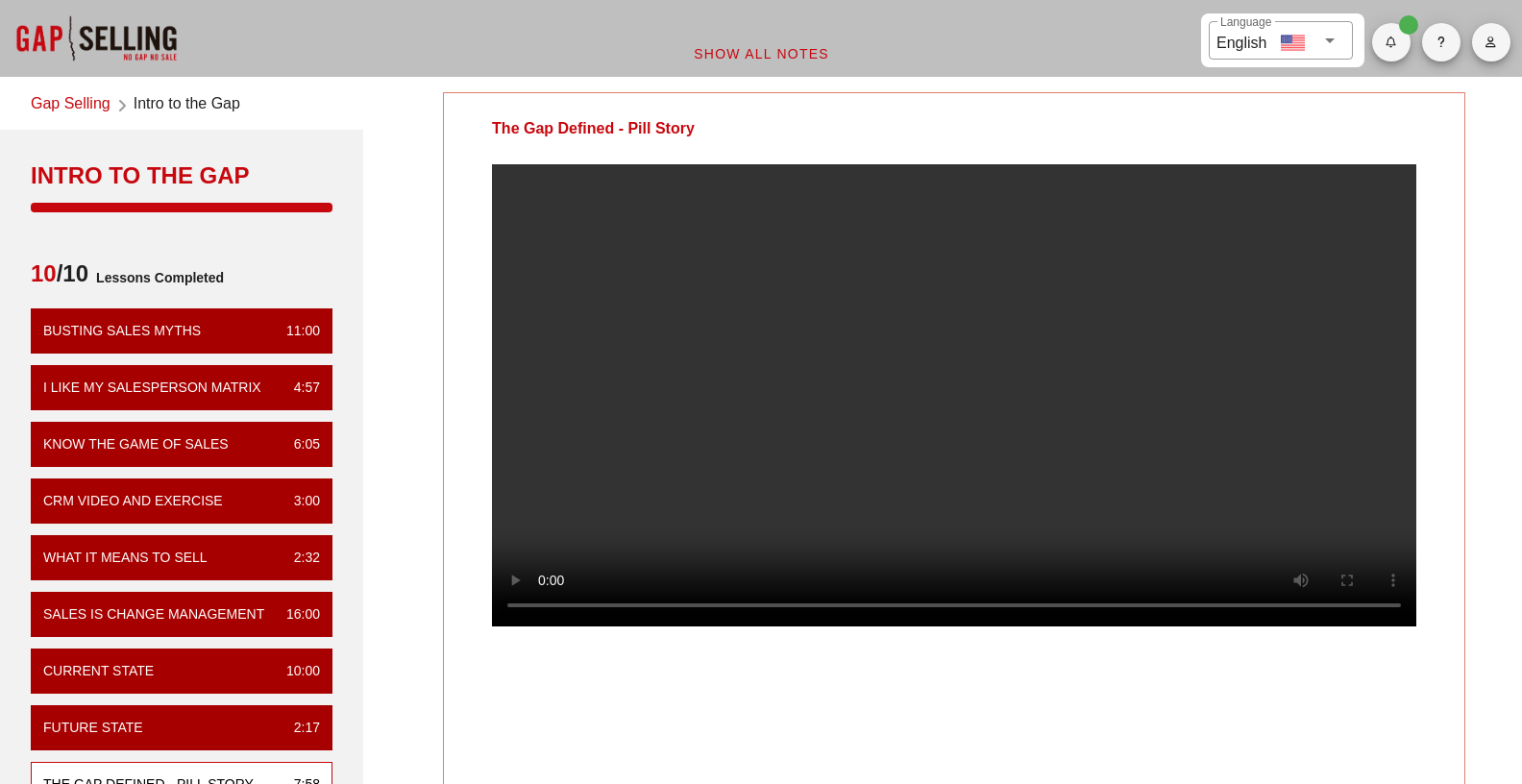 click at bounding box center (954, 410) 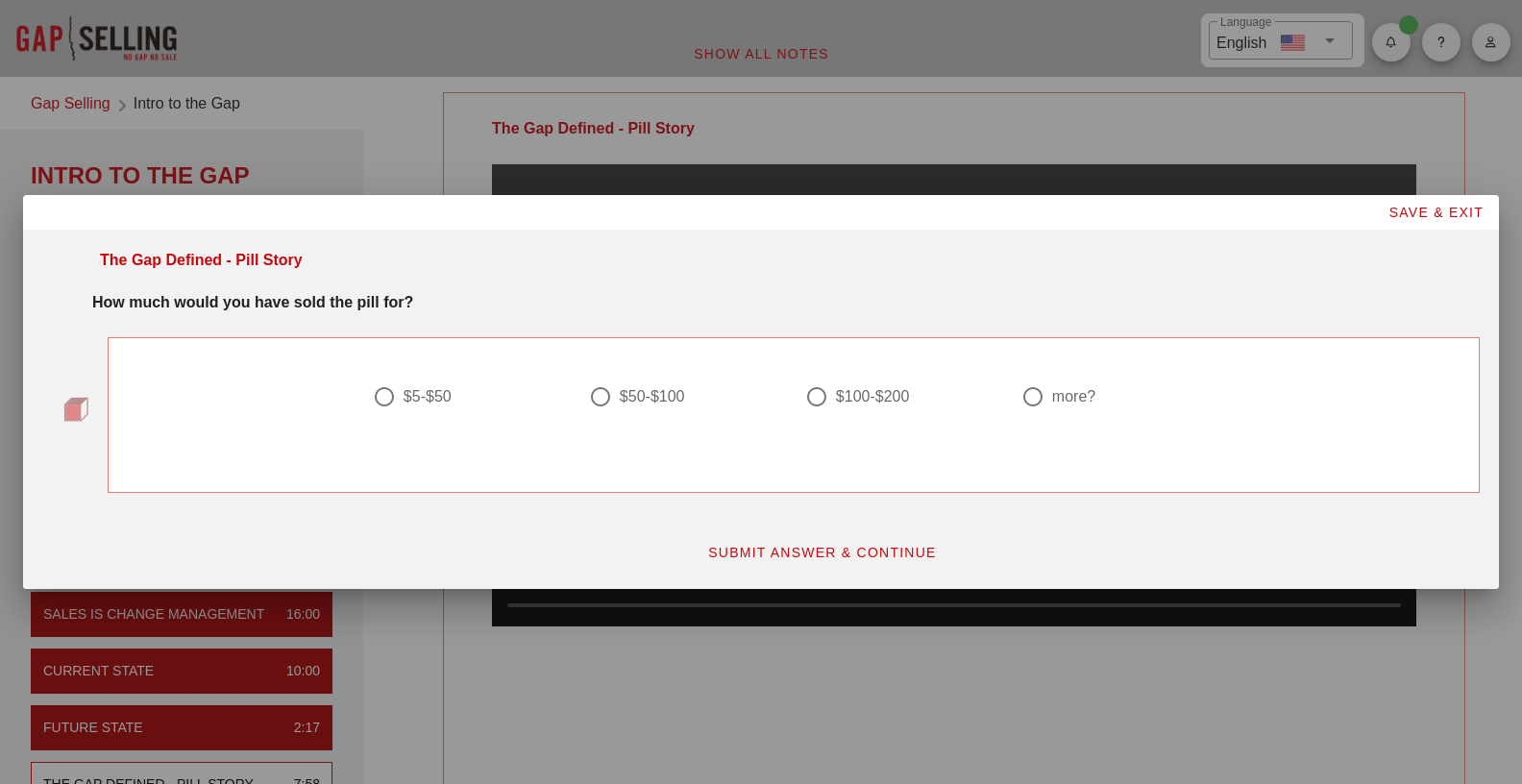 click at bounding box center (817, 397) 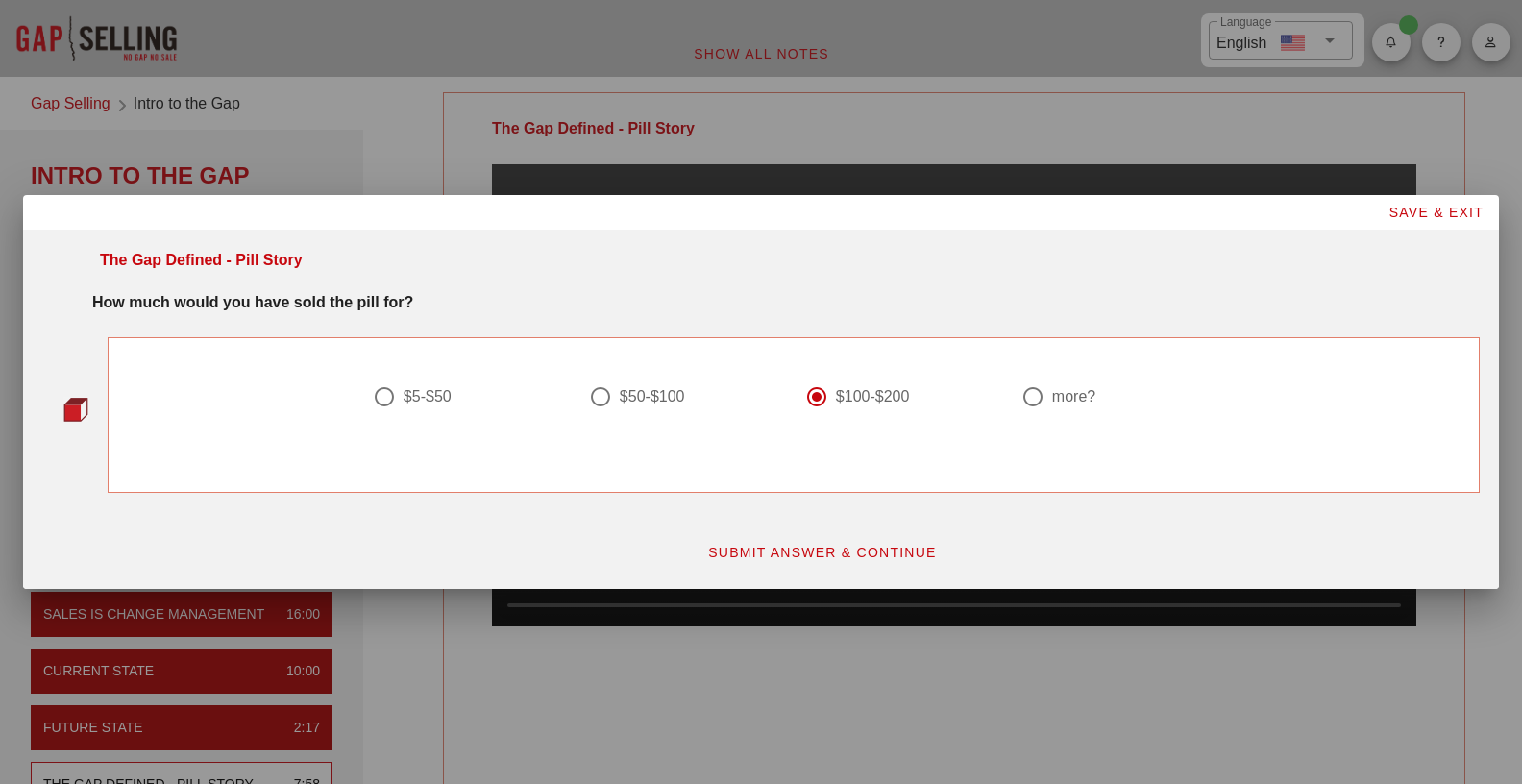 click on "SUBMIT ANSWER & CONTINUE" at bounding box center [822, 552] 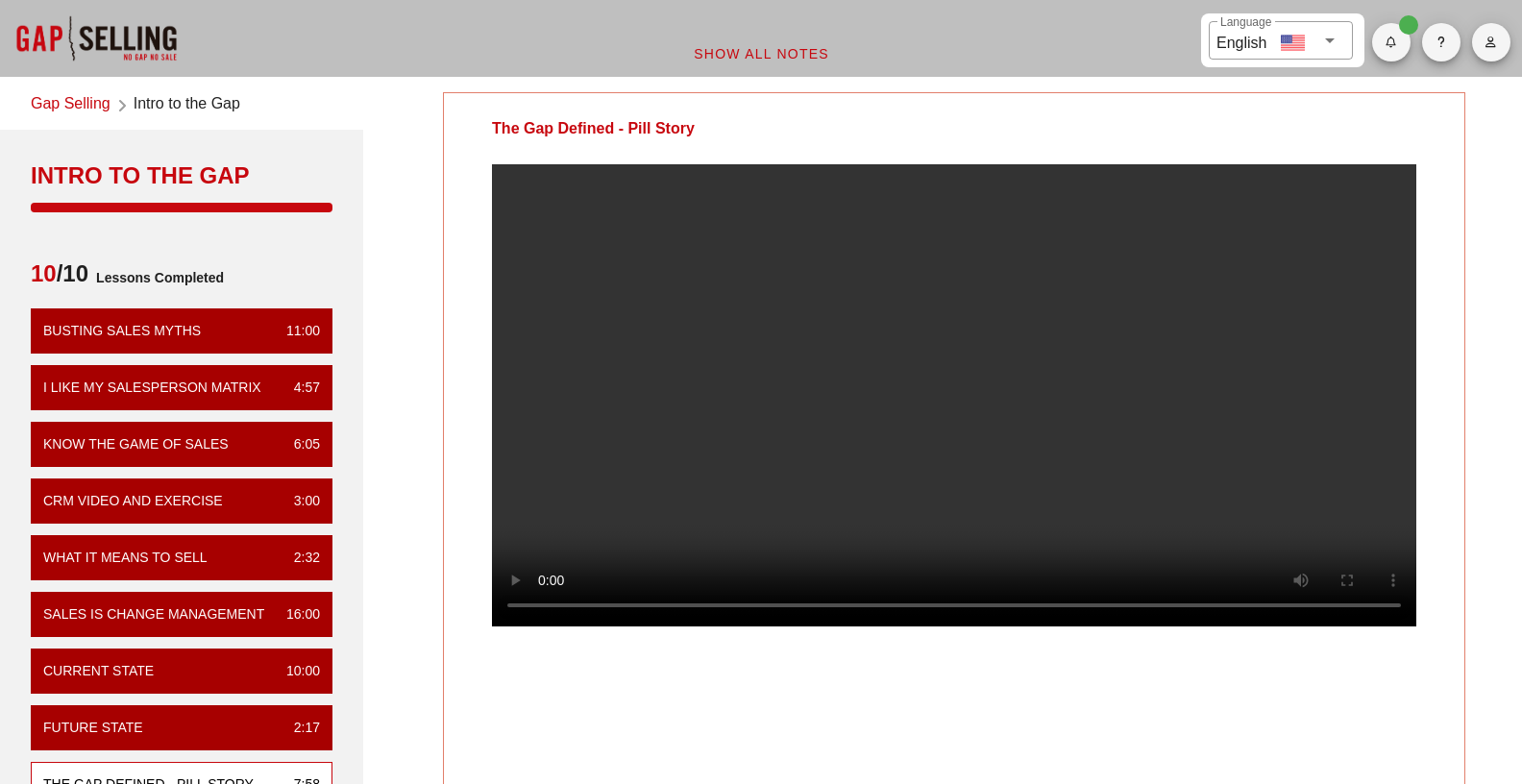 click on "The Gap Defined - Pill Story  Your Notes                       Save Note Show All Notes" at bounding box center (954, 587) 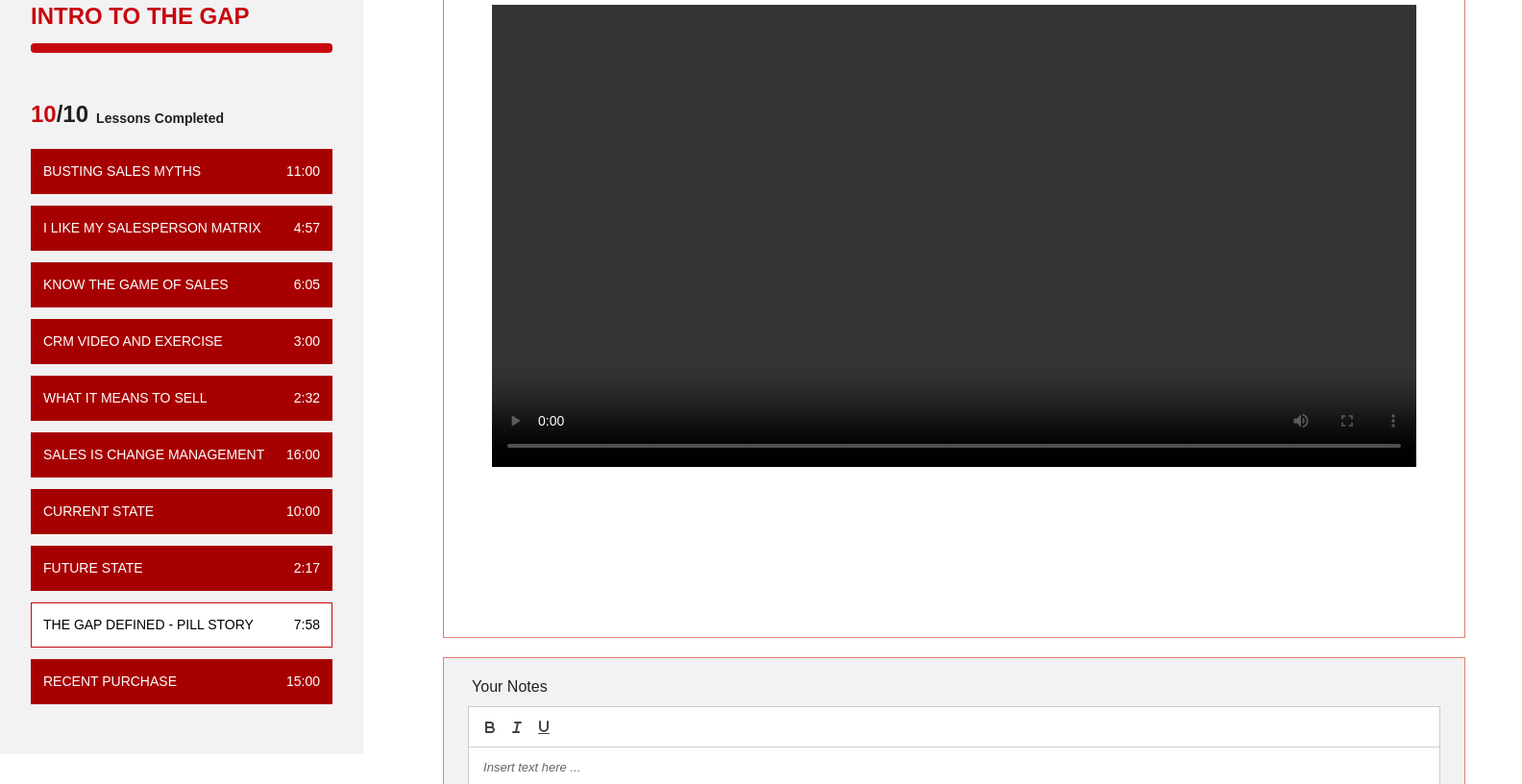 scroll, scrollTop: 0, scrollLeft: 0, axis: both 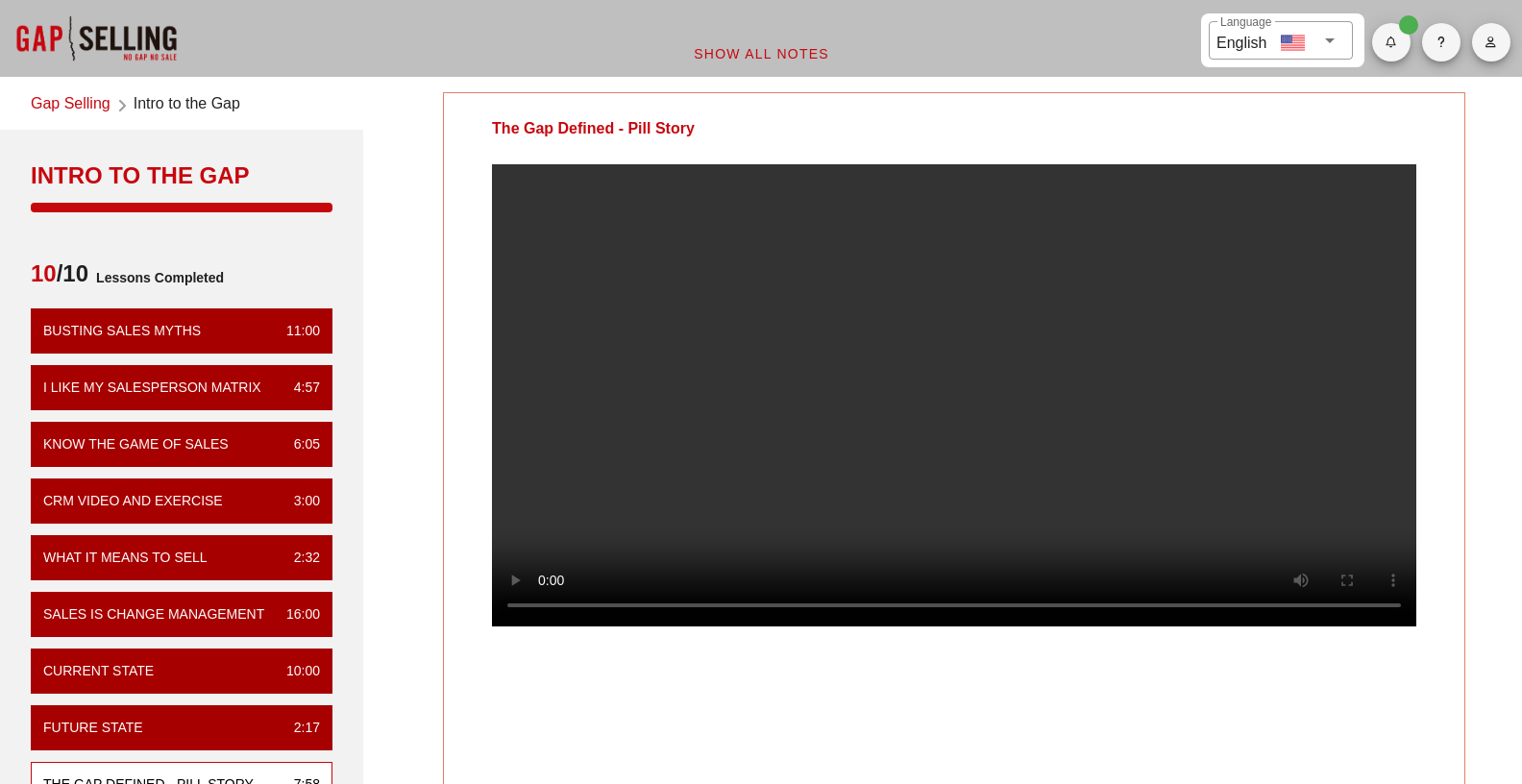 click on "The Gap Defined - Pill Story  Your Notes                       Save Note Show All Notes" at bounding box center (954, 587) 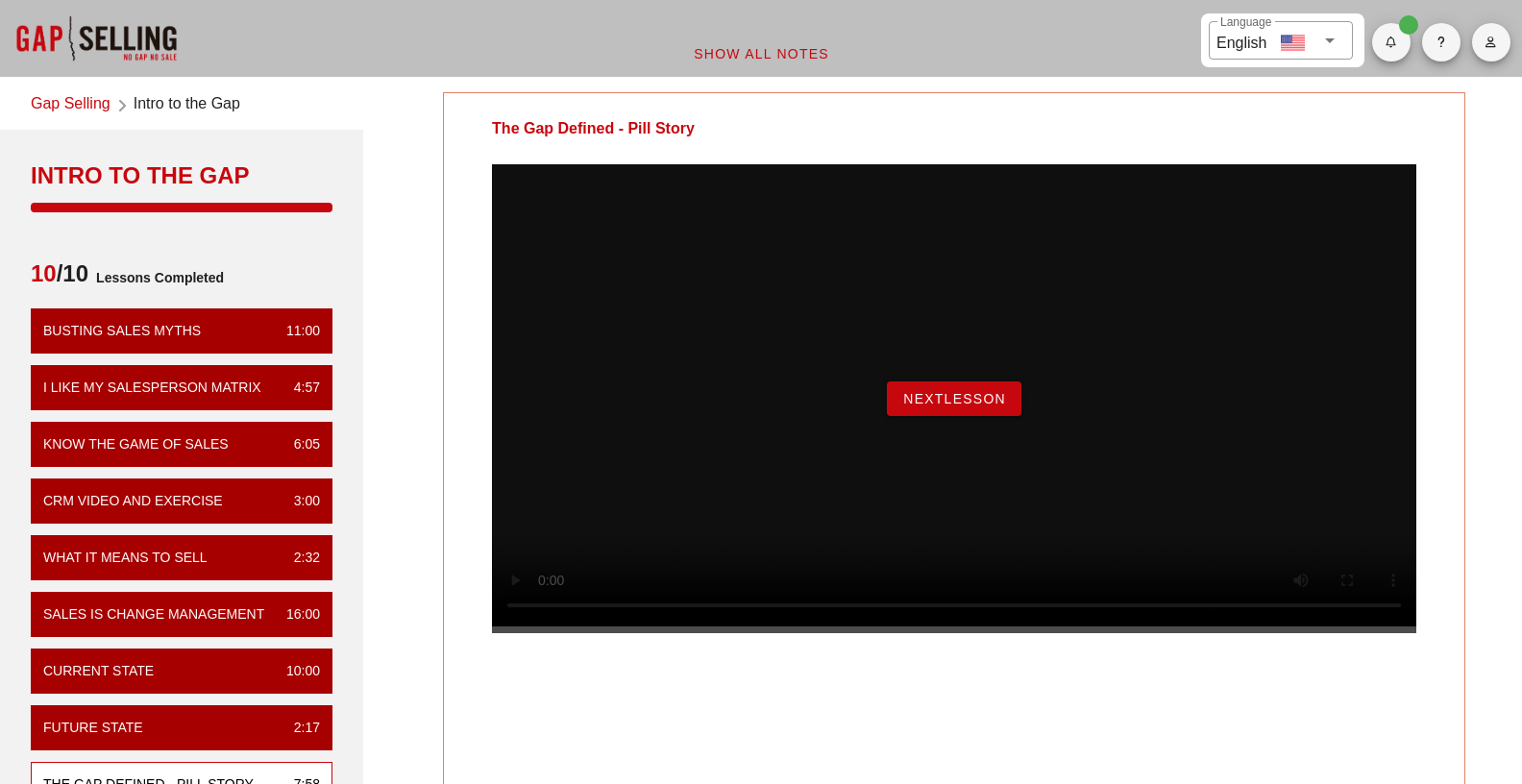 click at bounding box center [1330, 40] 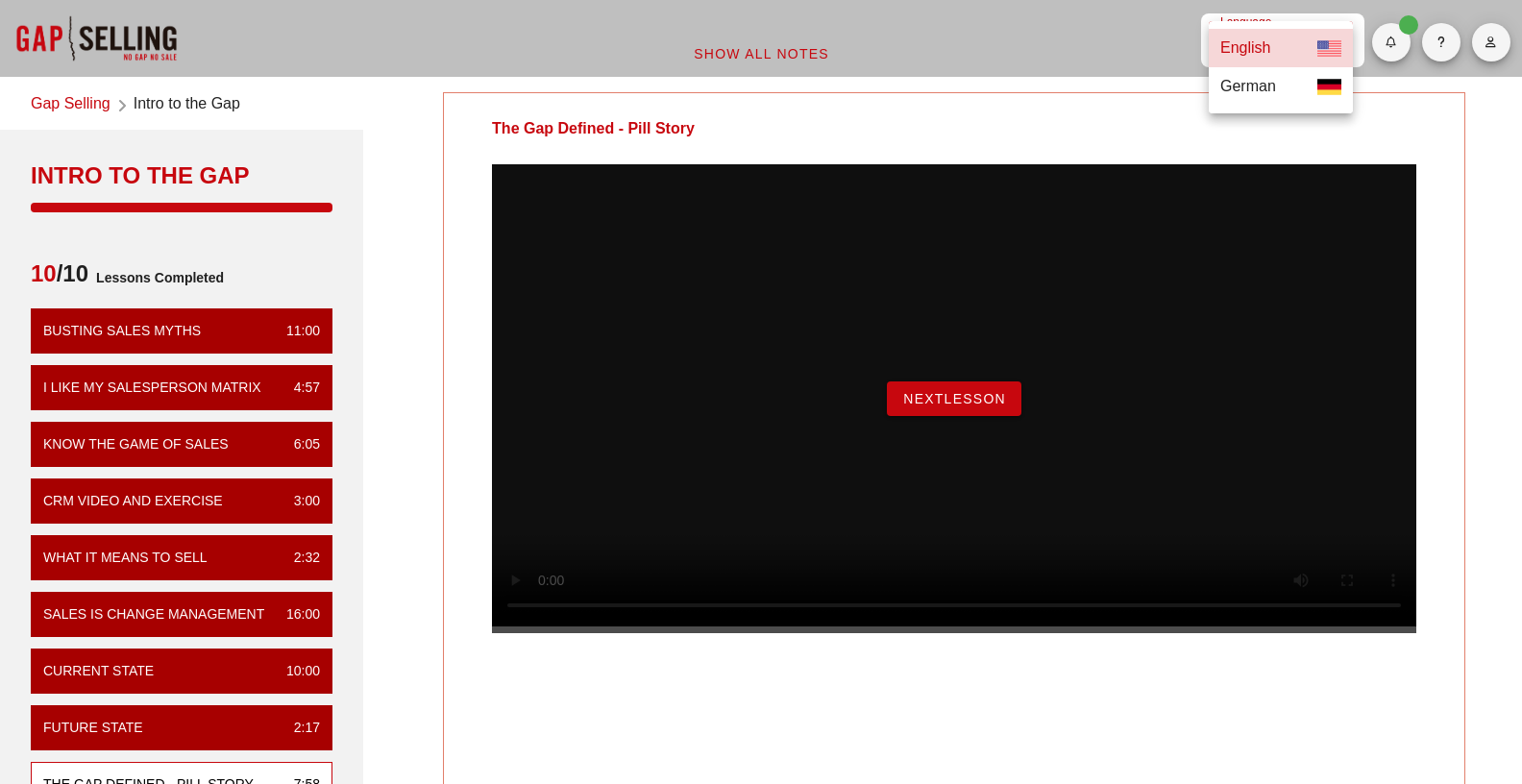 click on "​ Language English" at bounding box center [761, 38] 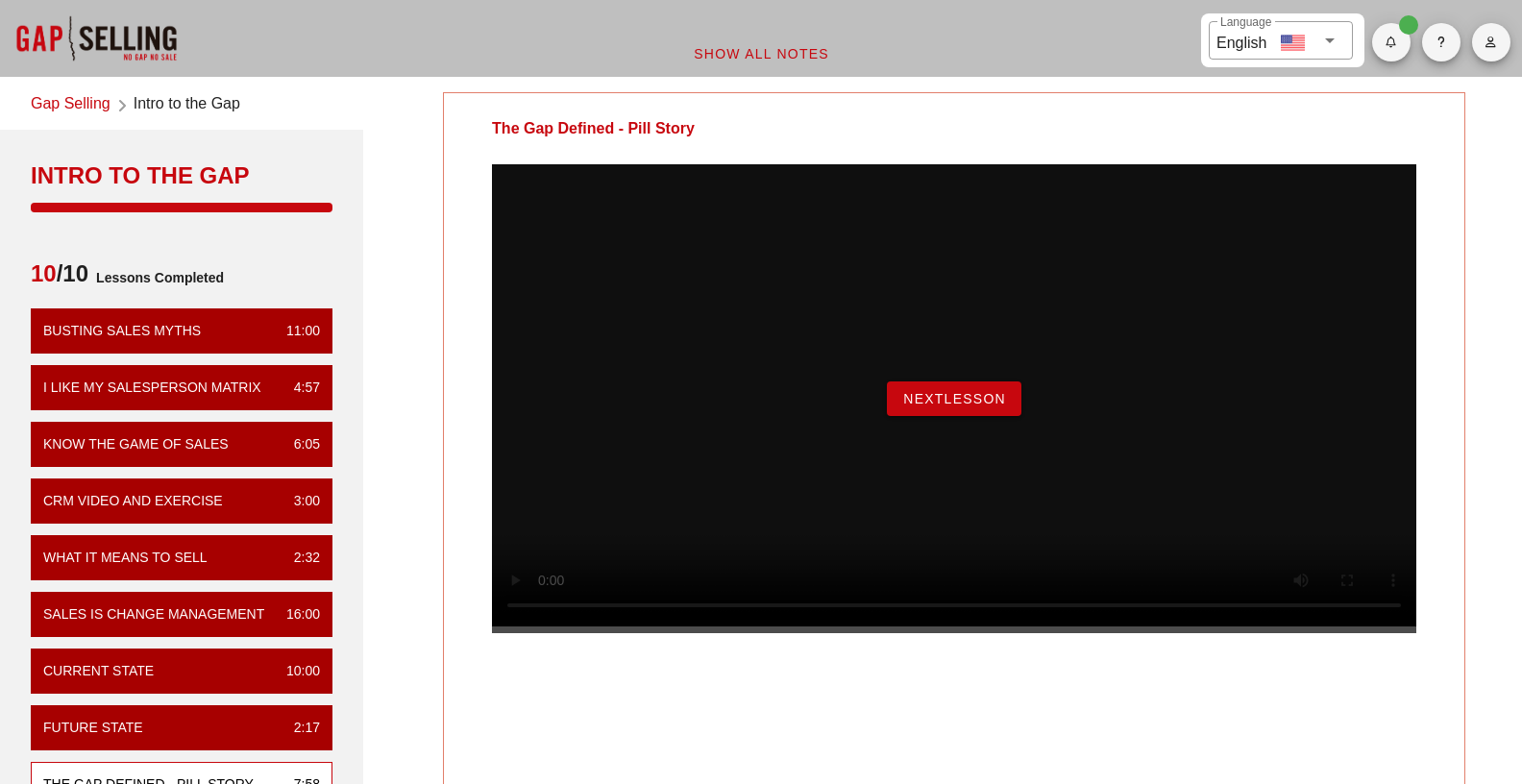 click on "NextLesson" at bounding box center (954, 399) 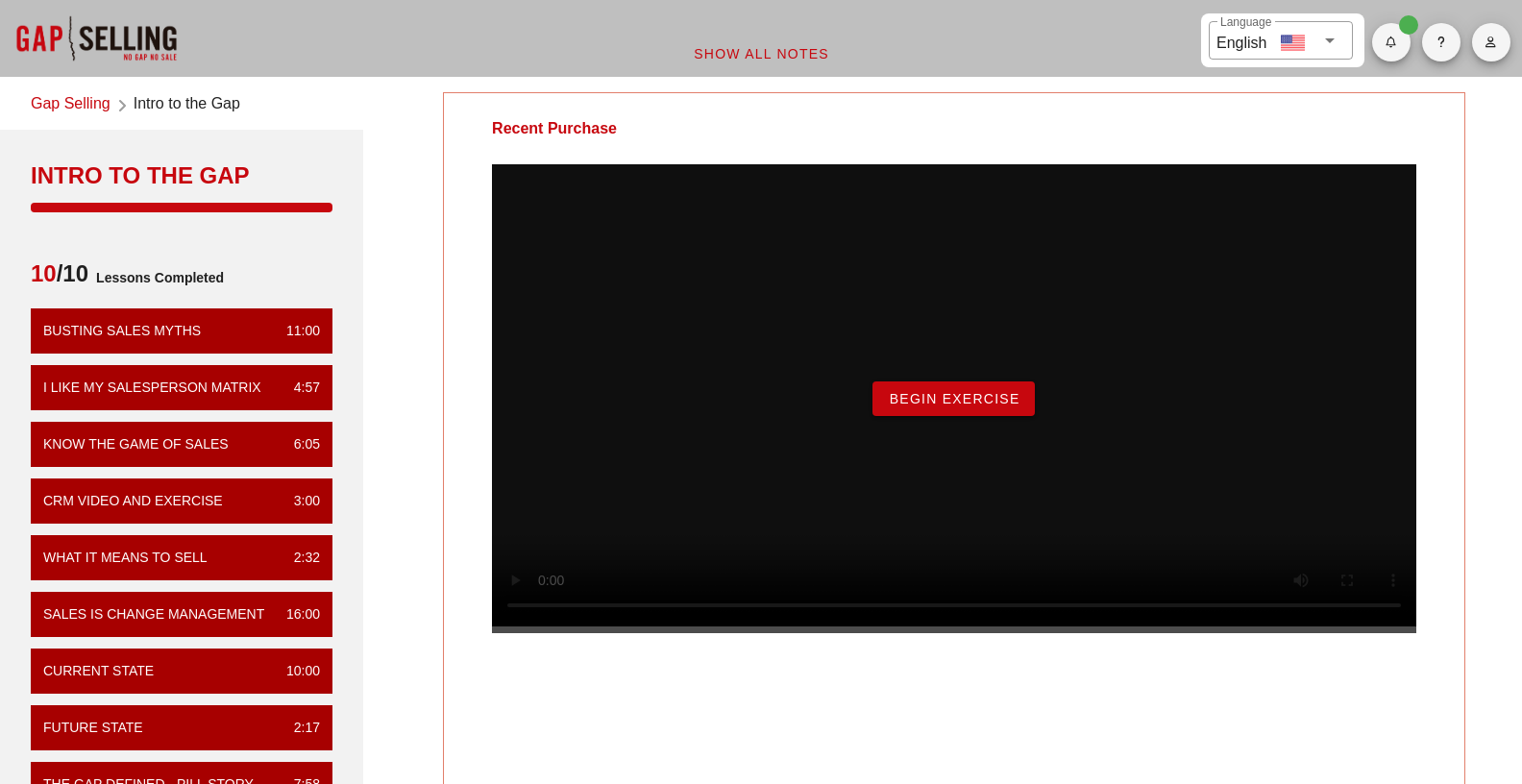 click on "Recent Purchase   Begin Exercise  Your Notes                       Save Note Show All Notes" at bounding box center (954, 587) 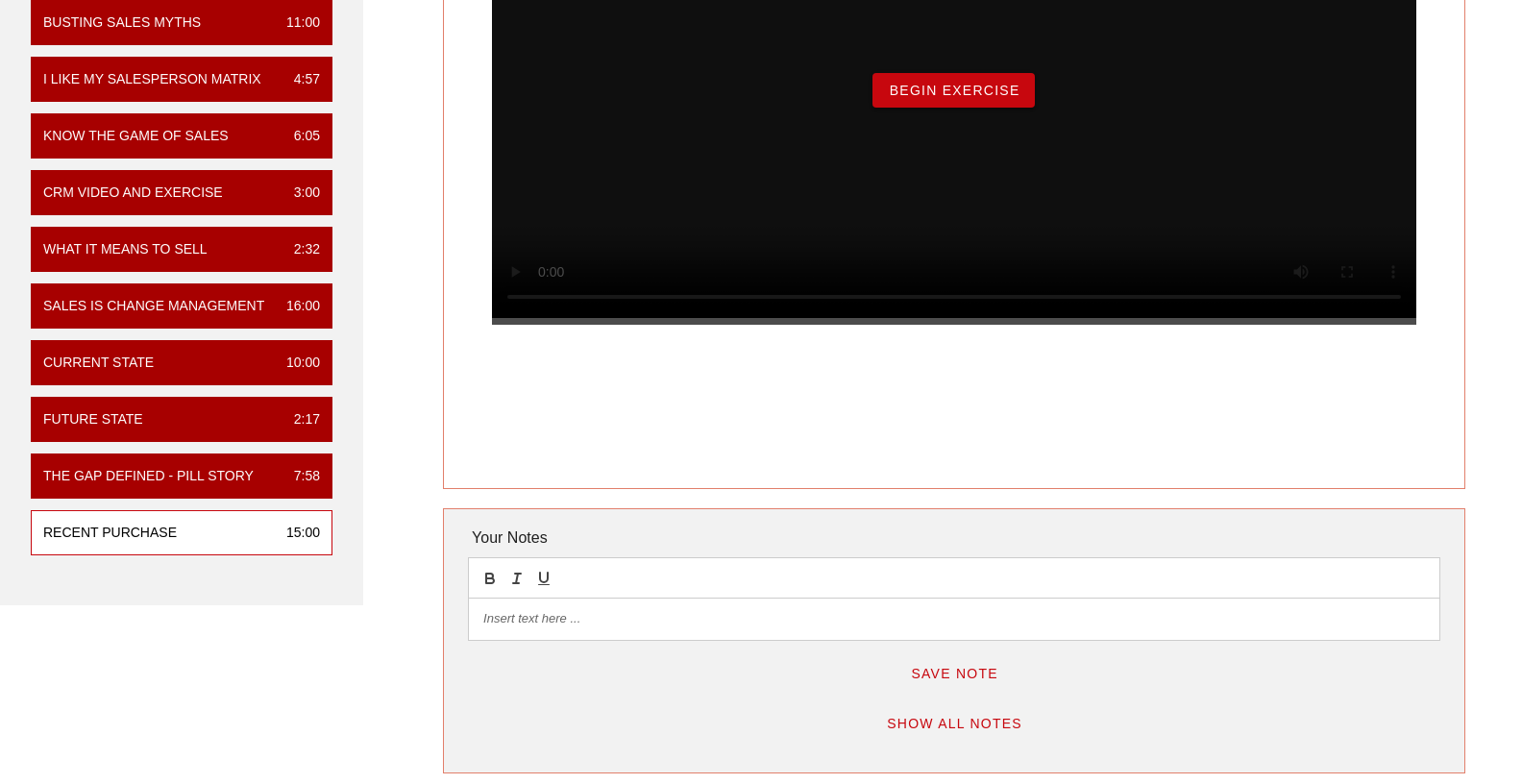 scroll, scrollTop: 305, scrollLeft: 0, axis: vertical 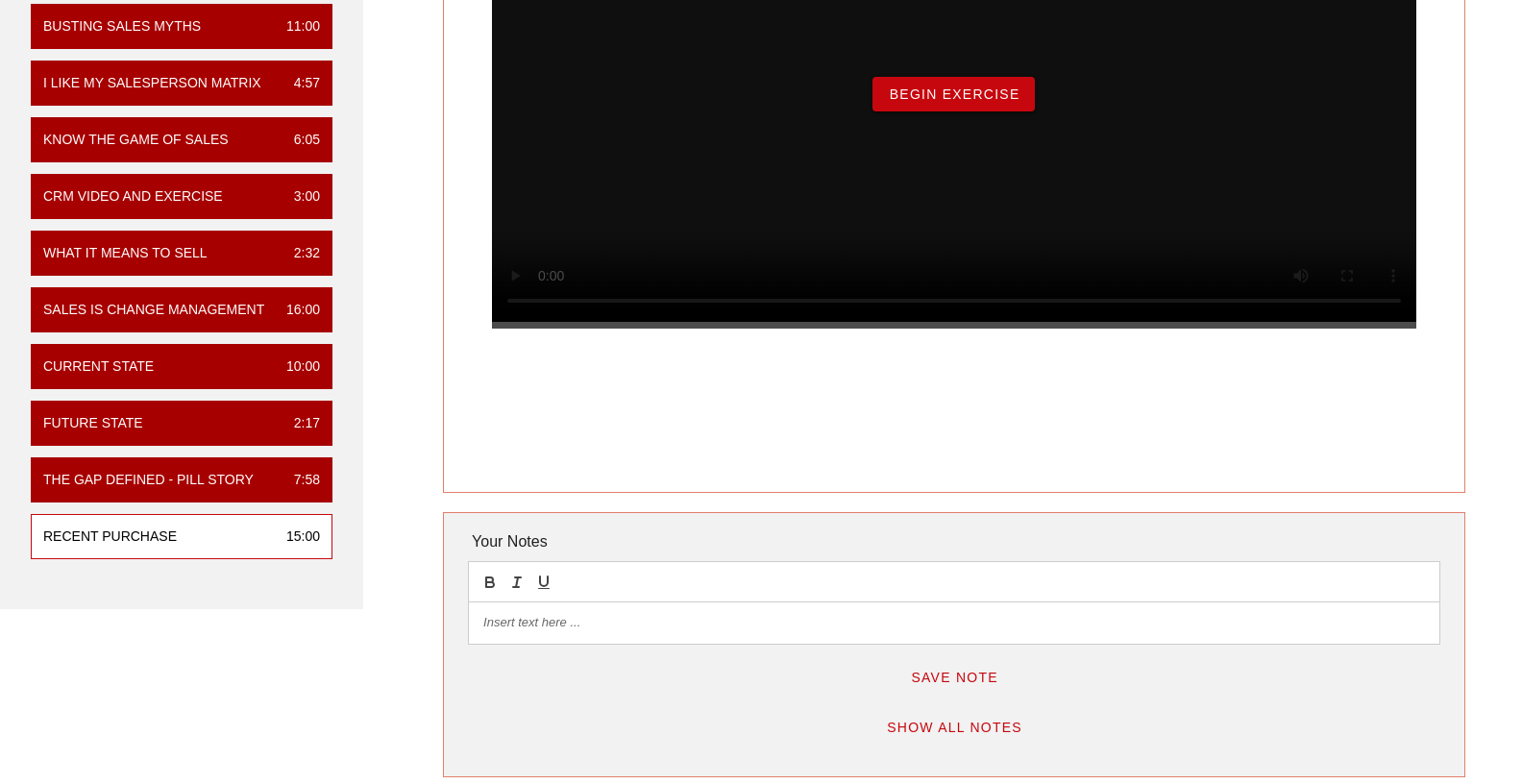 click on "Recent Purchase   Begin Exercise  Your Notes                       Save Note Show All Notes" at bounding box center (954, 282) 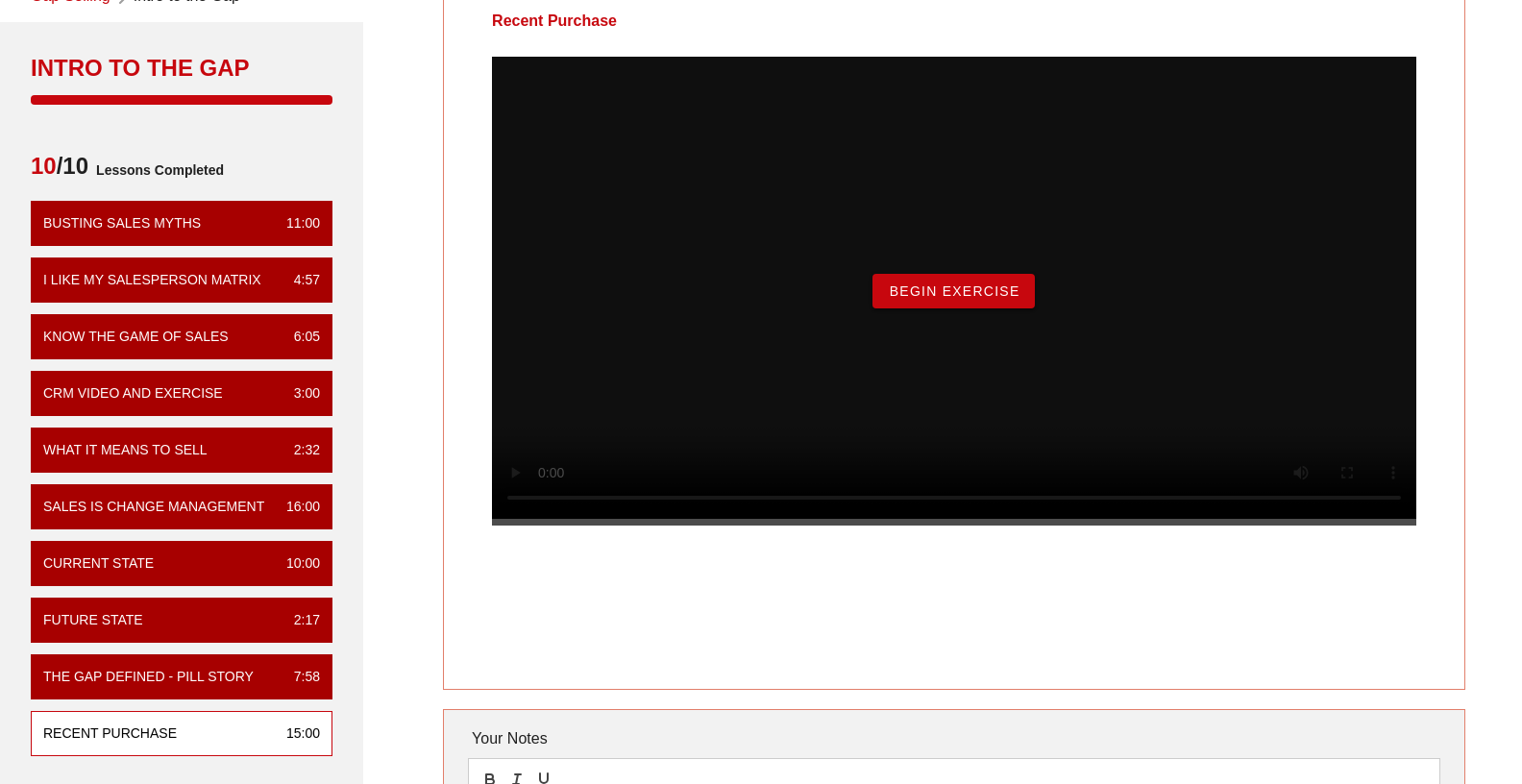 scroll, scrollTop: 0, scrollLeft: 0, axis: both 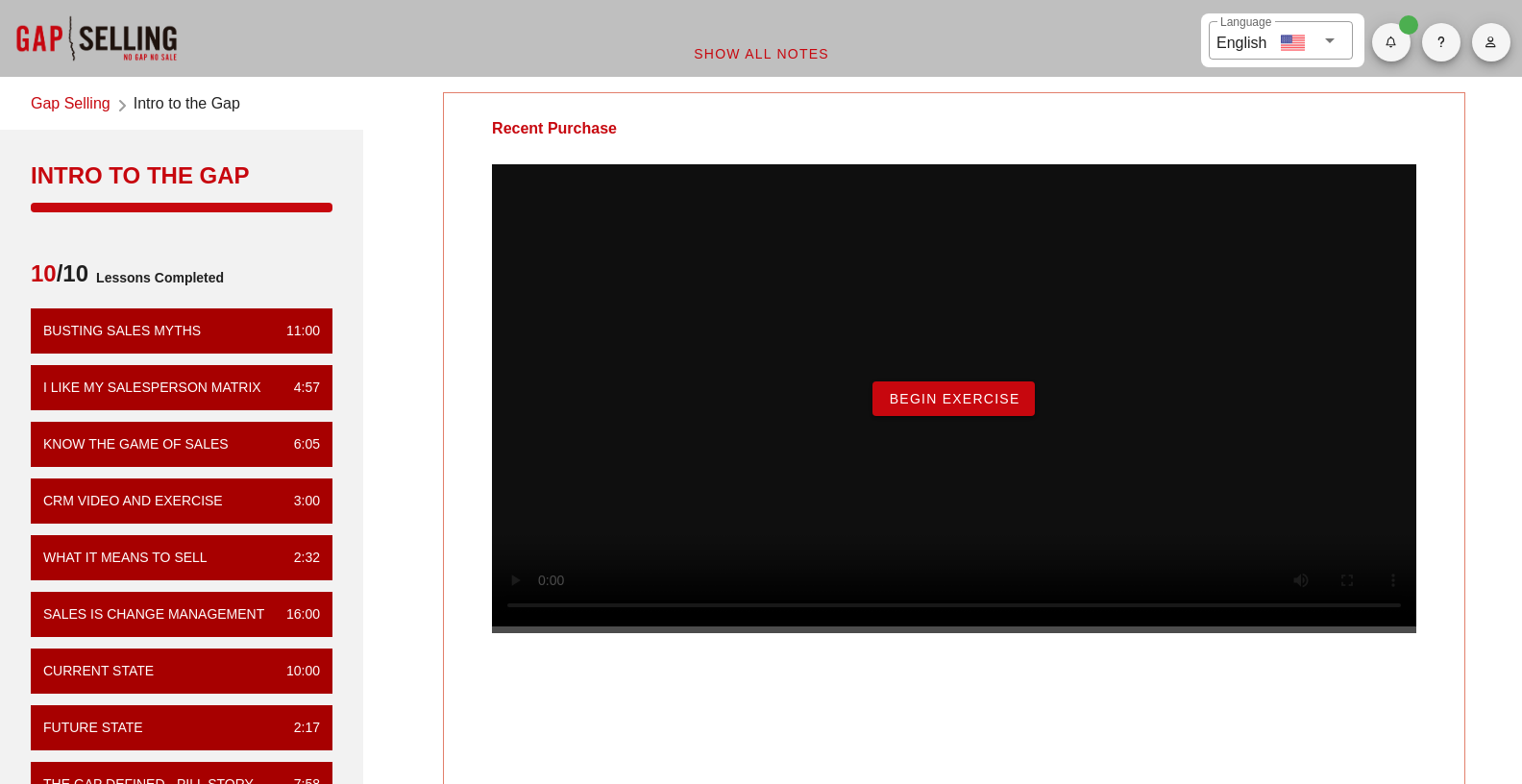 click on "Gap Selling" at bounding box center (70, 105) 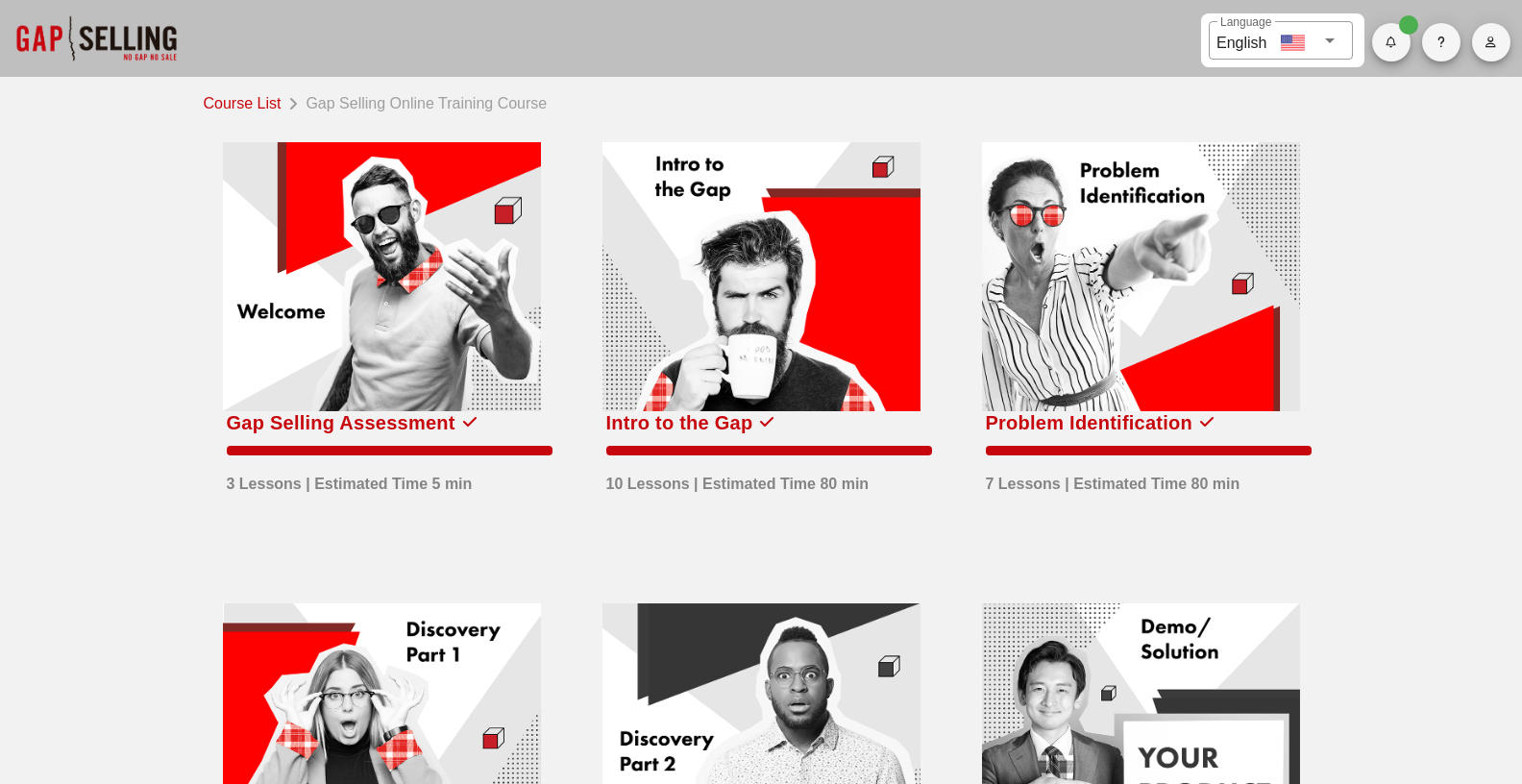 scroll, scrollTop: 453, scrollLeft: 0, axis: vertical 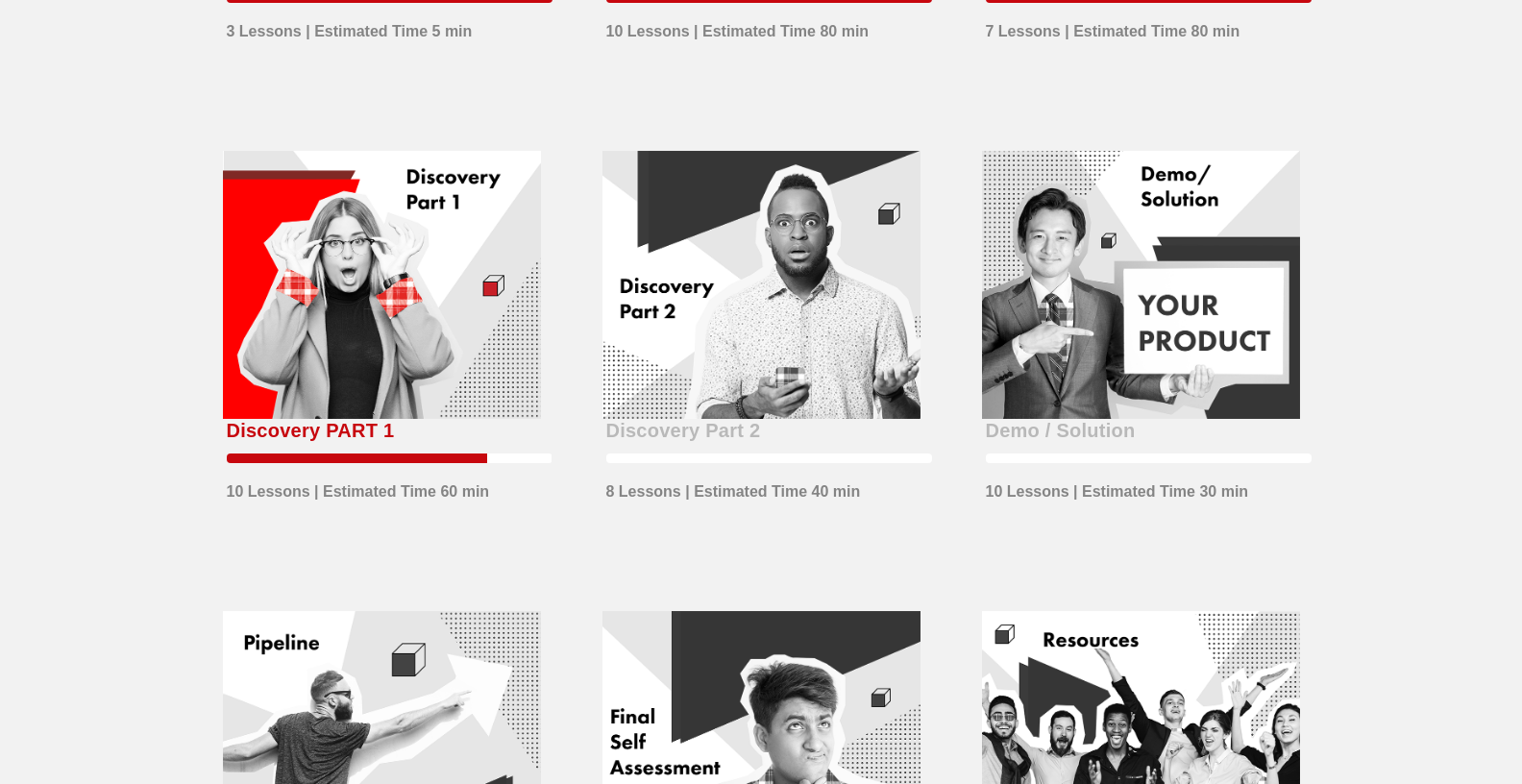 click on "Discovery PART 1   10 Lessons | Estimated Time 60 min" at bounding box center [381, 351] 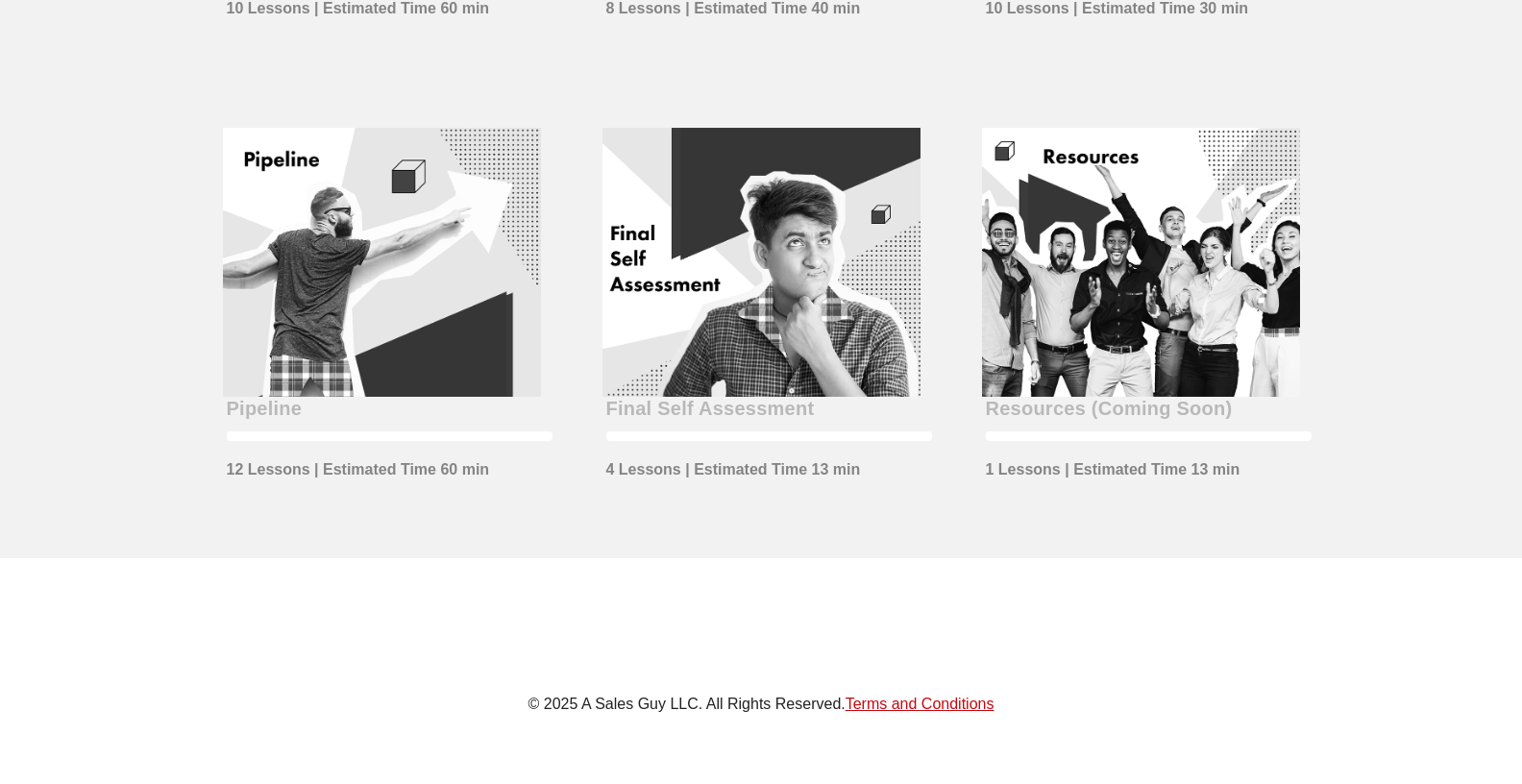 scroll, scrollTop: 939, scrollLeft: 0, axis: vertical 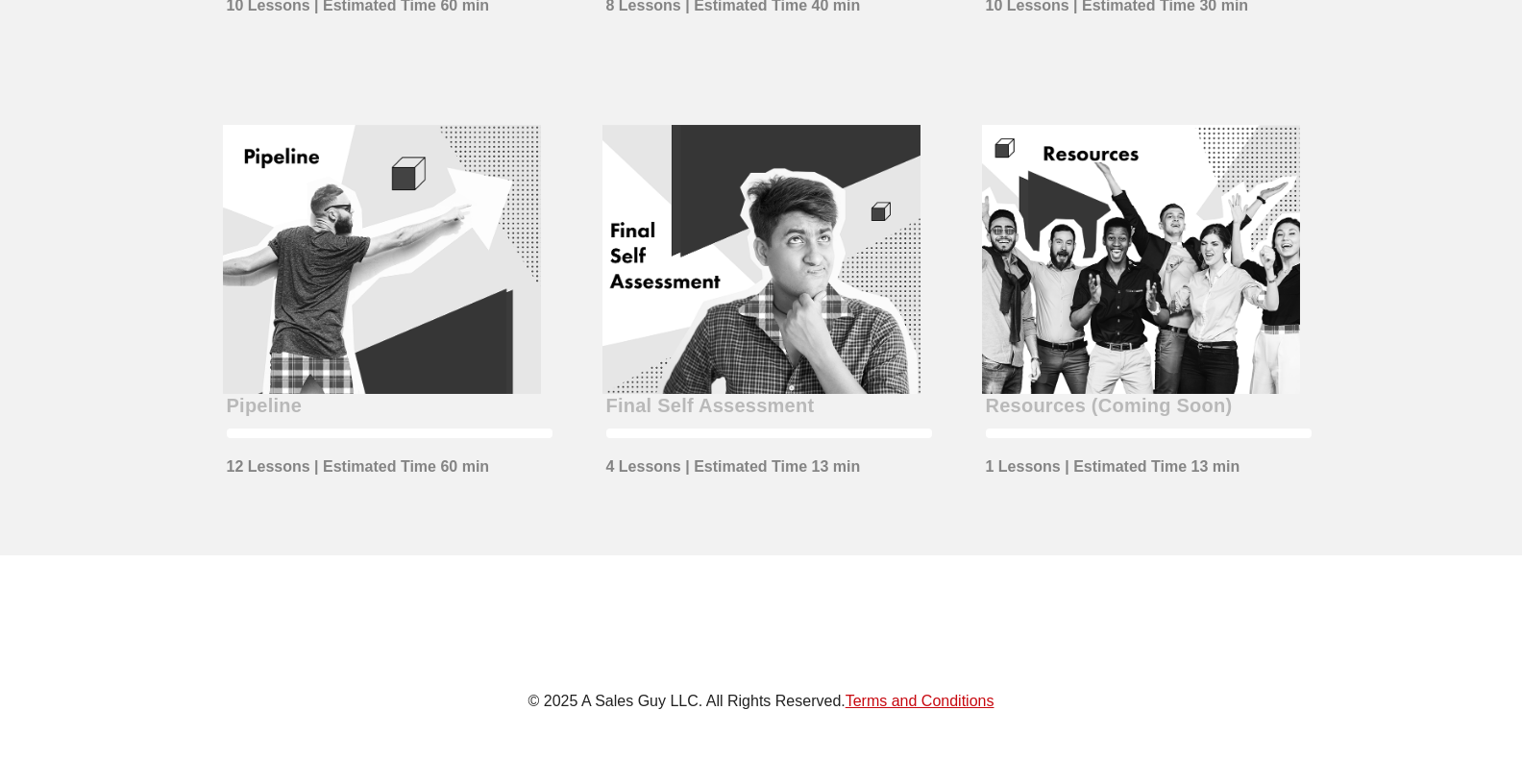 click on "Pipeline   12 Lessons | Estimated Time 60 min" at bounding box center (381, 325) 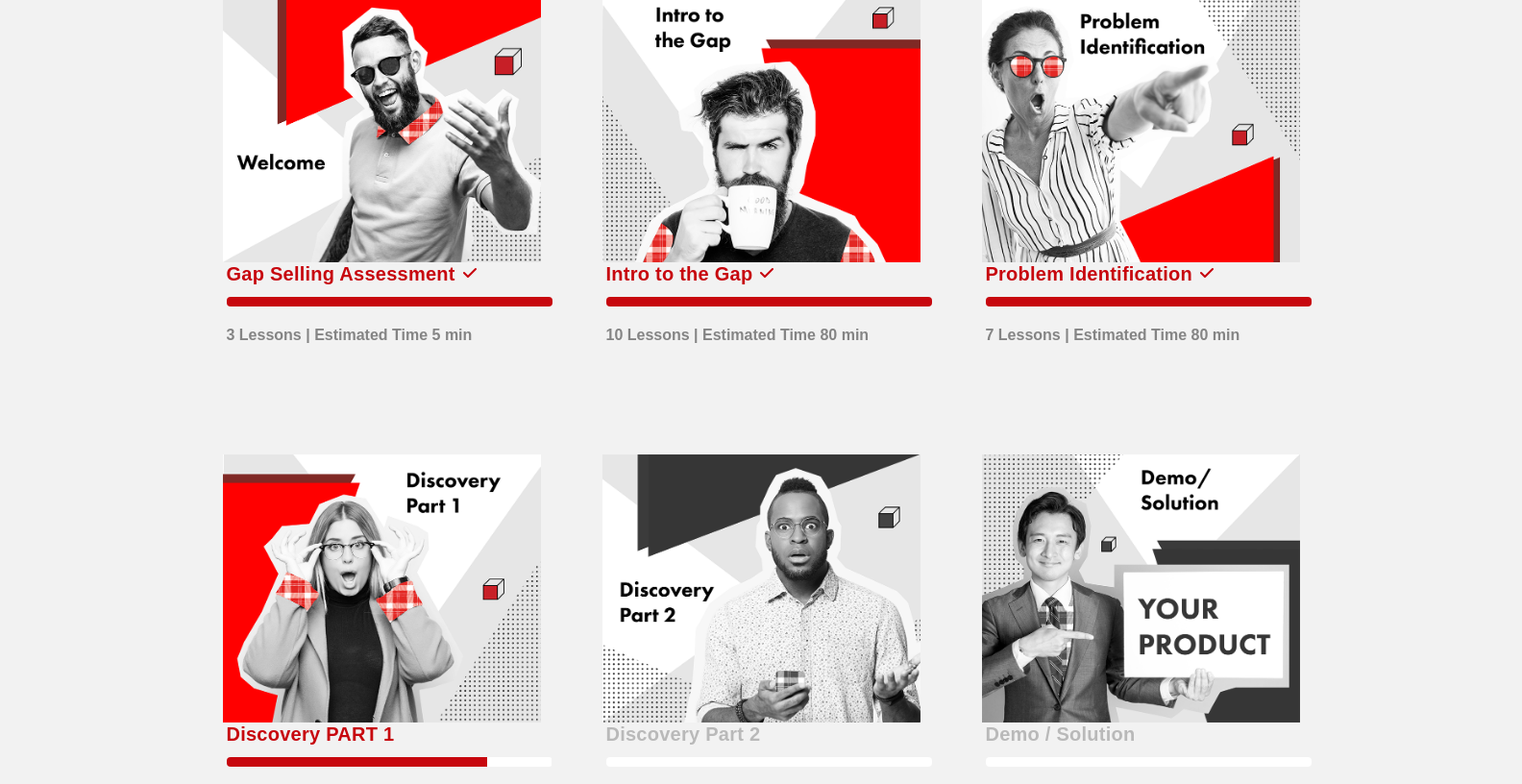 scroll, scrollTop: 0, scrollLeft: 0, axis: both 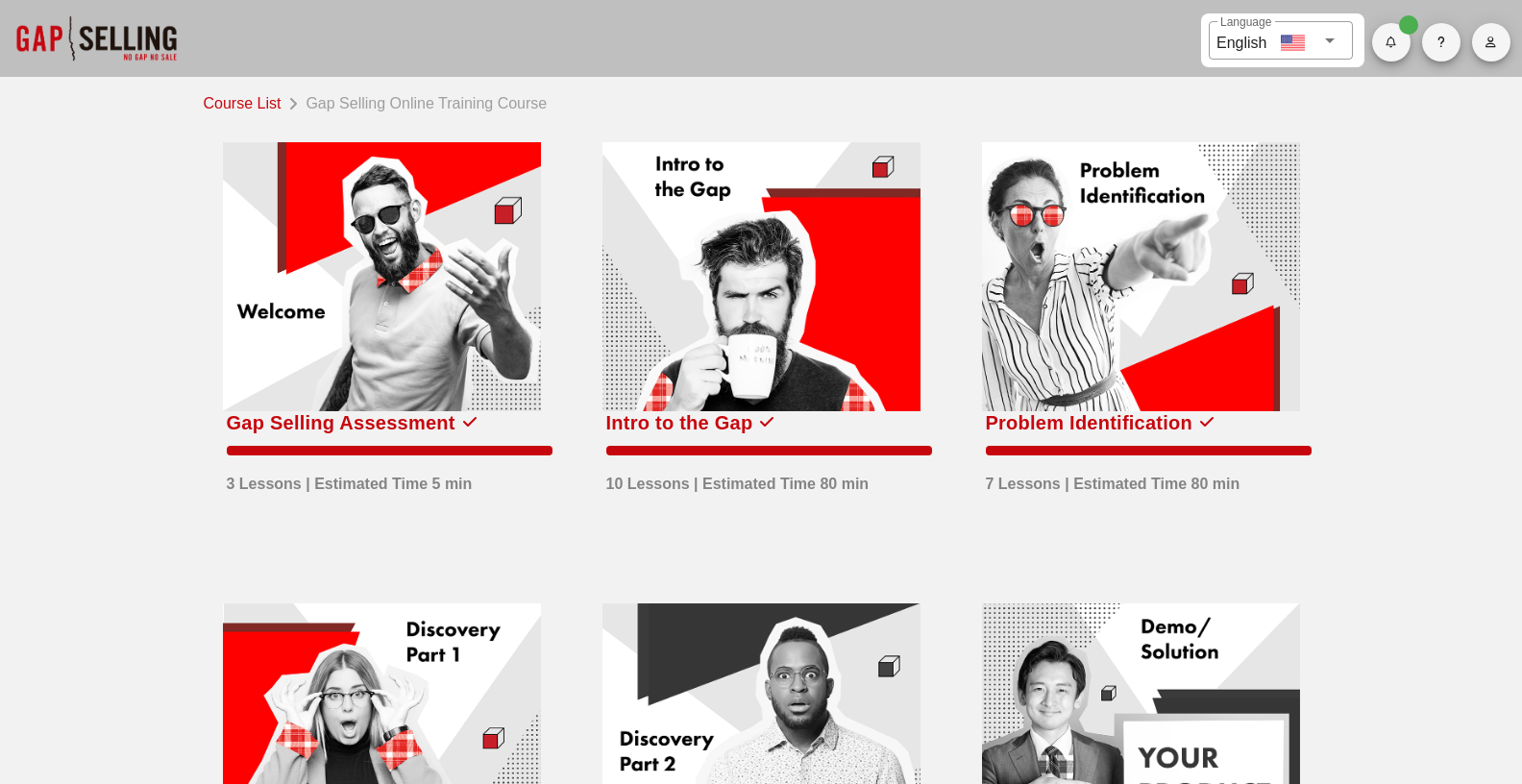 click at bounding box center [1141, 277] 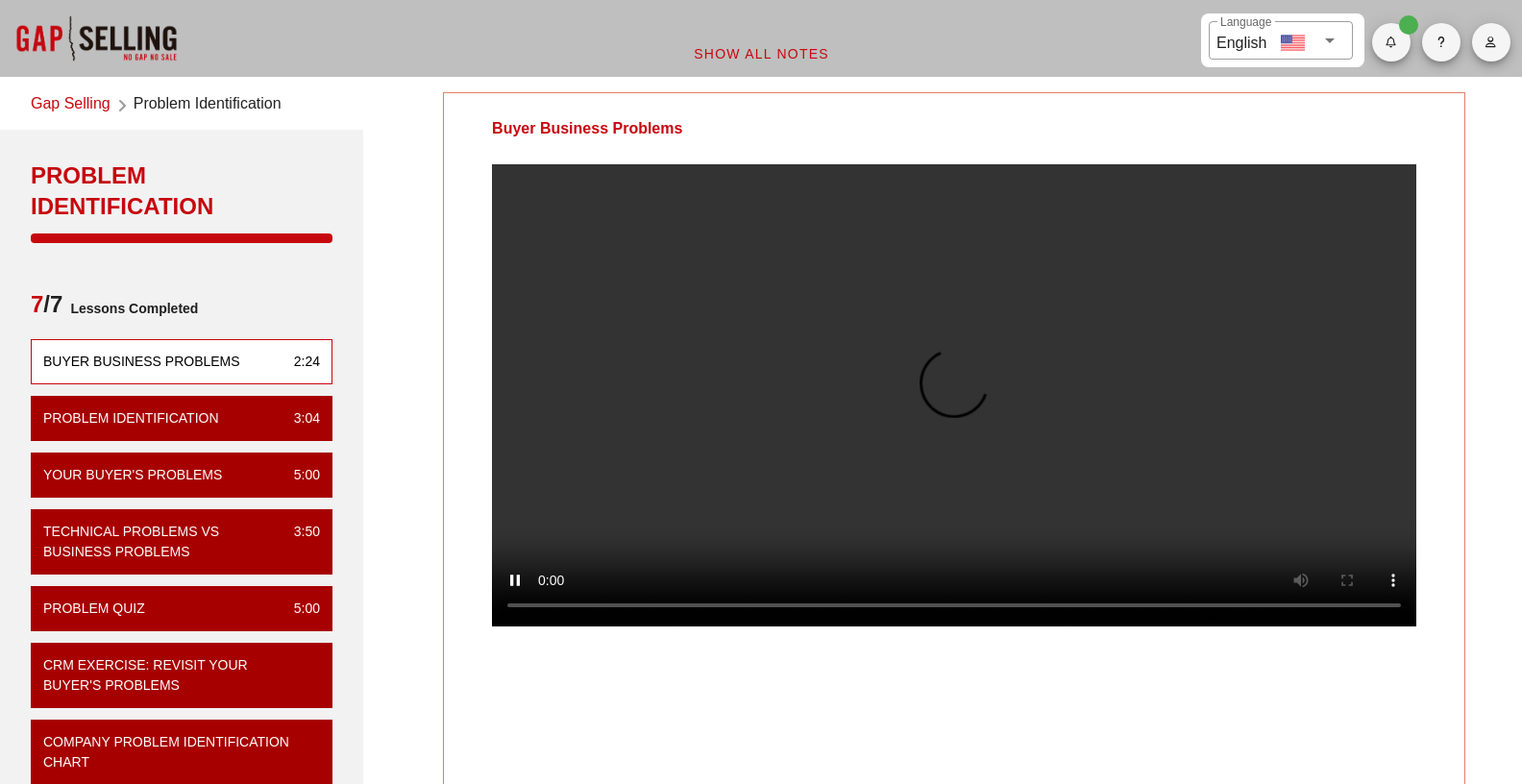 scroll, scrollTop: 38, scrollLeft: 0, axis: vertical 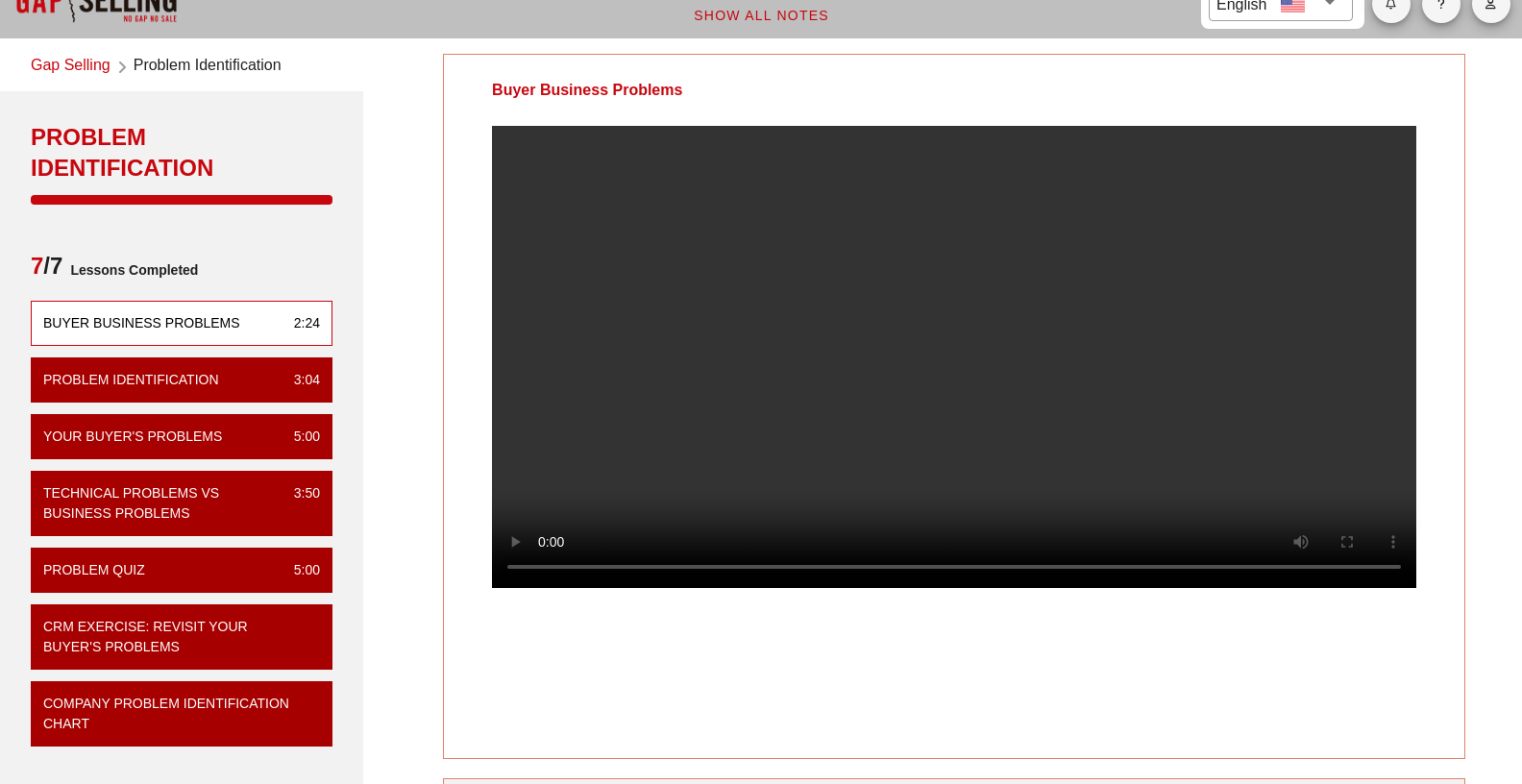 click on "Buyer Business Problems  Your Notes                       Save Note Show All Notes" at bounding box center [954, 549] 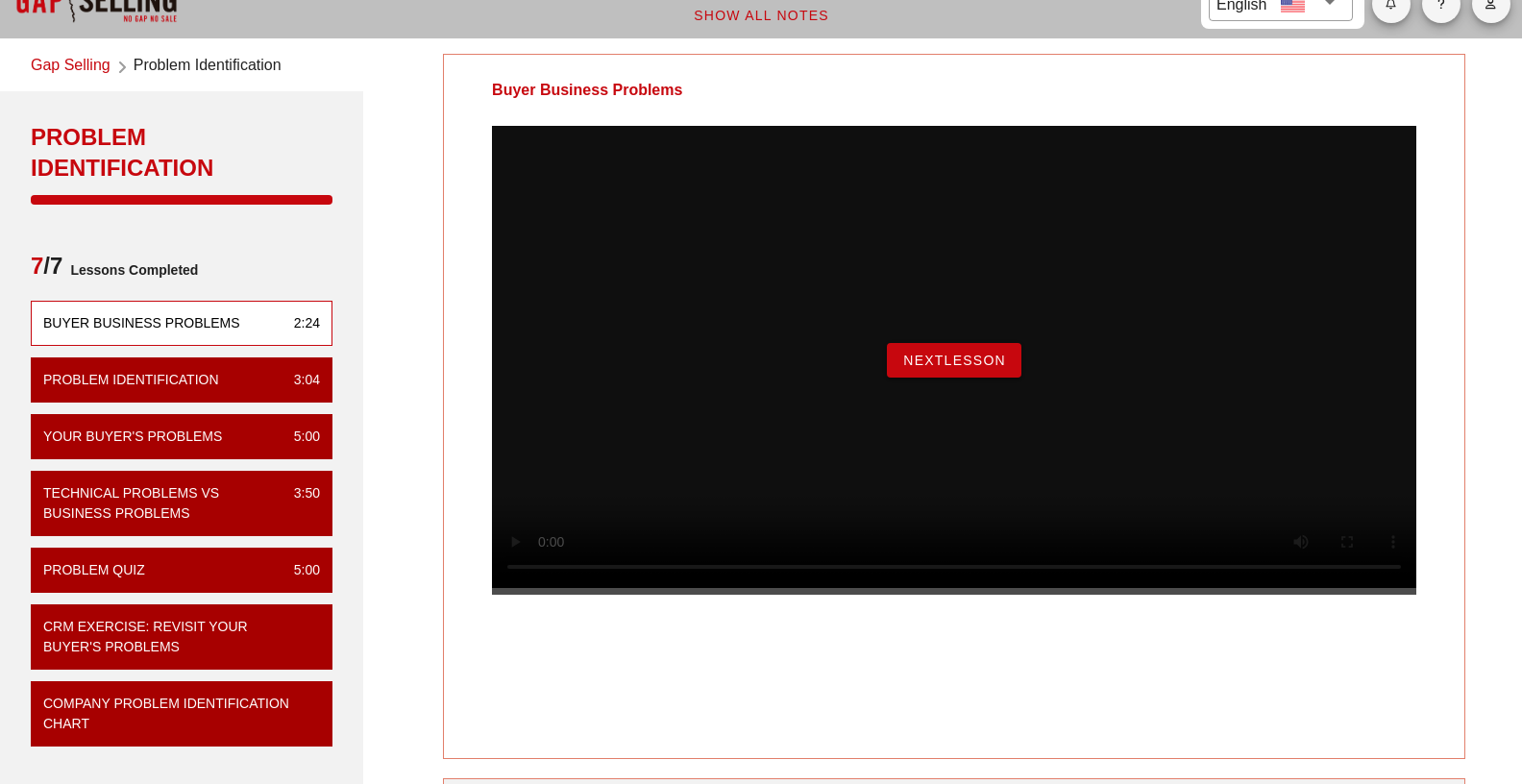 click on "Buyer Business Problems   NextLesson  Your Notes                       Save Note Show All Notes" at bounding box center (954, 549) 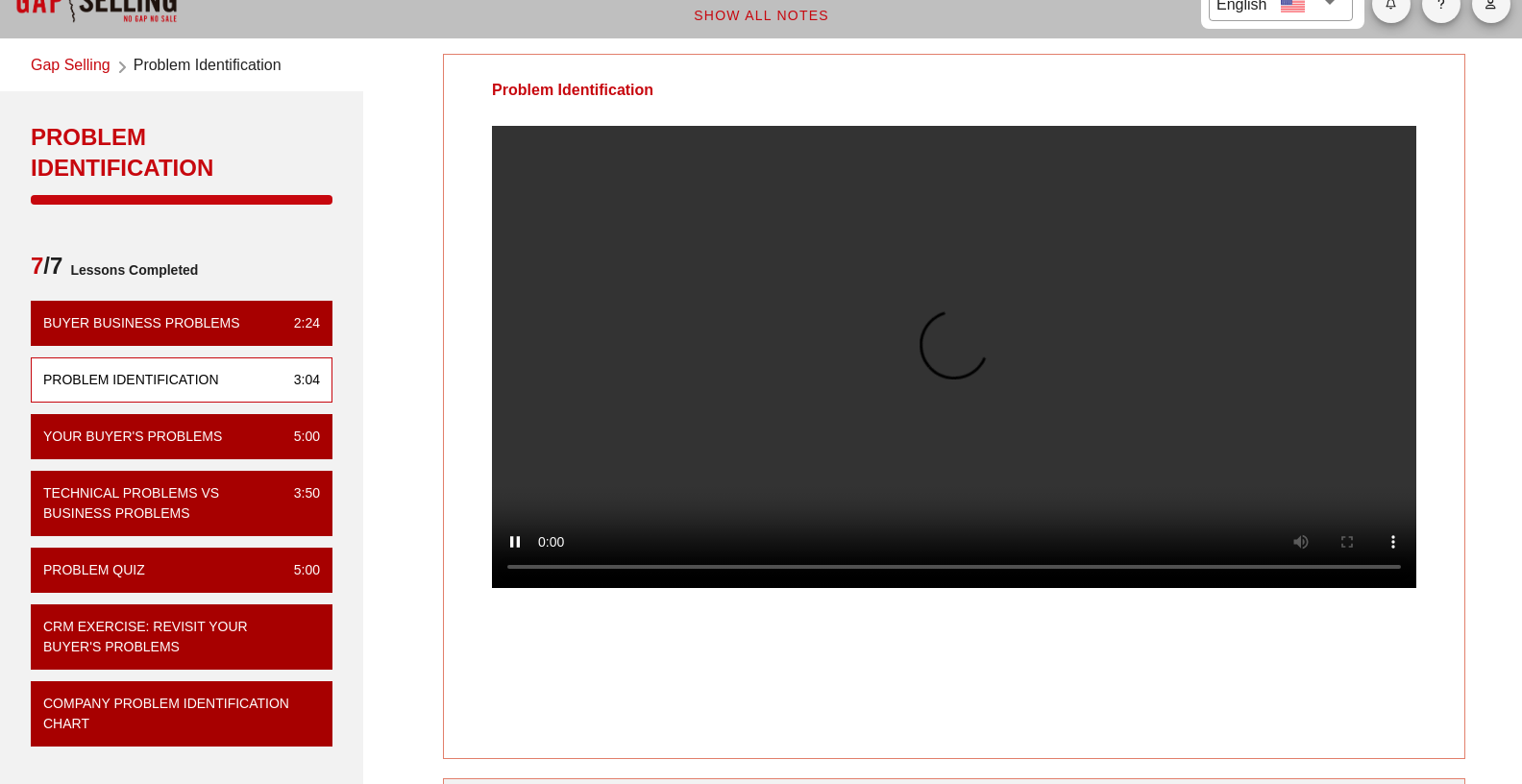 scroll, scrollTop: 0, scrollLeft: 0, axis: both 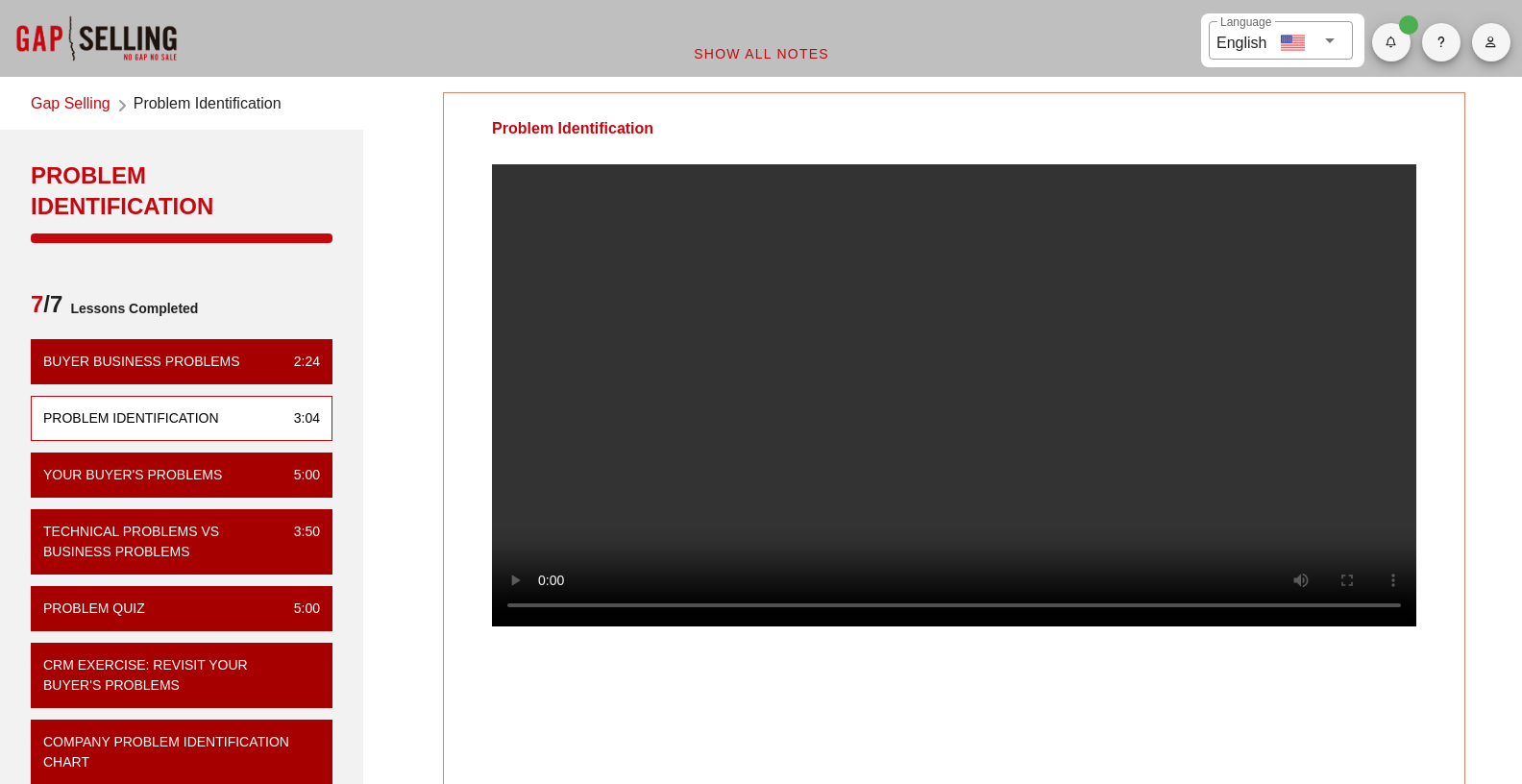 click on "Problem Identification  Your Notes                       Save Note Show All Notes" at bounding box center [954, 587] 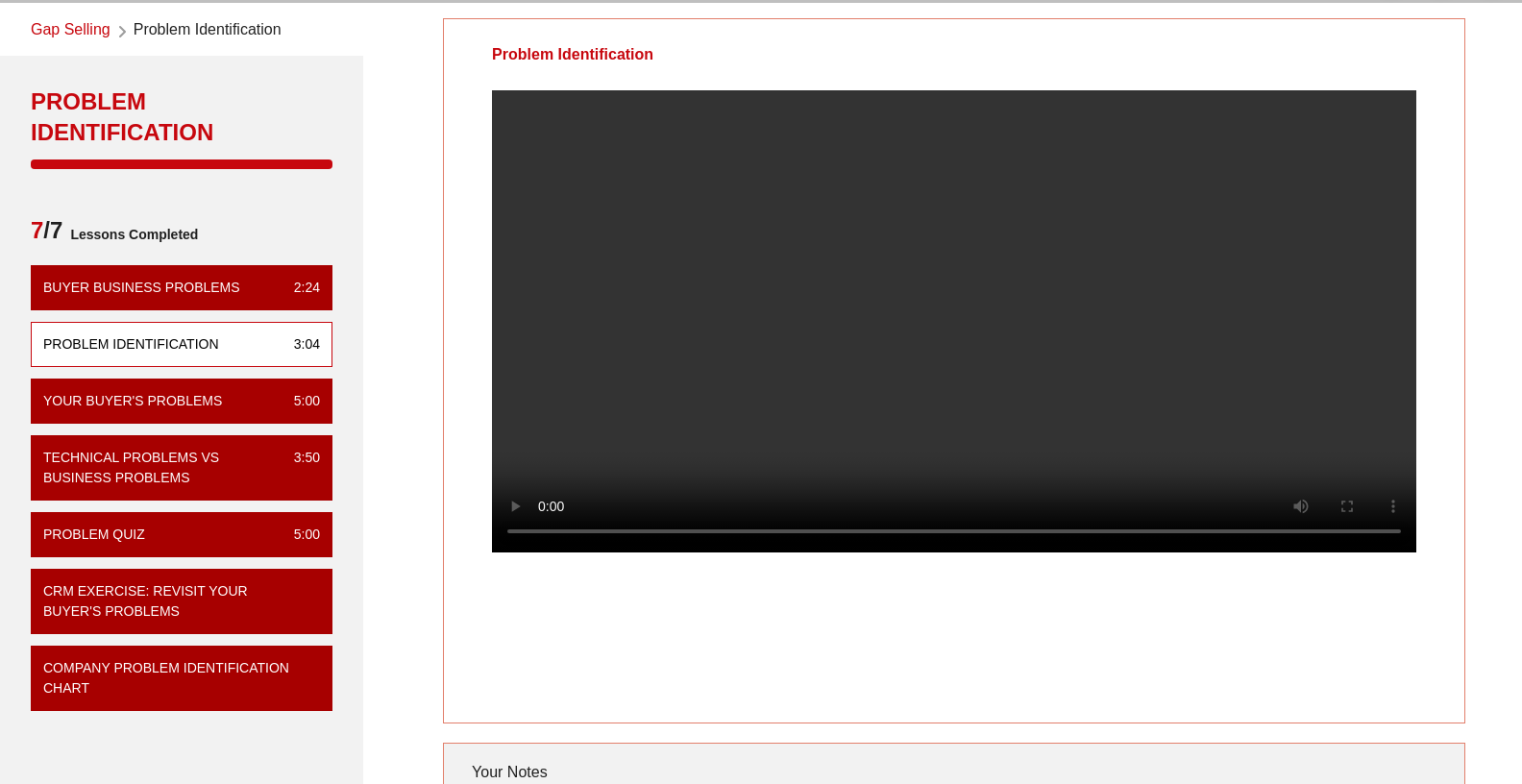 scroll, scrollTop: 86, scrollLeft: 0, axis: vertical 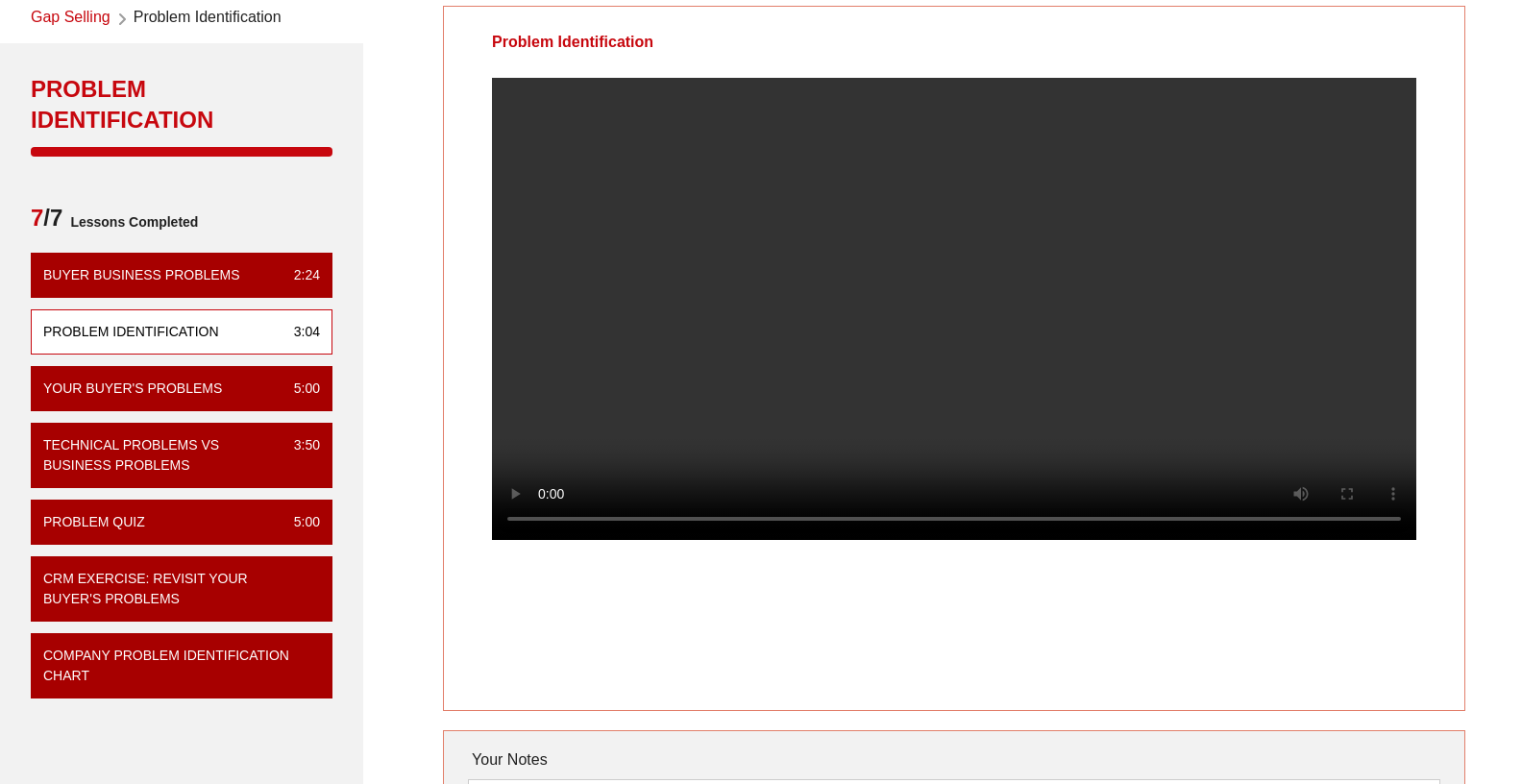 click on "Problem Identification  Your Notes                       Save Note Show All Notes" at bounding box center (954, 501) 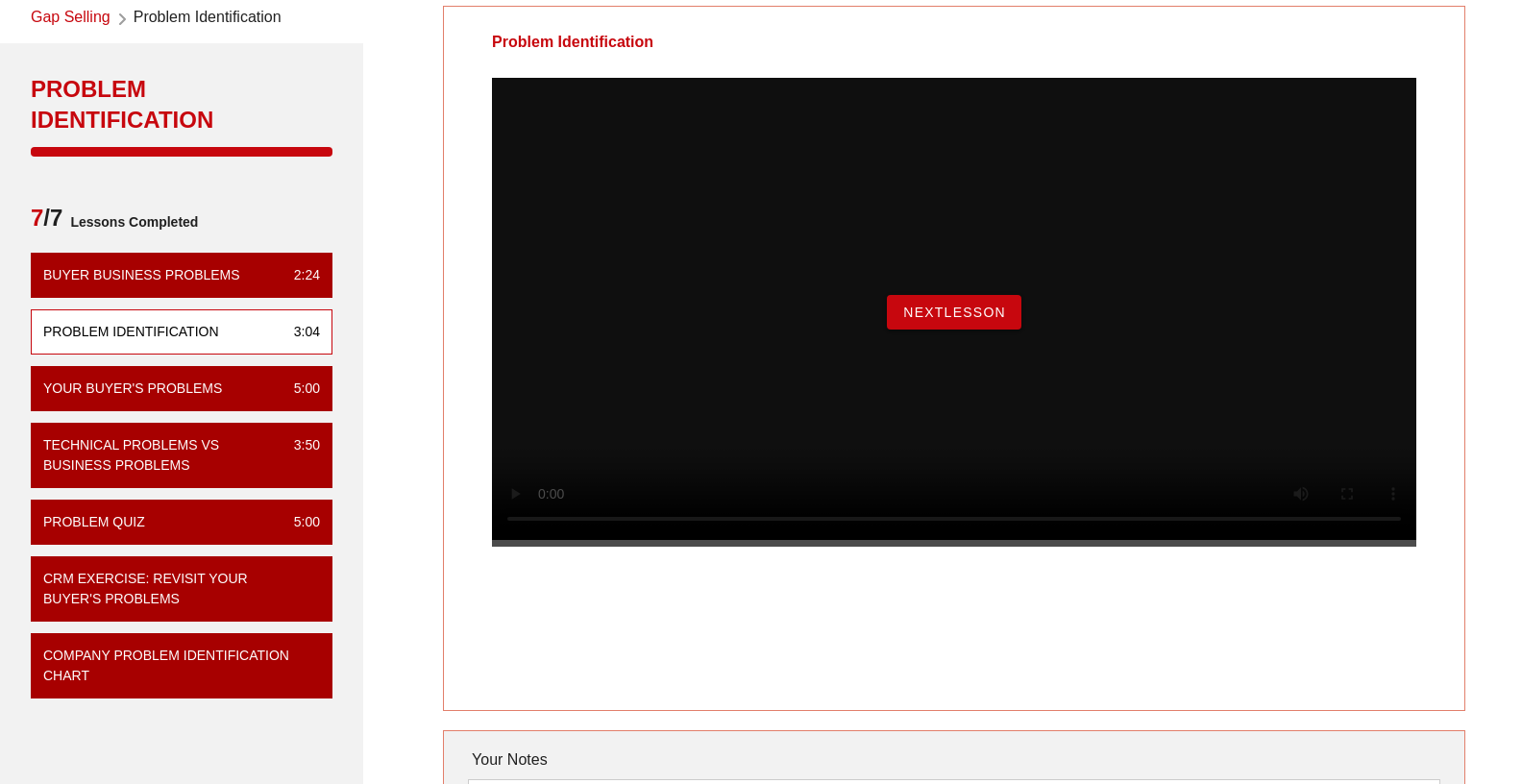 click on "NextLesson" at bounding box center [954, 324] 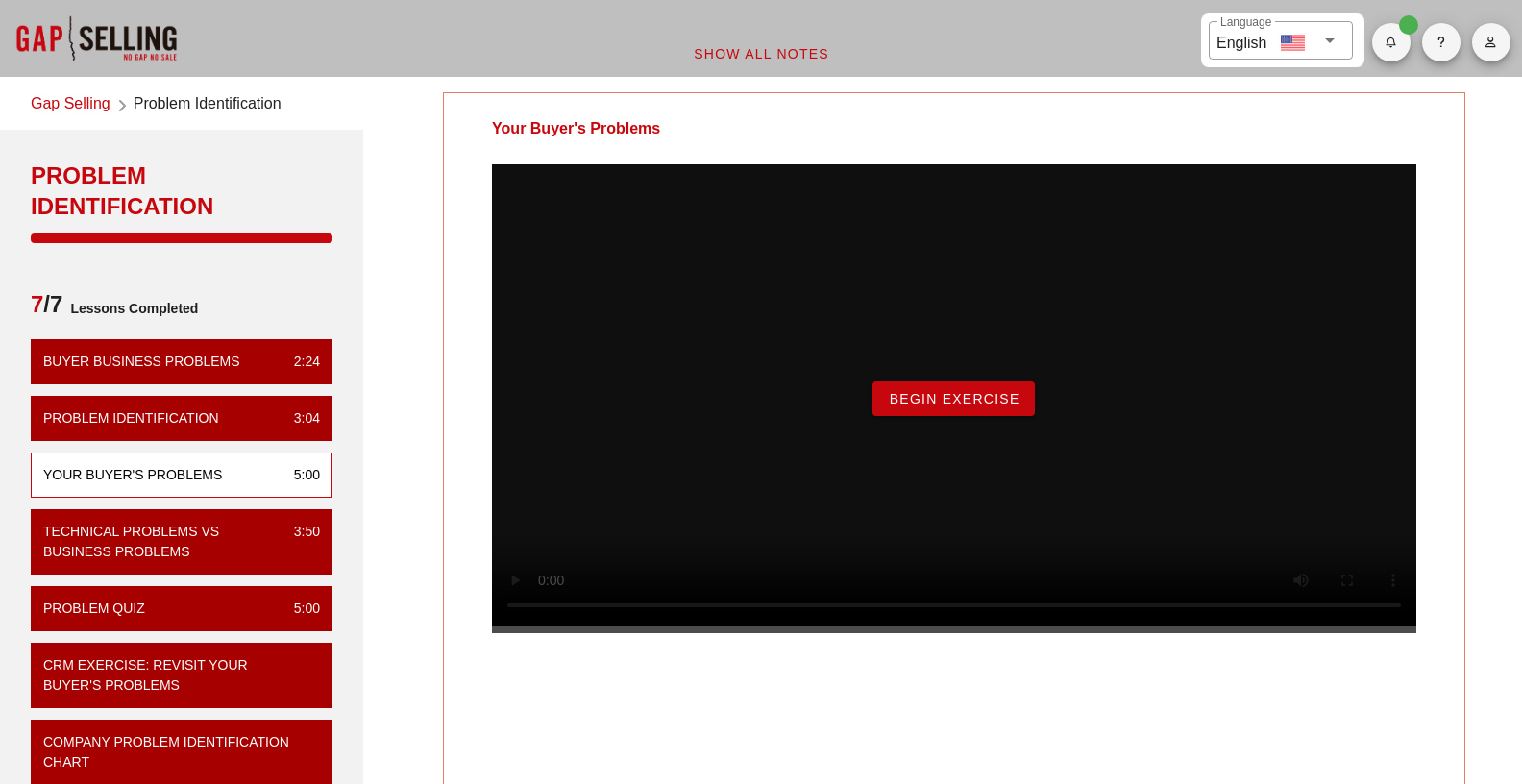 click on "Begin Exercise" at bounding box center (954, 410) 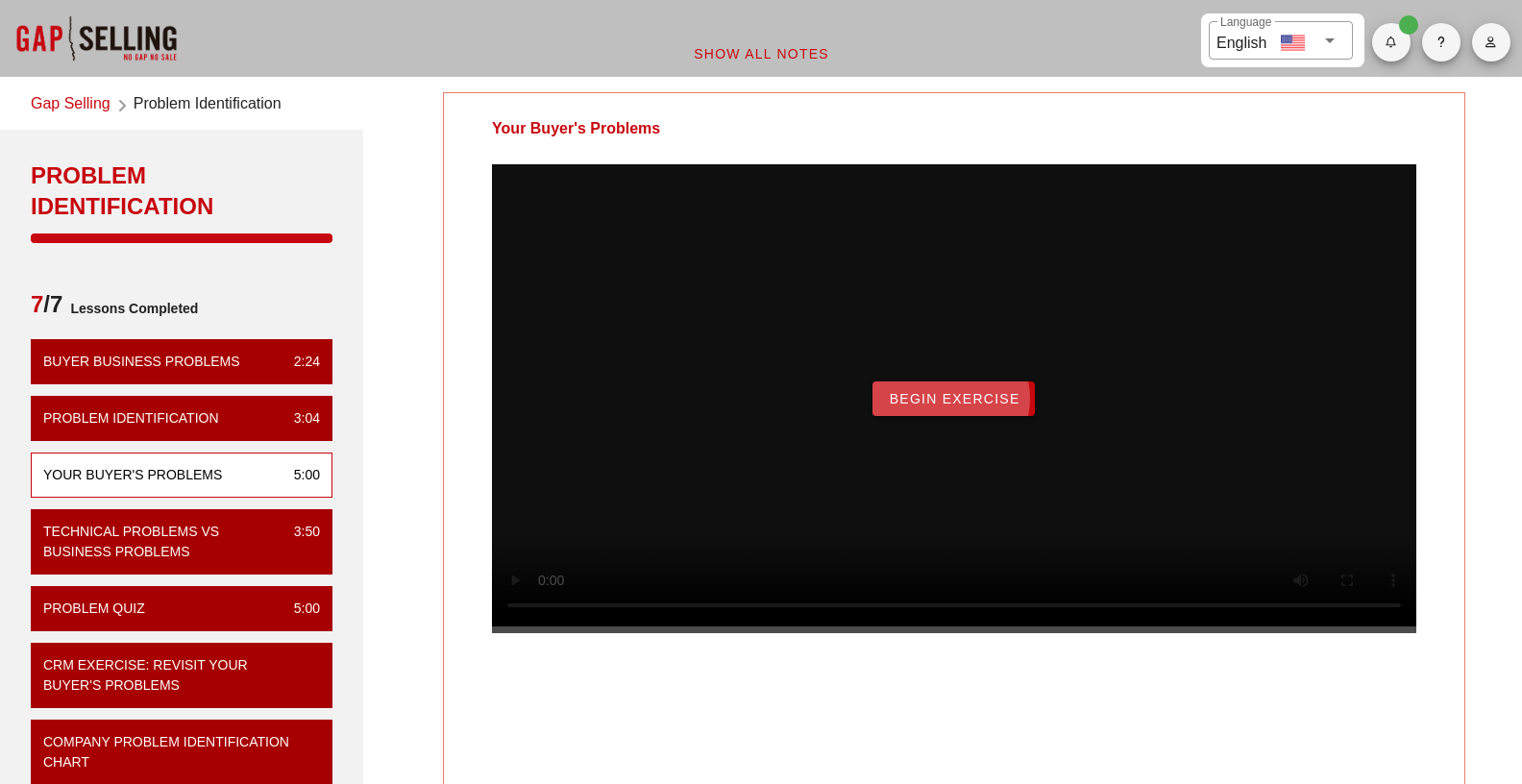 click on "Begin Exercise" at bounding box center [953, 399] 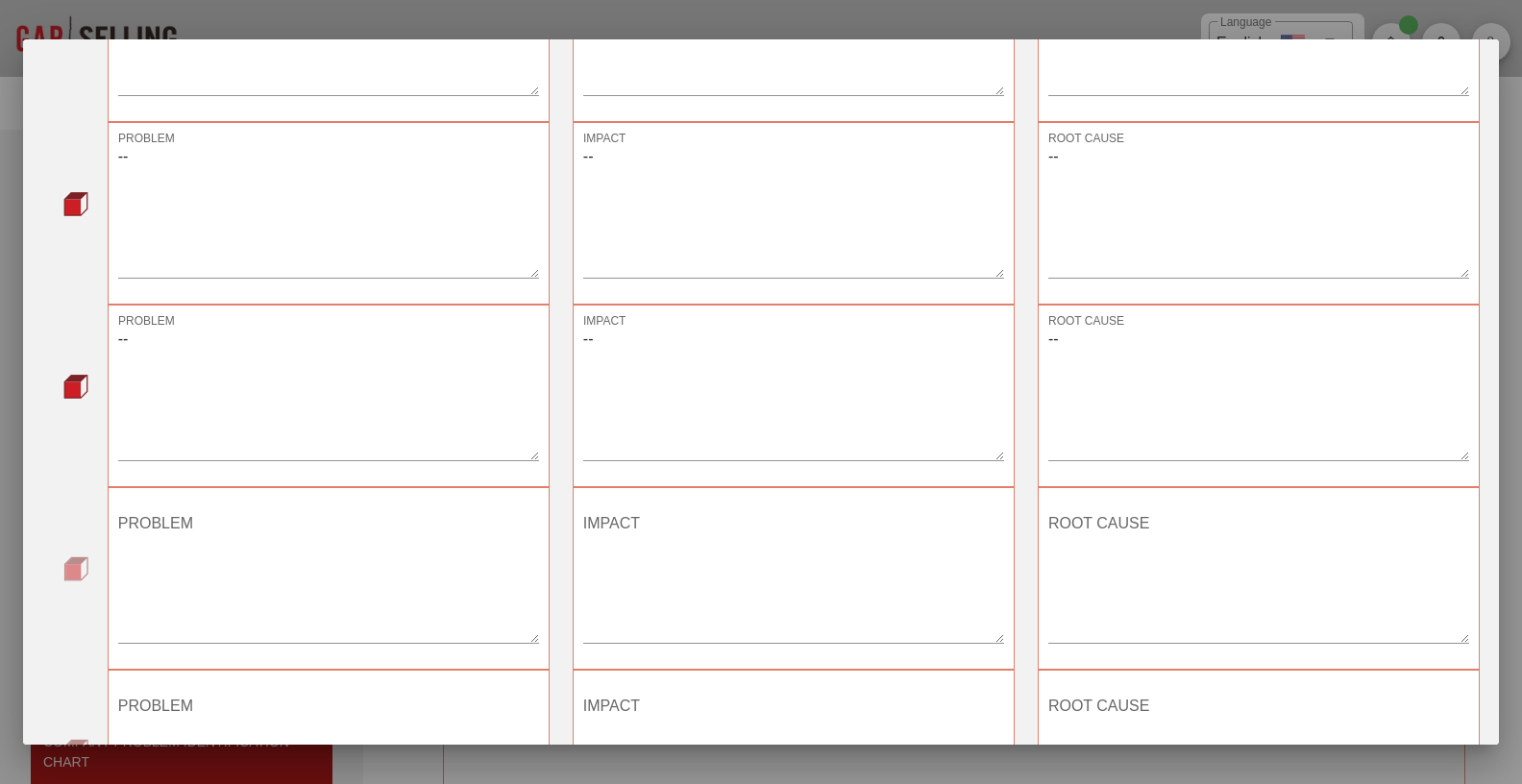 scroll, scrollTop: 284, scrollLeft: 0, axis: vertical 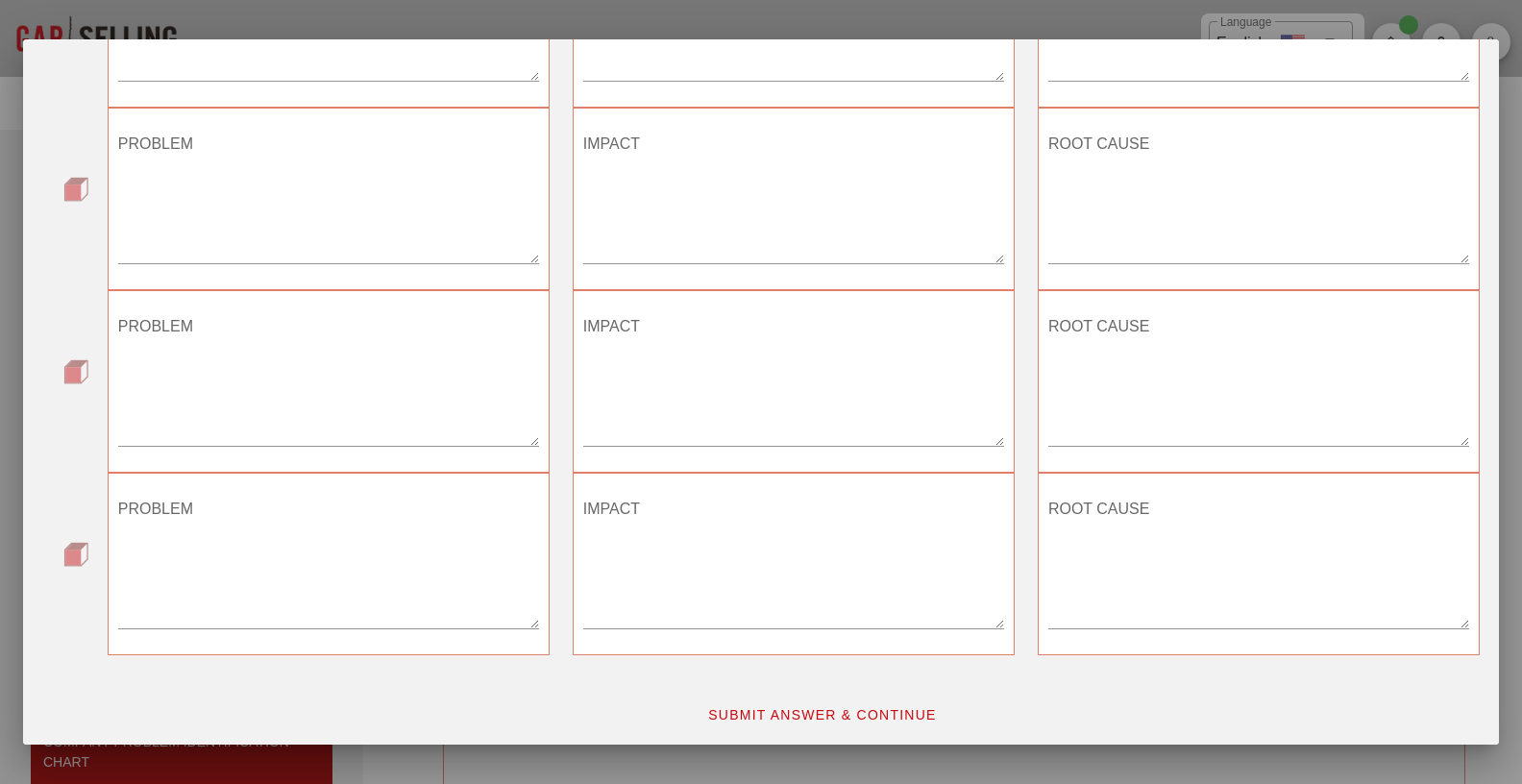 click on "SUBMIT ANSWER & CONTINUE" at bounding box center [822, 715] 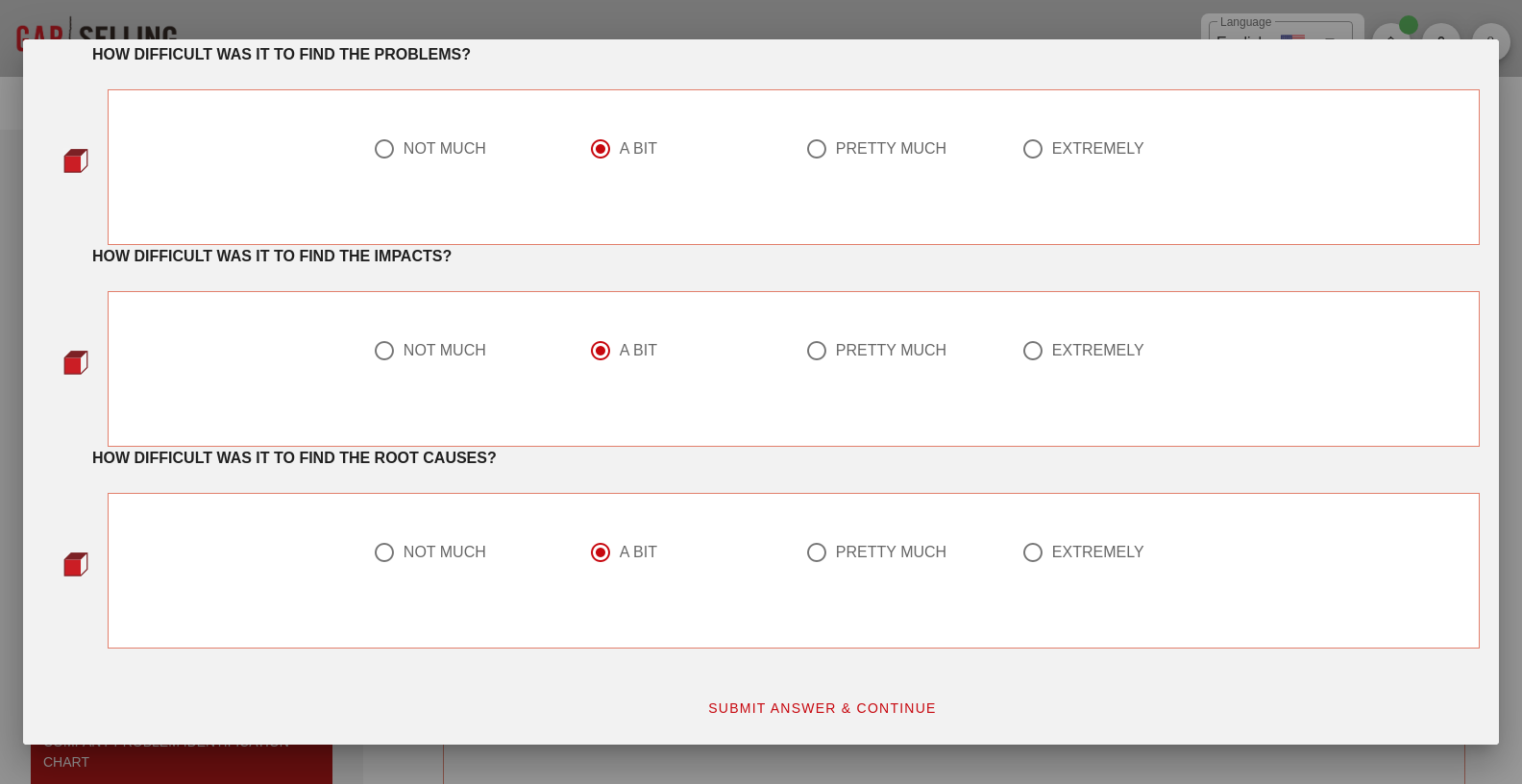 click on "HOW DIFFICULT WAS IT TO FIND THE IMPACTS?" at bounding box center (786, 257) 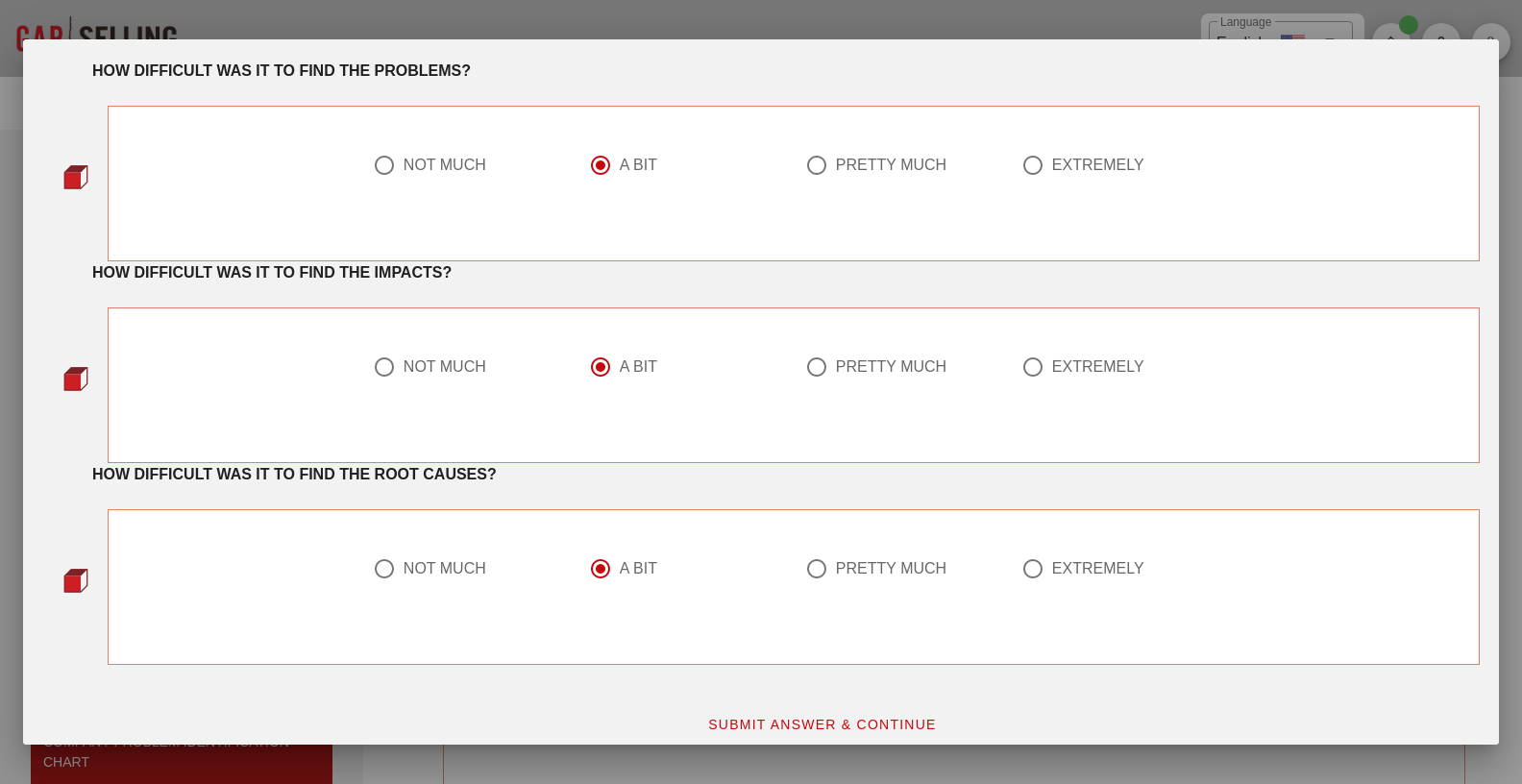 scroll, scrollTop: 89, scrollLeft: 0, axis: vertical 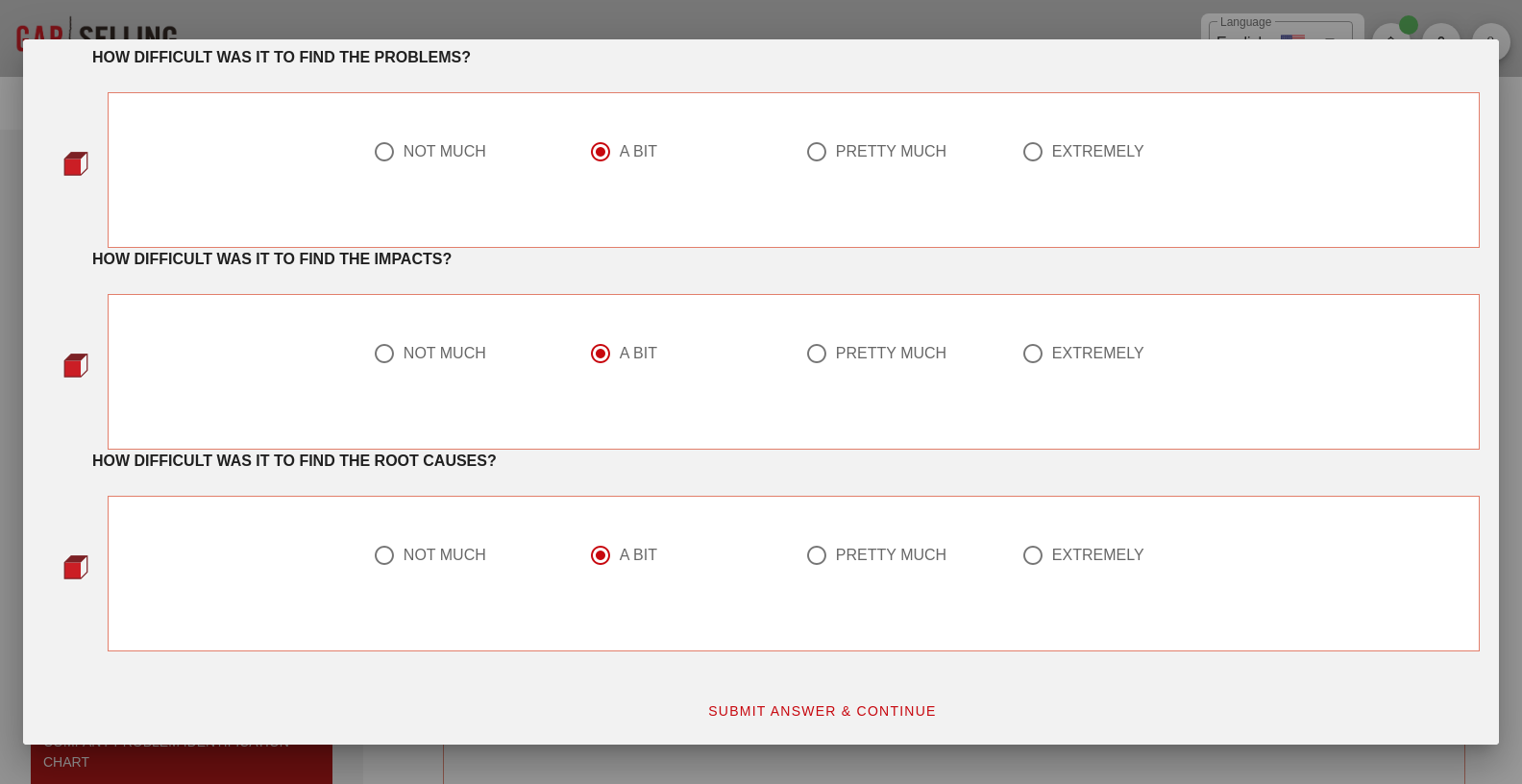 click on "SUBMIT ANSWER & CONTINUE" at bounding box center [822, 711] 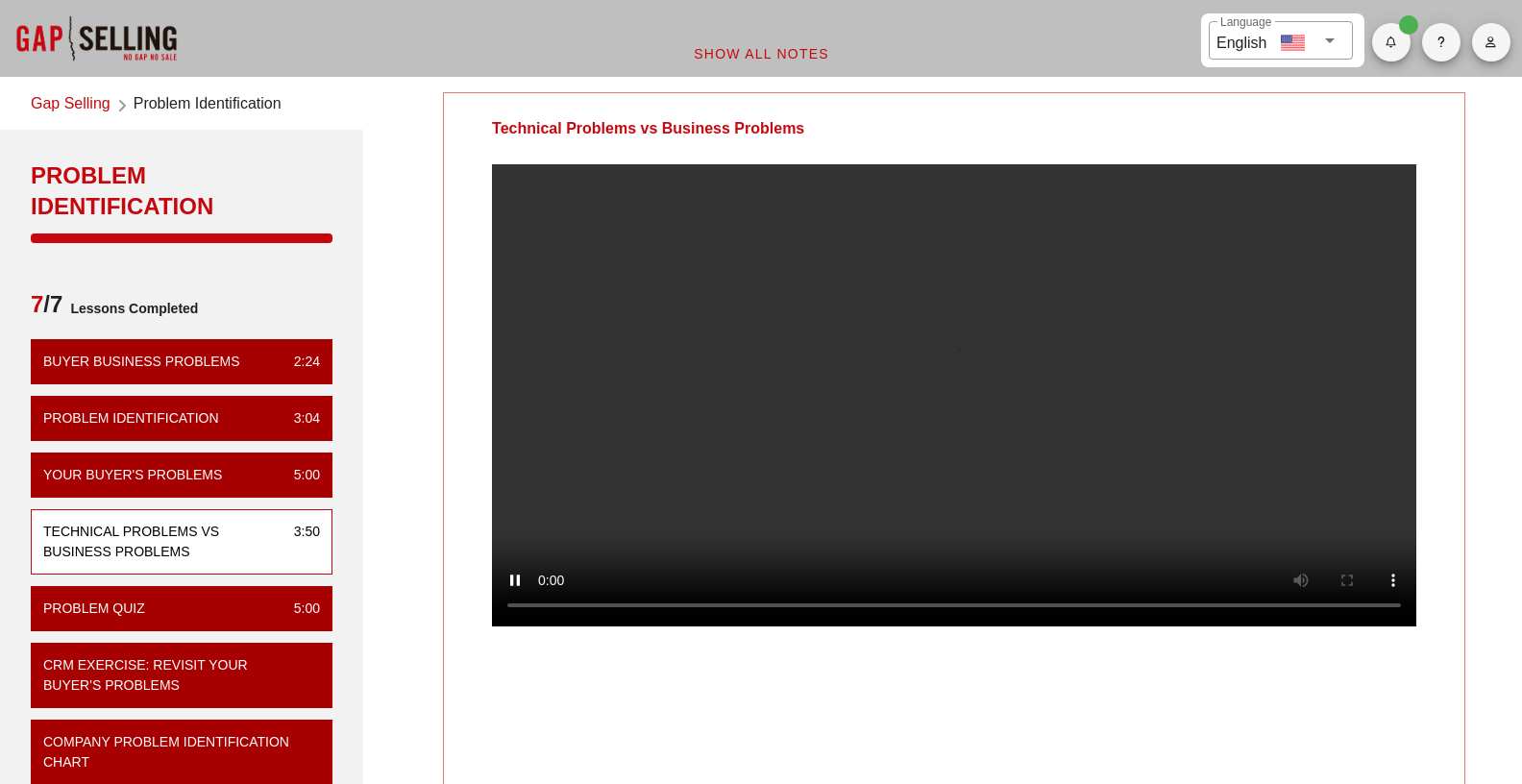 scroll, scrollTop: 0, scrollLeft: 0, axis: both 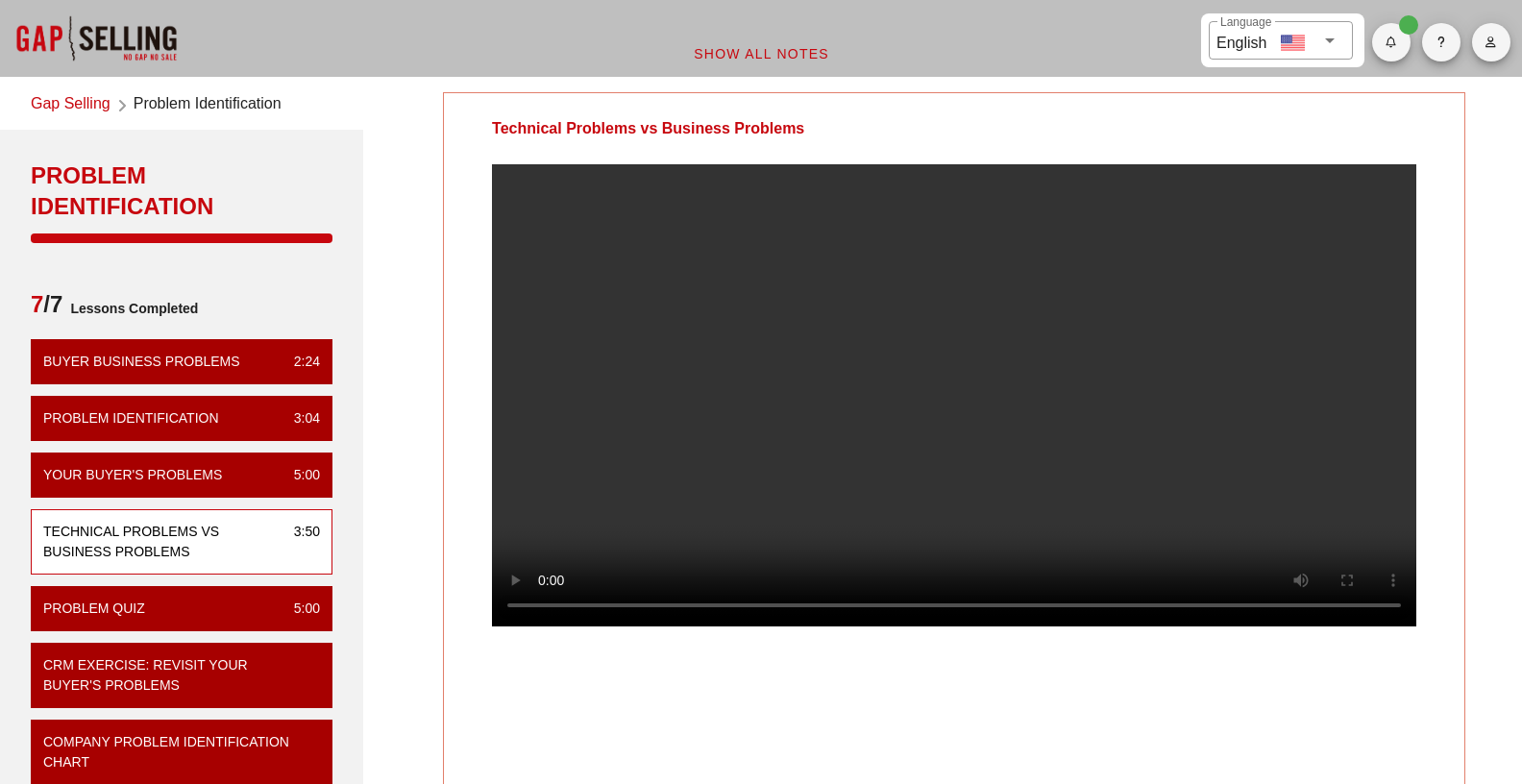 click at bounding box center [954, 410] 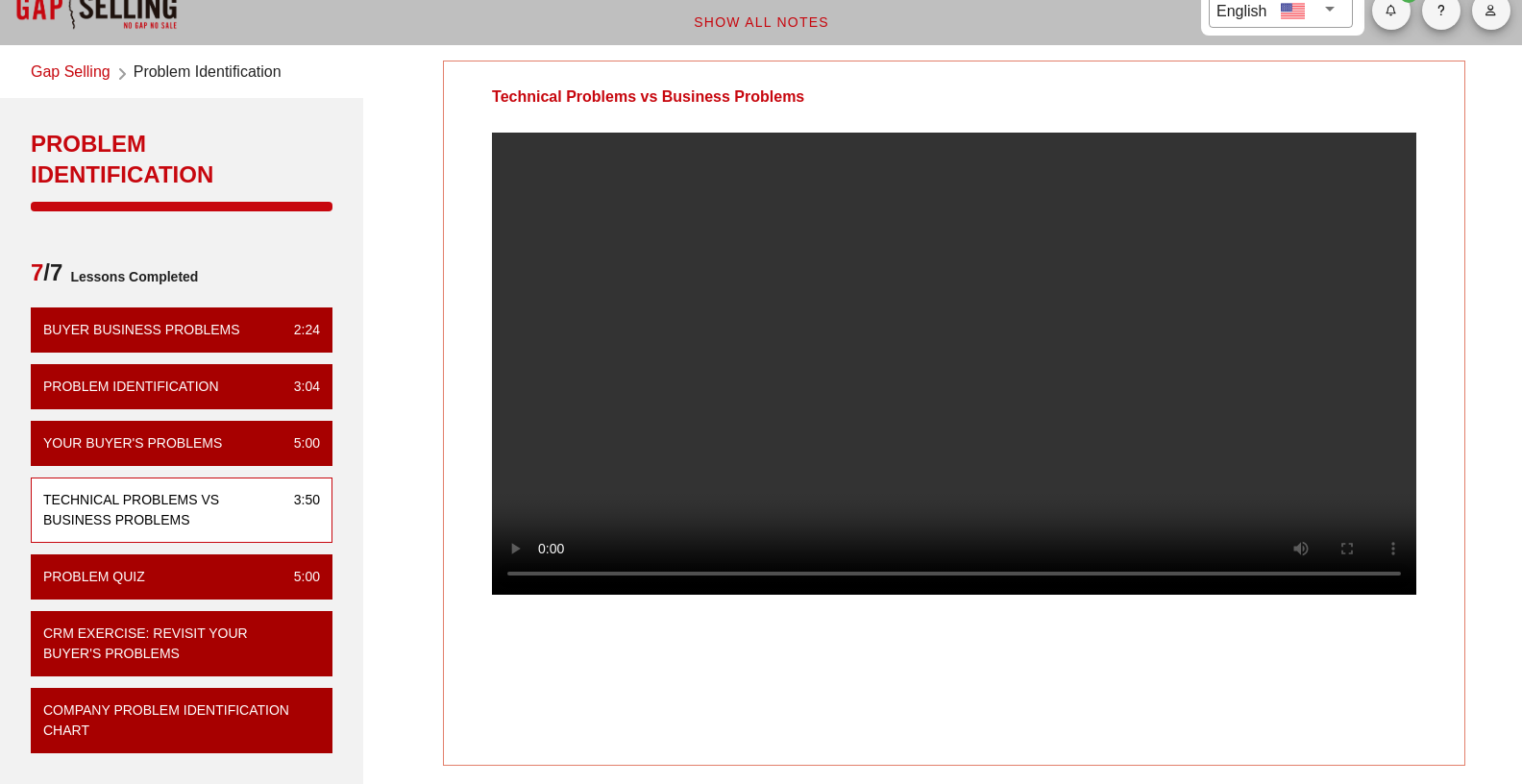 scroll, scrollTop: 0, scrollLeft: 0, axis: both 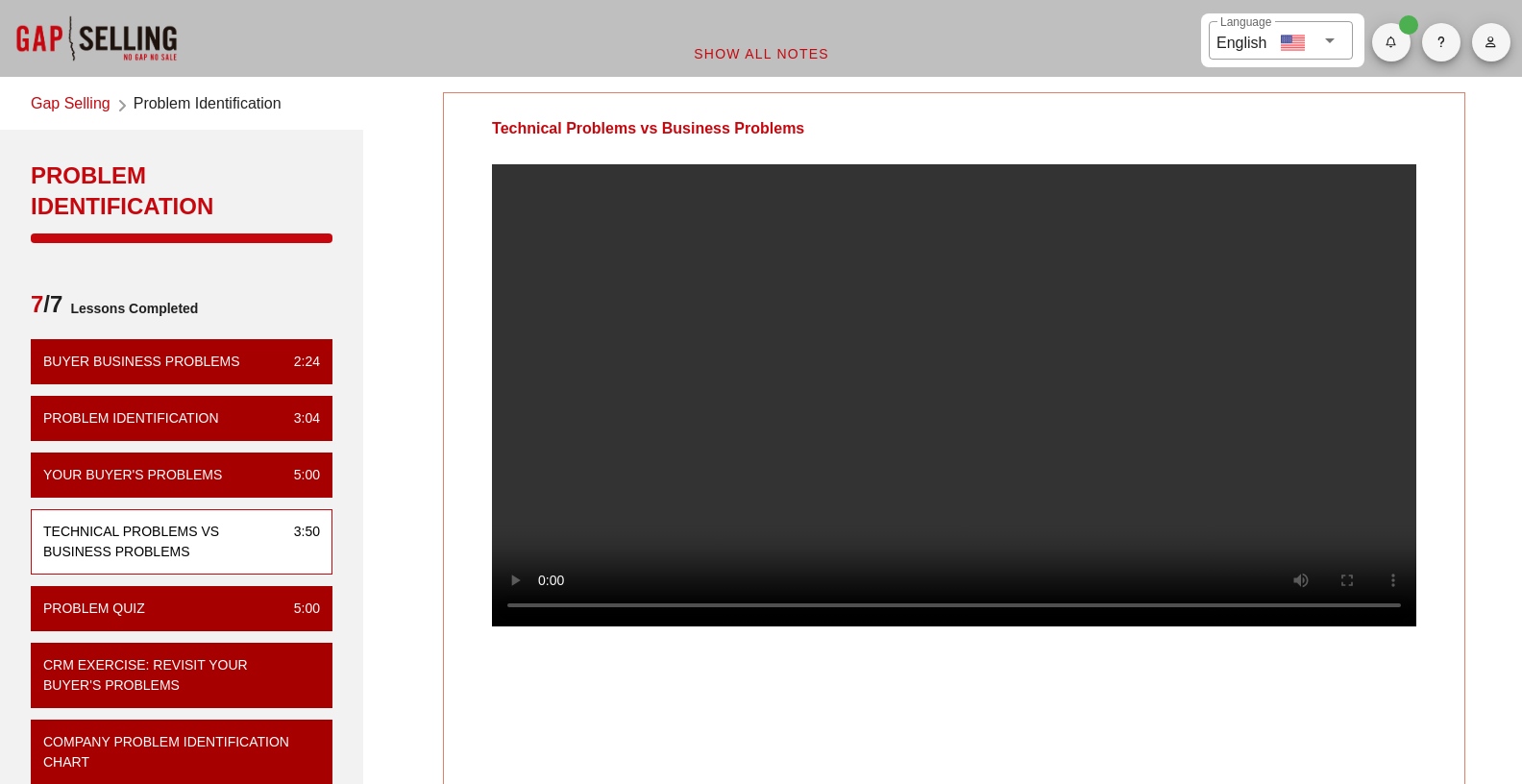 click at bounding box center [954, 410] 